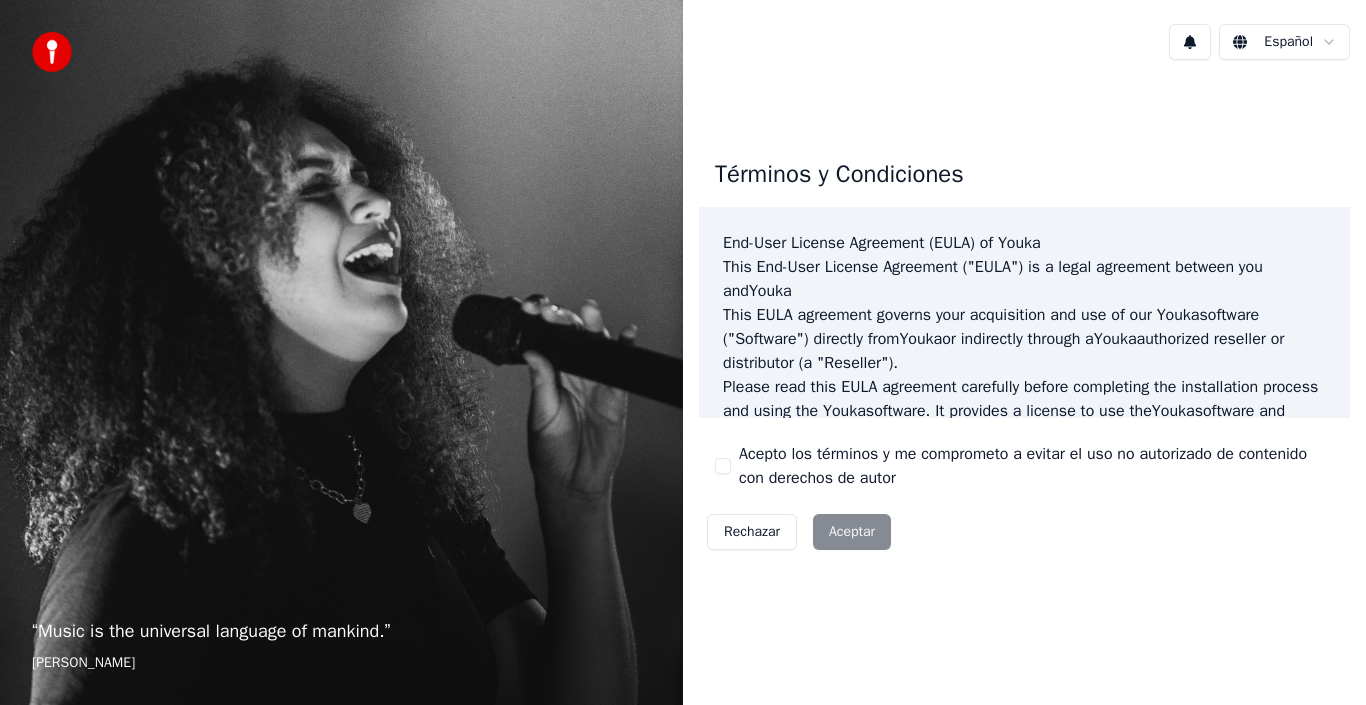 scroll, scrollTop: 0, scrollLeft: 0, axis: both 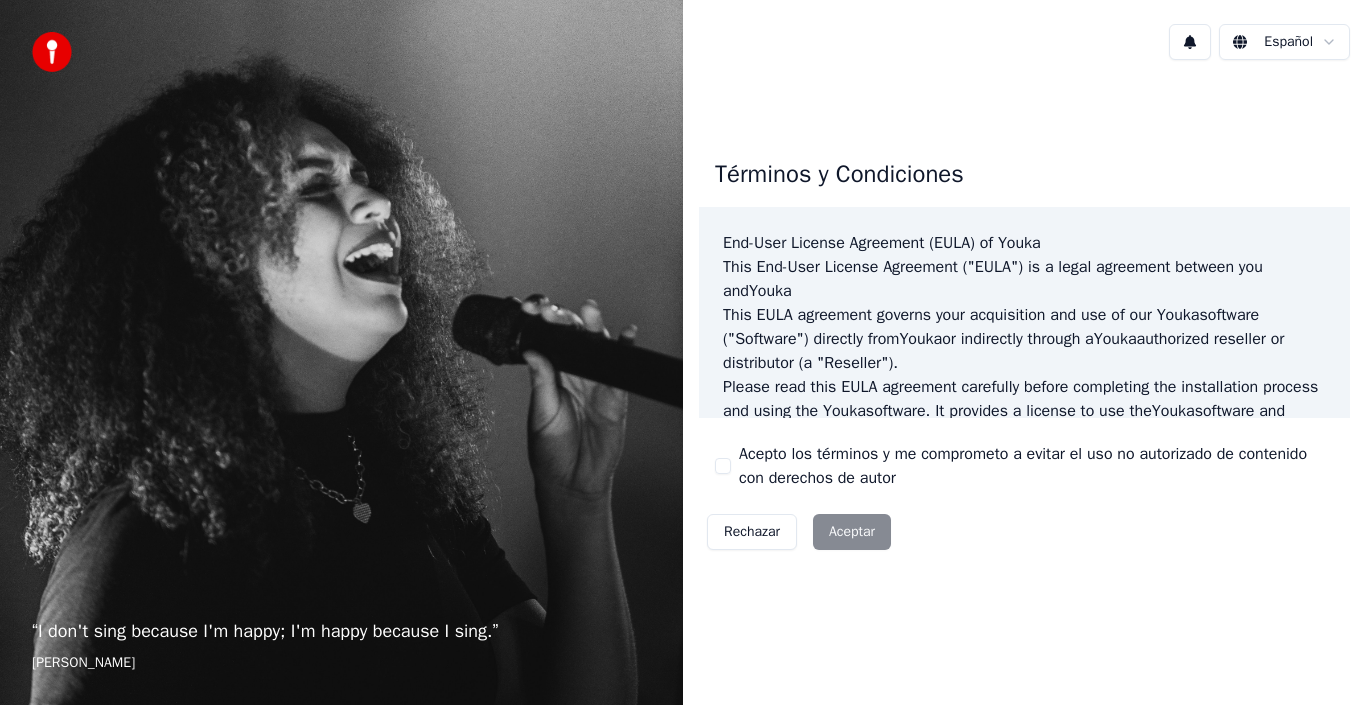 click on "Rechazar Aceptar" at bounding box center [799, 532] 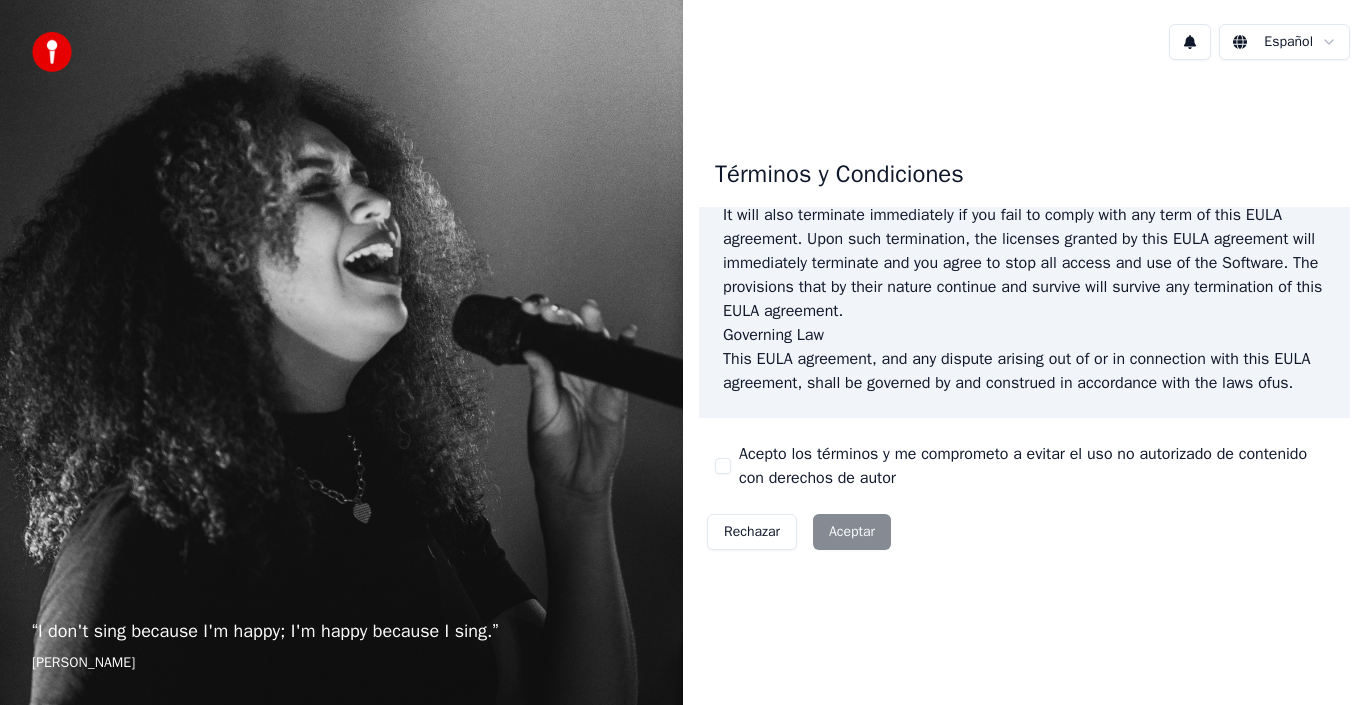 scroll, scrollTop: 1372, scrollLeft: 0, axis: vertical 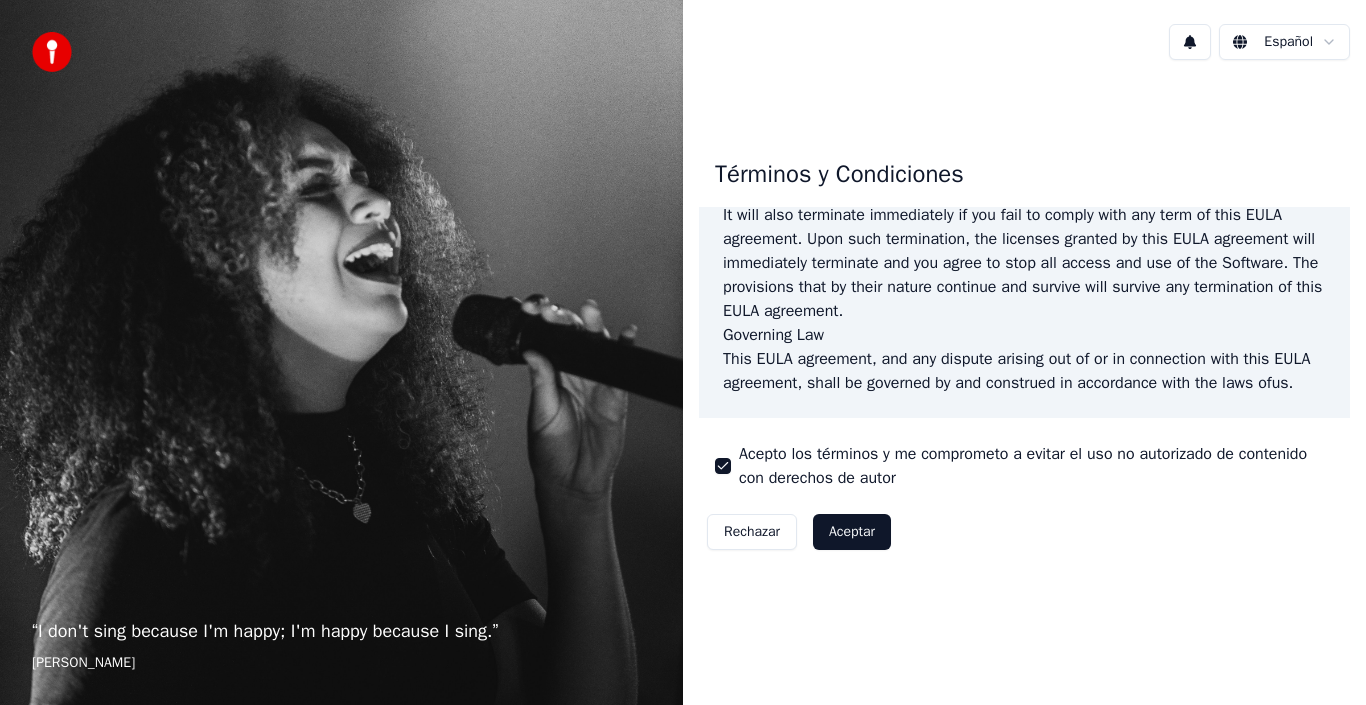click on "Aceptar" at bounding box center [852, 532] 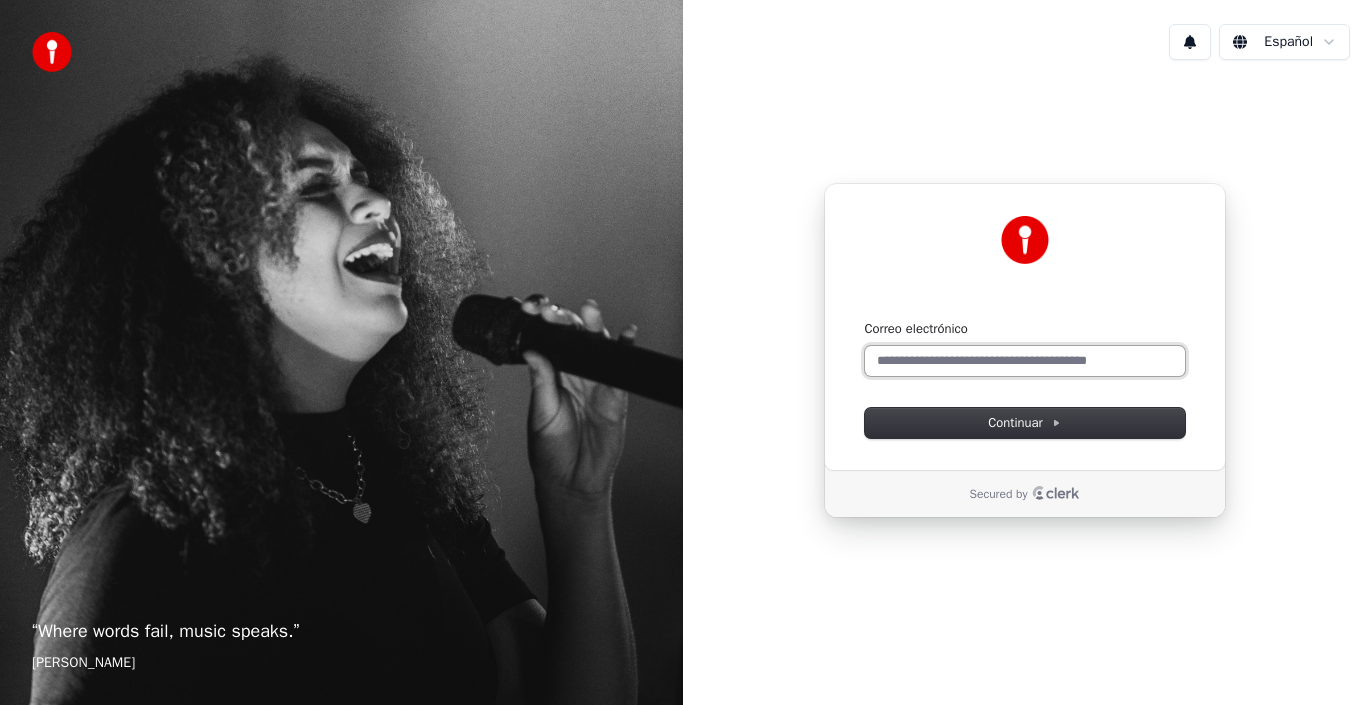 click on "Correo electrónico" at bounding box center (1025, 361) 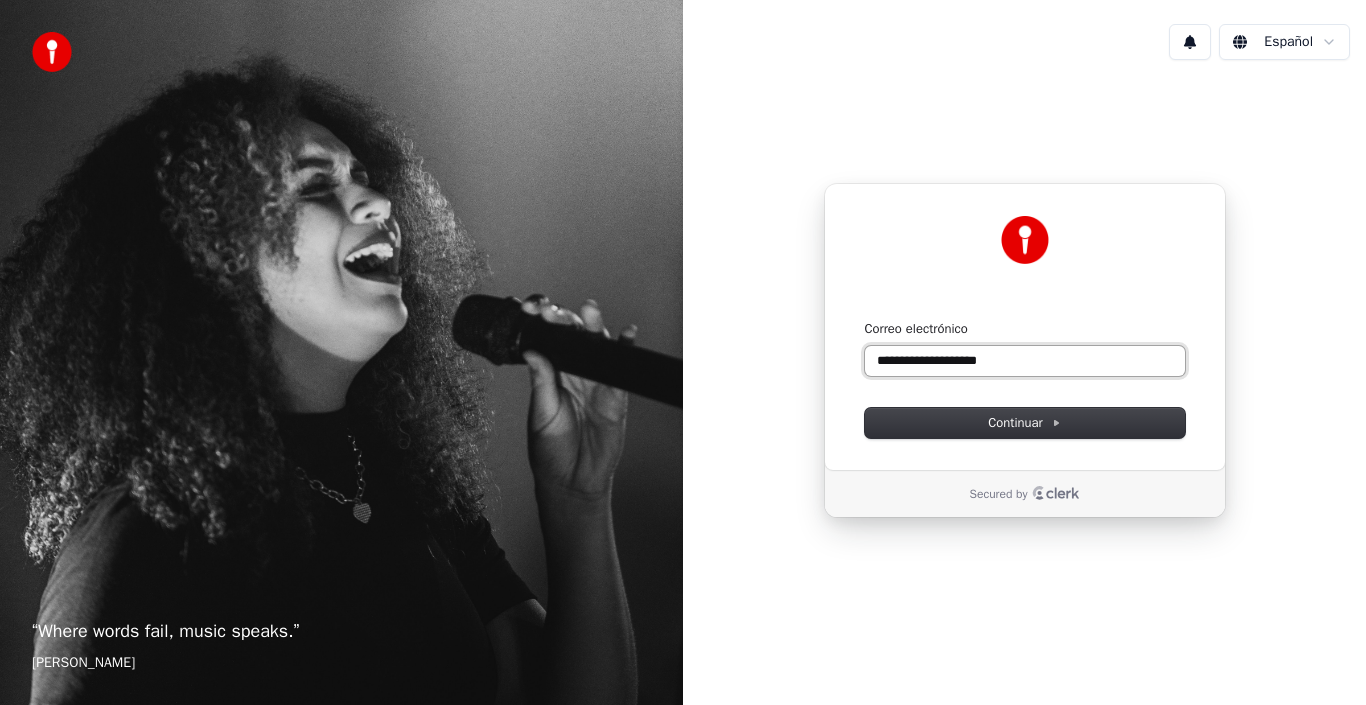 click at bounding box center (865, 320) 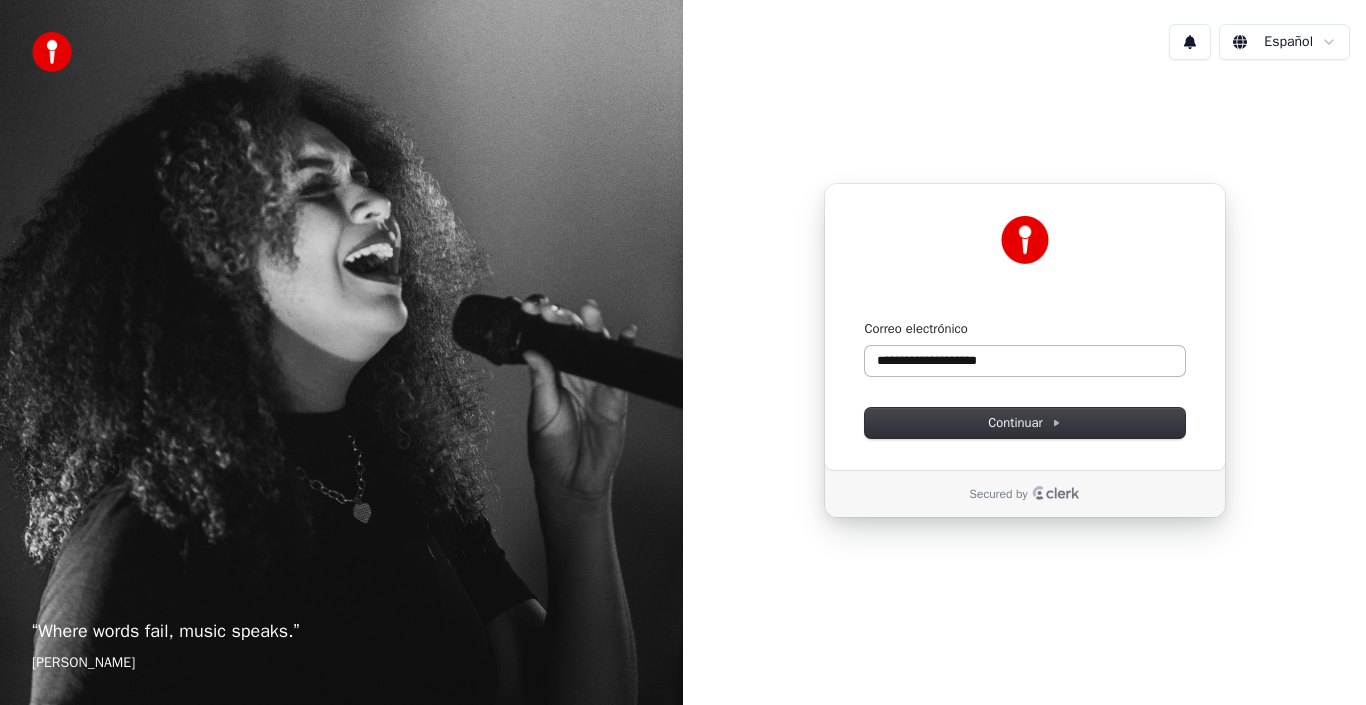 type on "**********" 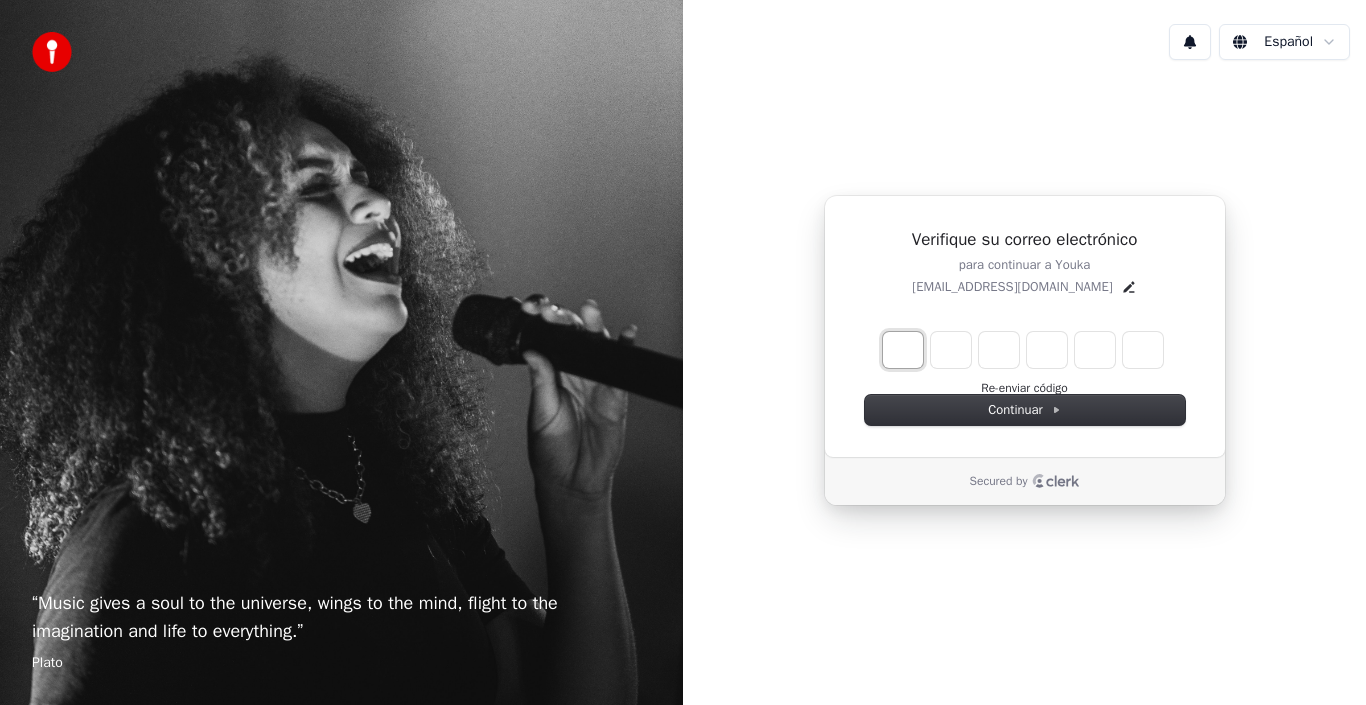 type on "*" 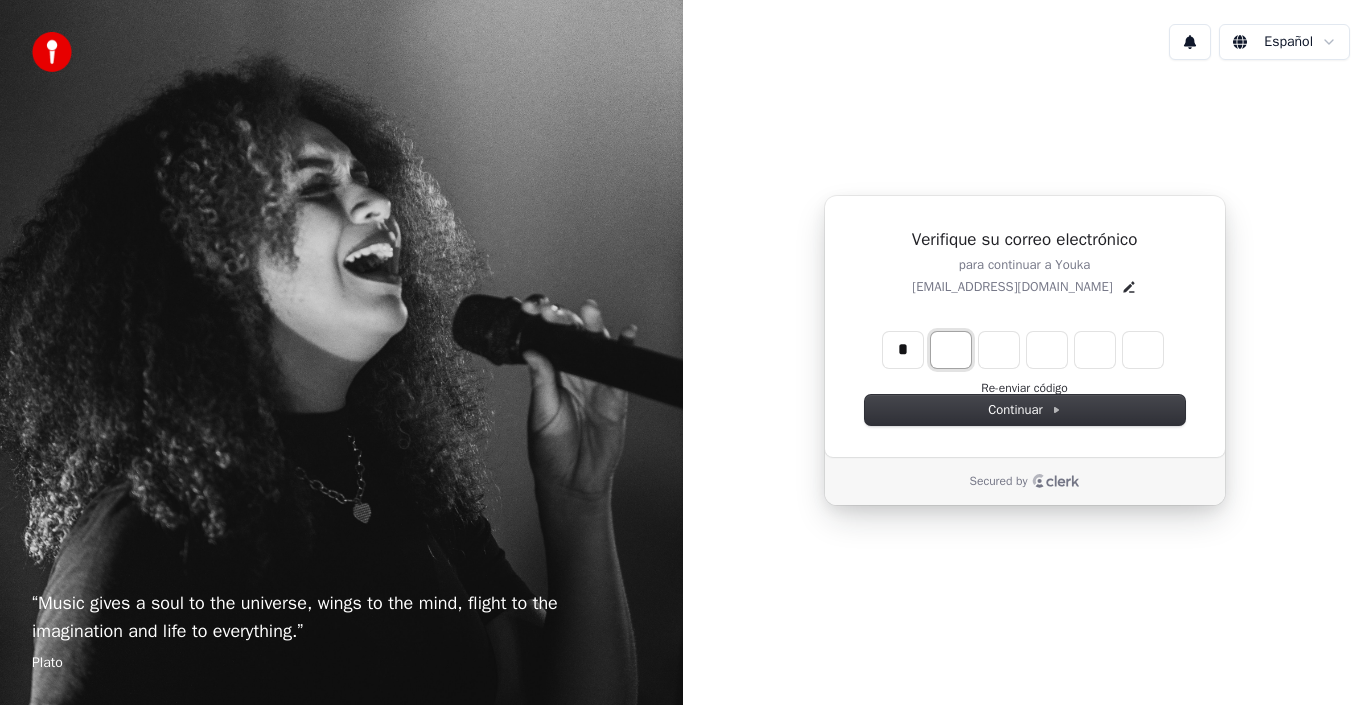 type on "*" 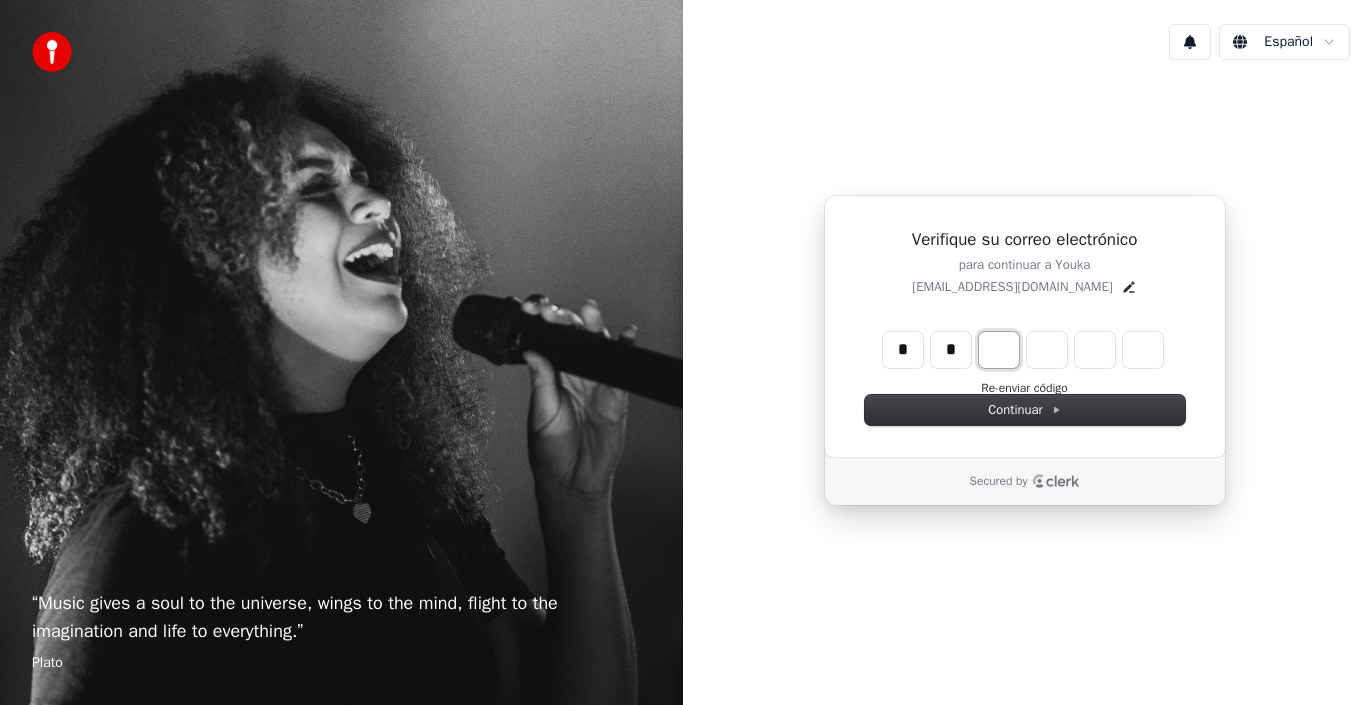 type on "*" 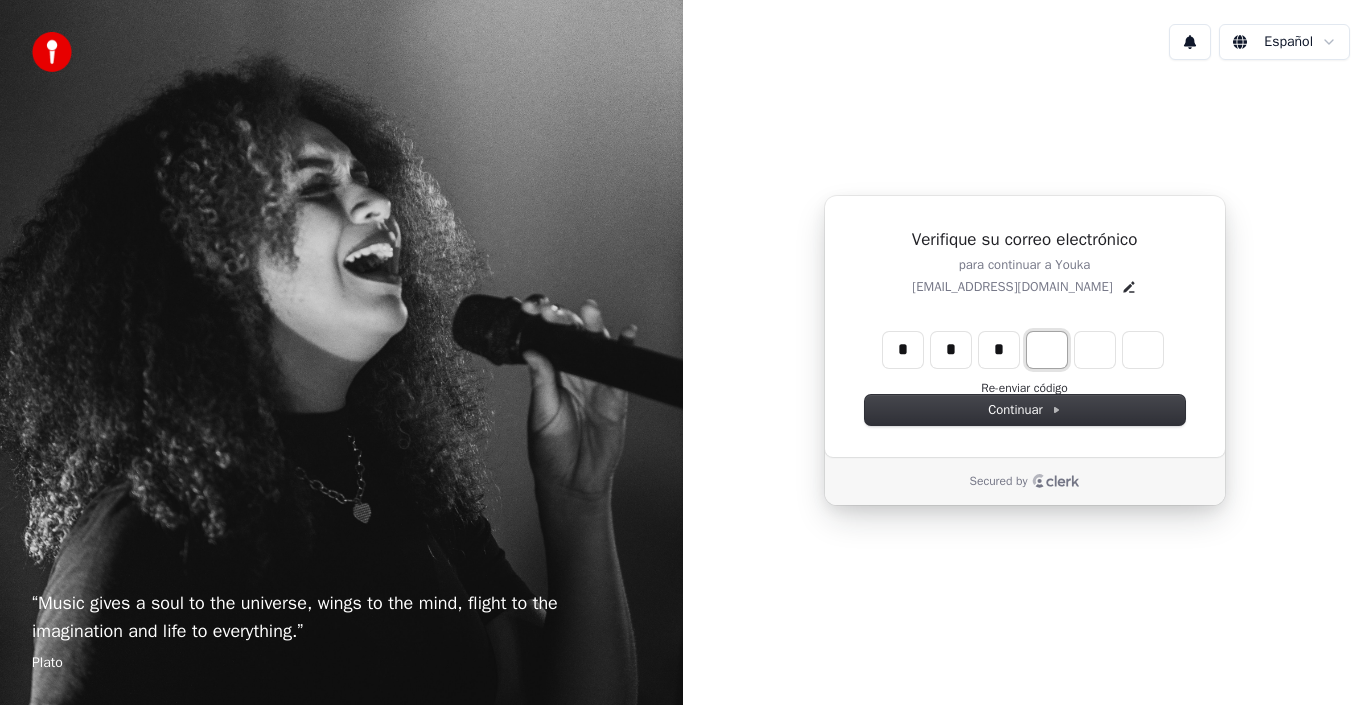type on "*" 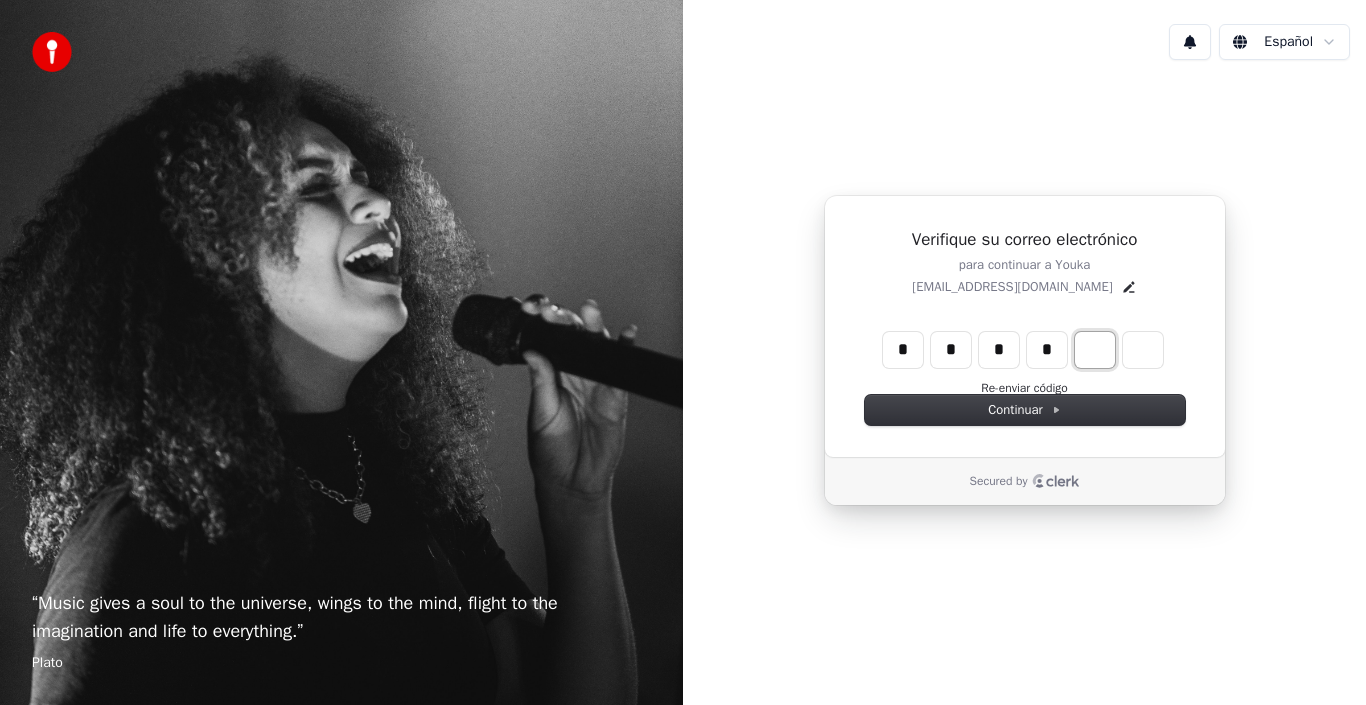 type on "*" 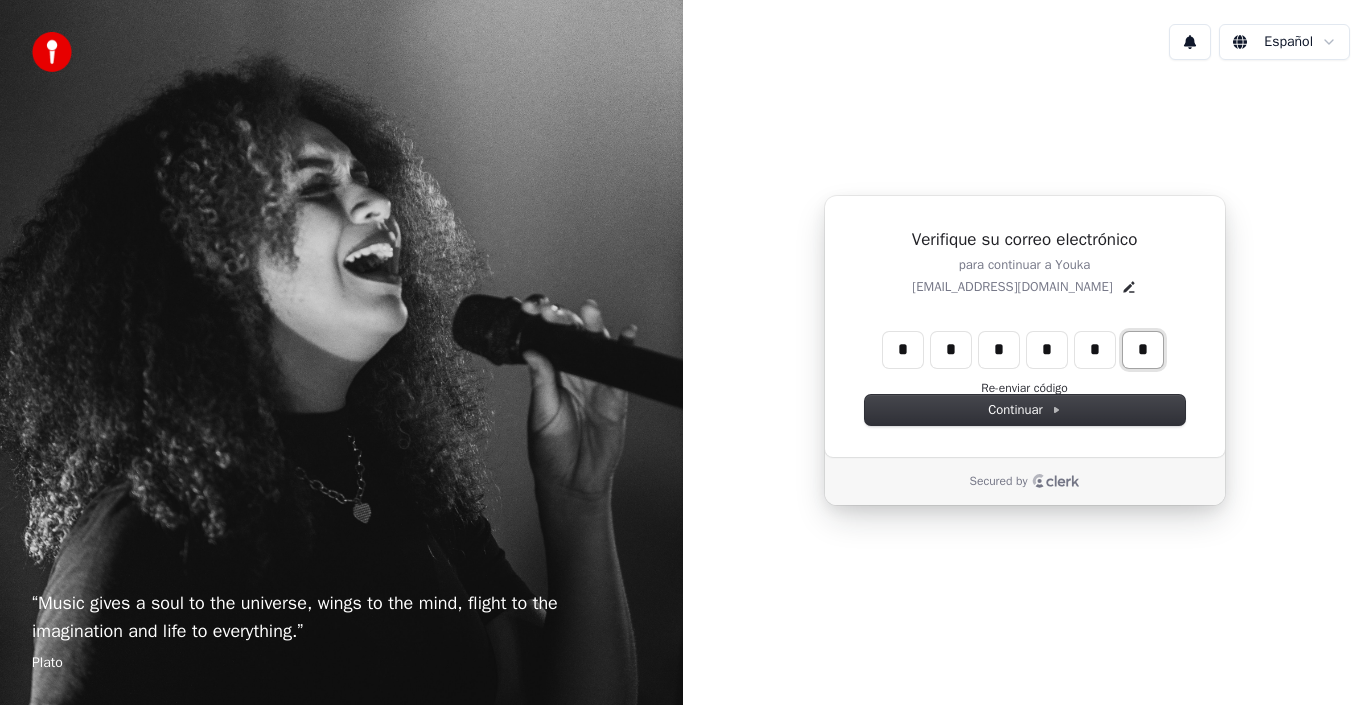 type on "*" 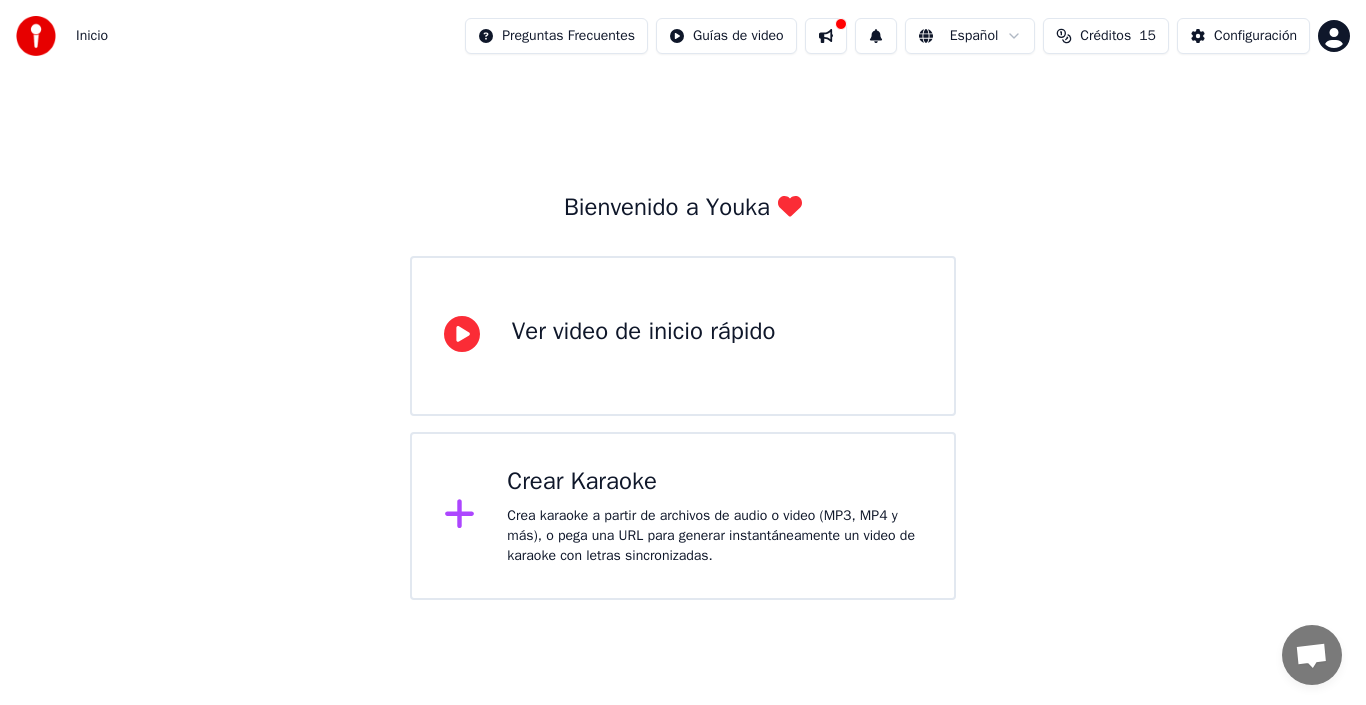click on "Ver video de inicio rápido" at bounding box center (683, 336) 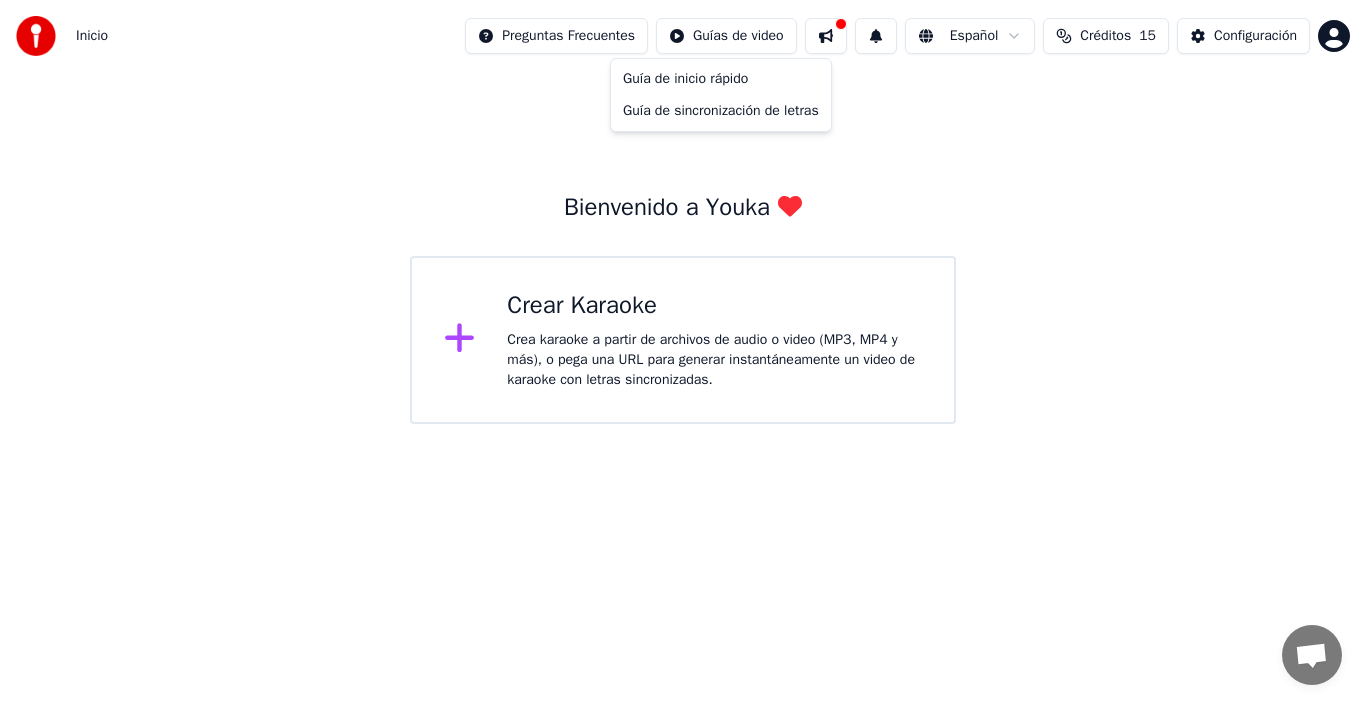 click on "Inicio Preguntas Frecuentes Guías de video Español Créditos 15 Configuración Bienvenido a Youka Crear Karaoke Crea karaoke a partir de archivos de audio o video (MP3, MP4 y más), o pega una URL para generar instantáneamente un video de karaoke con letras sincronizadas.
Guía de inicio rápido Guía de sincronización de letras" at bounding box center (683, 212) 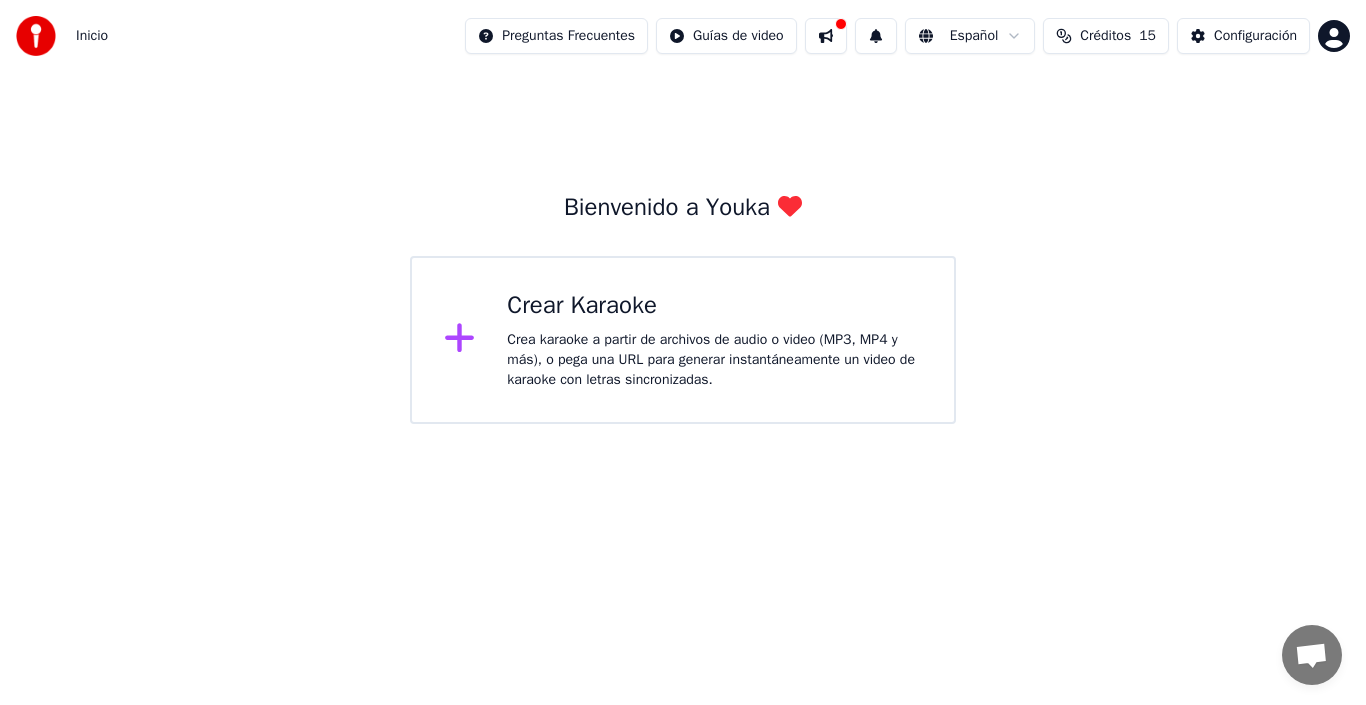 click on "Crea karaoke a partir de archivos de audio o video (MP3, MP4 y más), o pega una URL para generar instantáneamente un video de karaoke con letras sincronizadas." at bounding box center (714, 360) 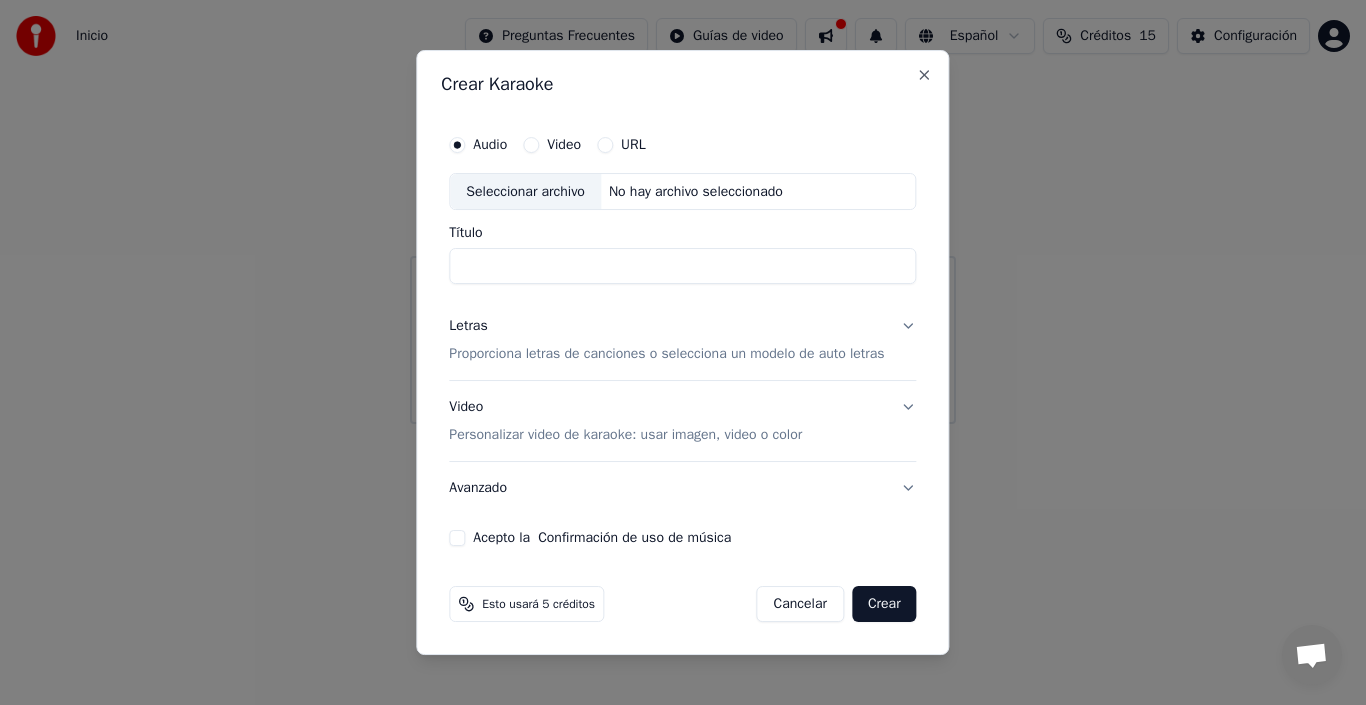 click on "No hay archivo seleccionado" at bounding box center (696, 192) 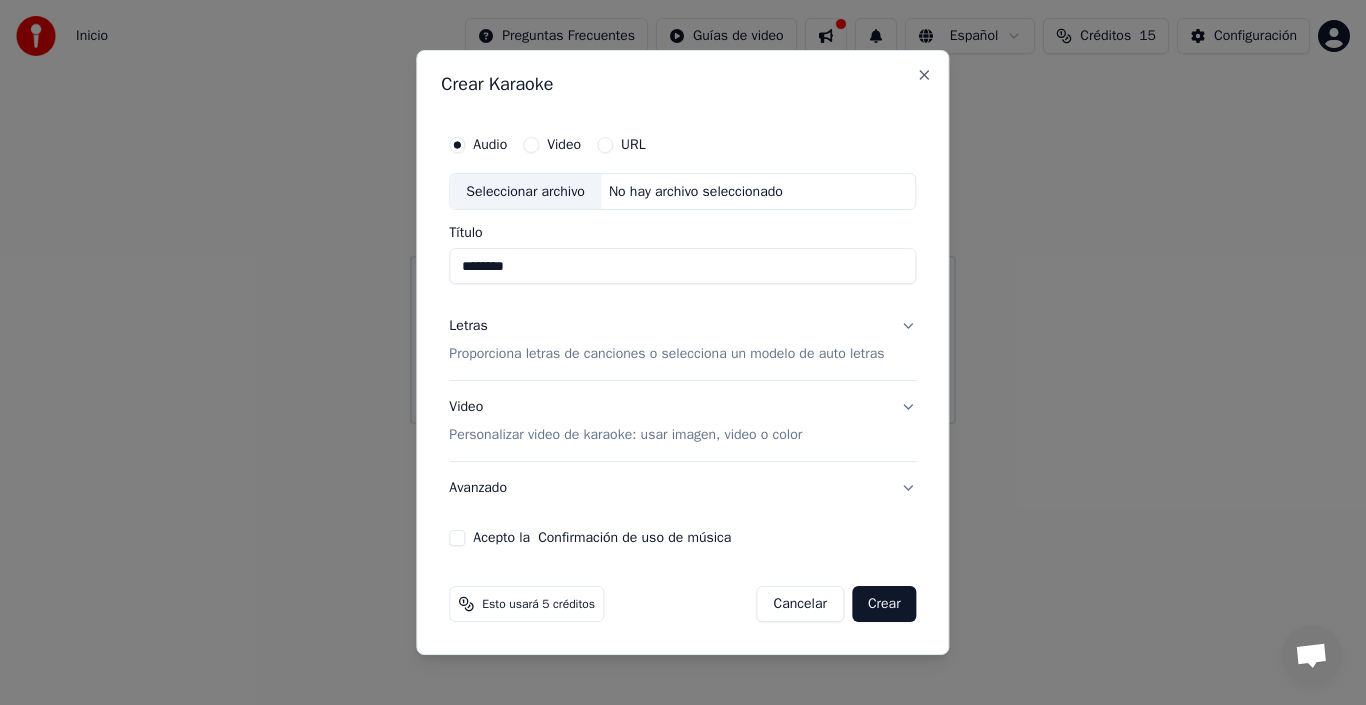 click on "Confirmación de uso de música" at bounding box center [634, 538] 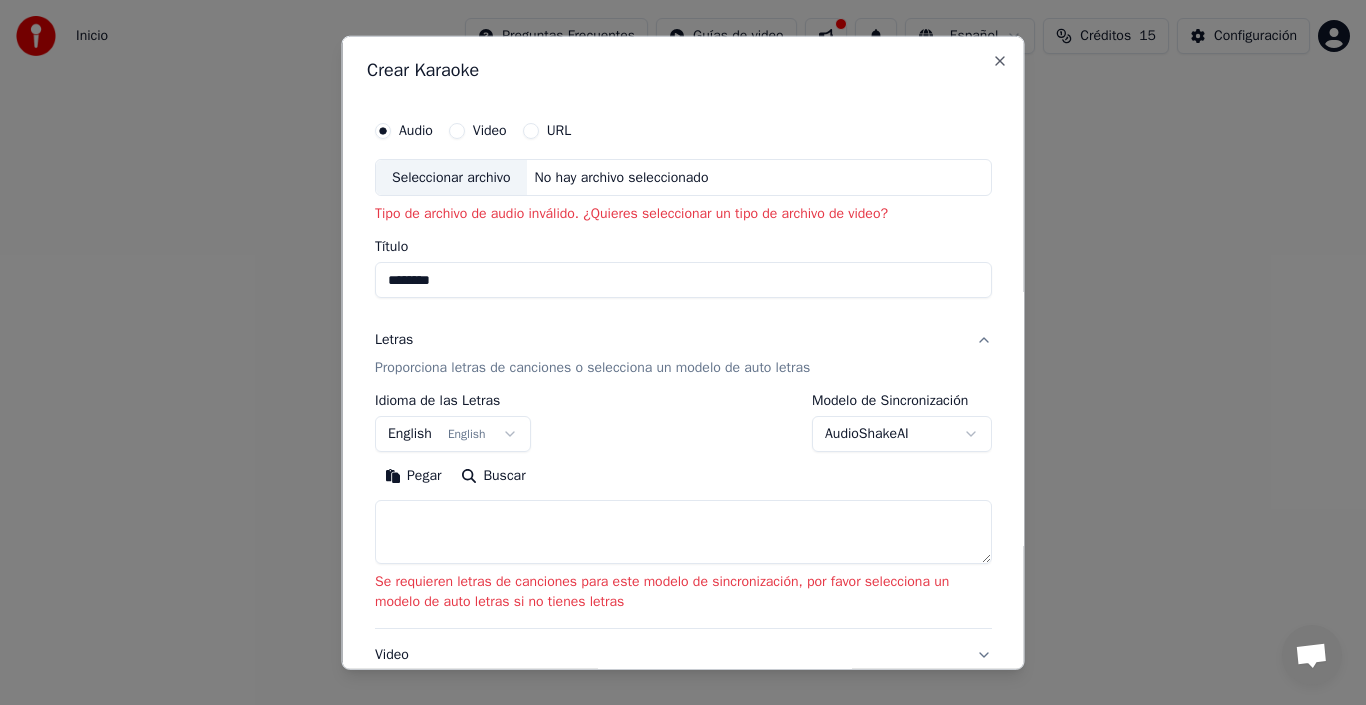 click on "********" at bounding box center (683, 280) 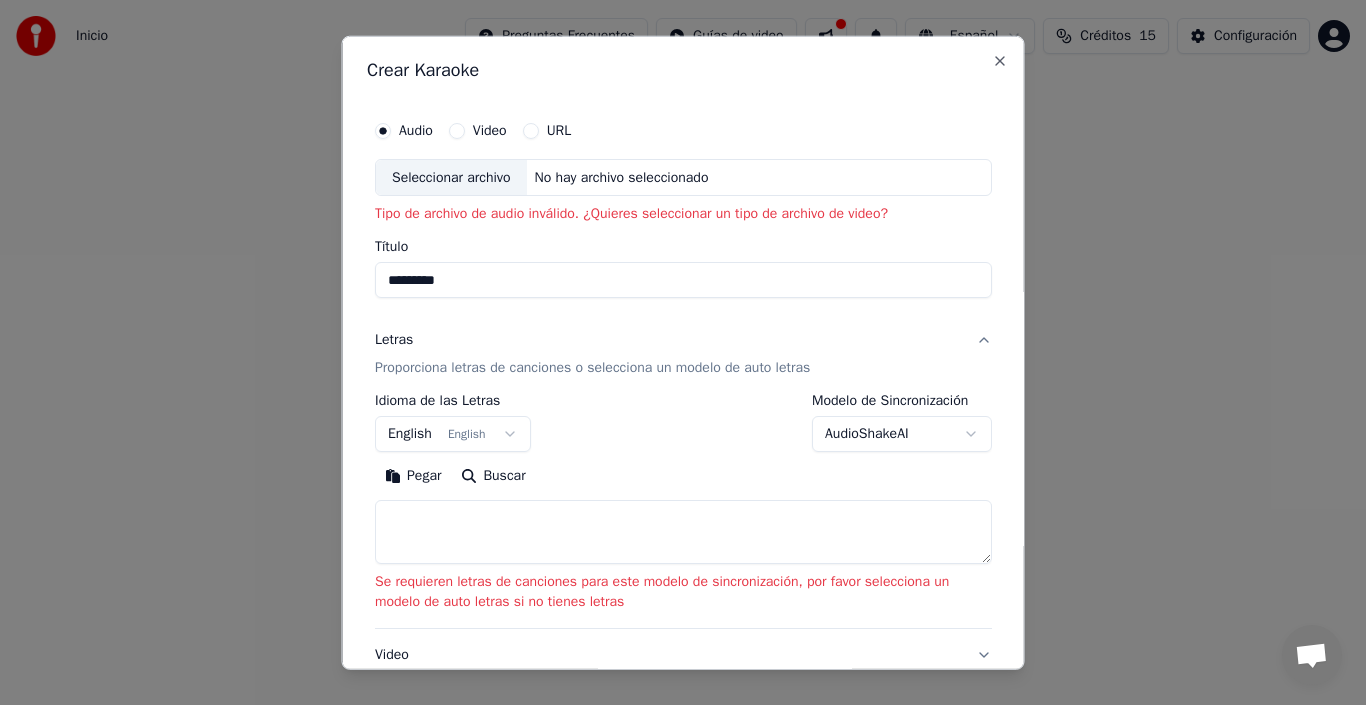 click on "*********" at bounding box center [683, 280] 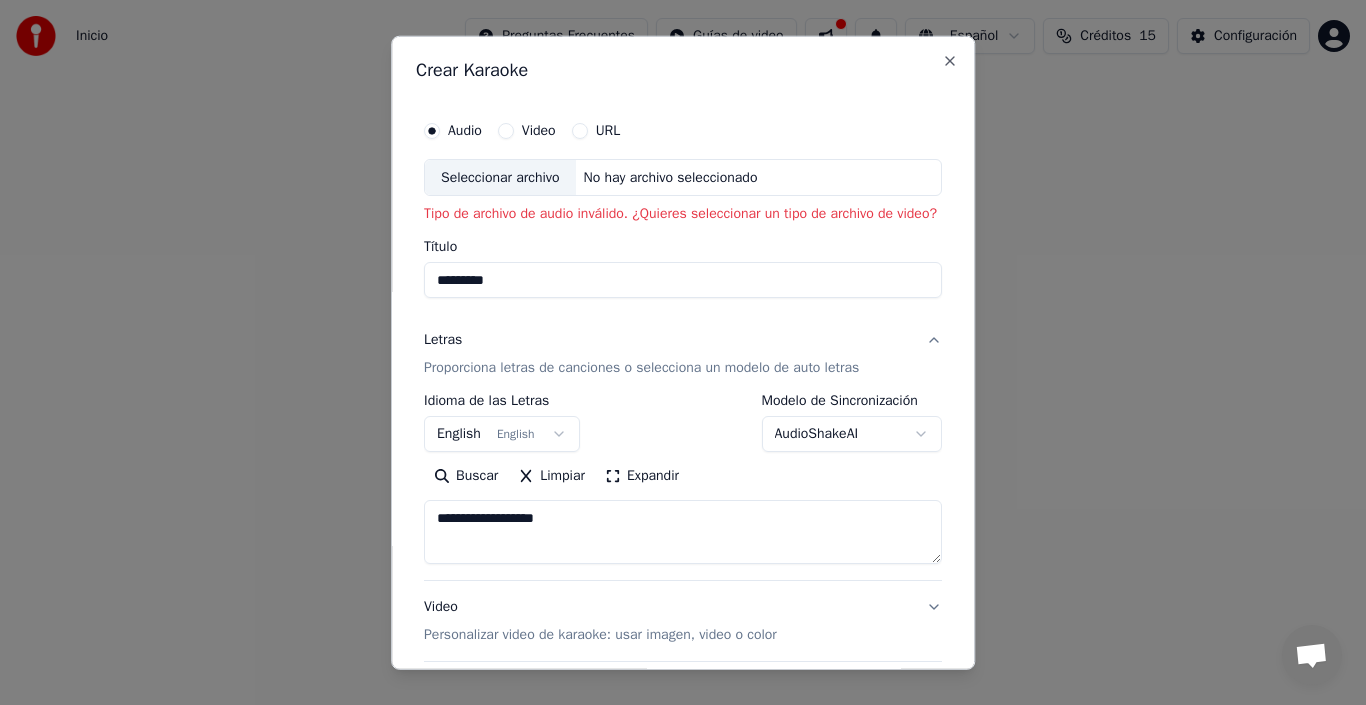 click on "No hay archivo seleccionado" at bounding box center (671, 177) 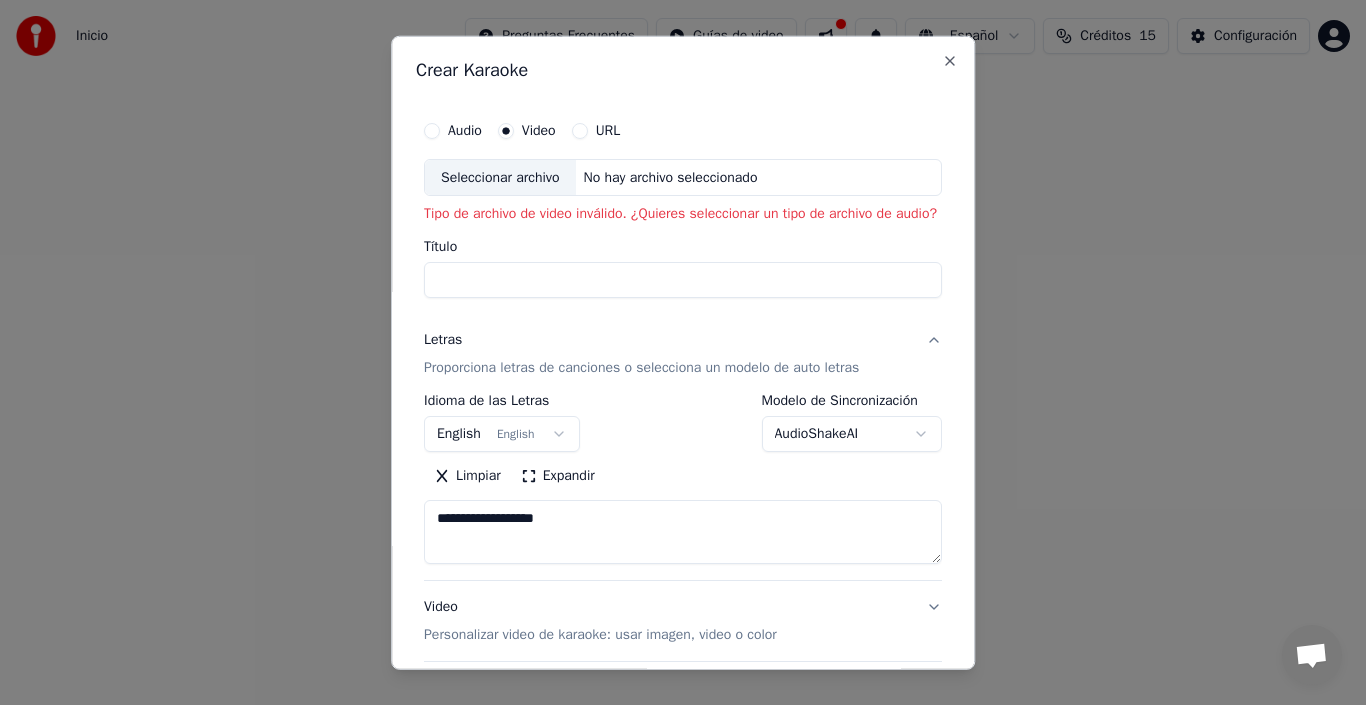 click on "Título" at bounding box center [683, 280] 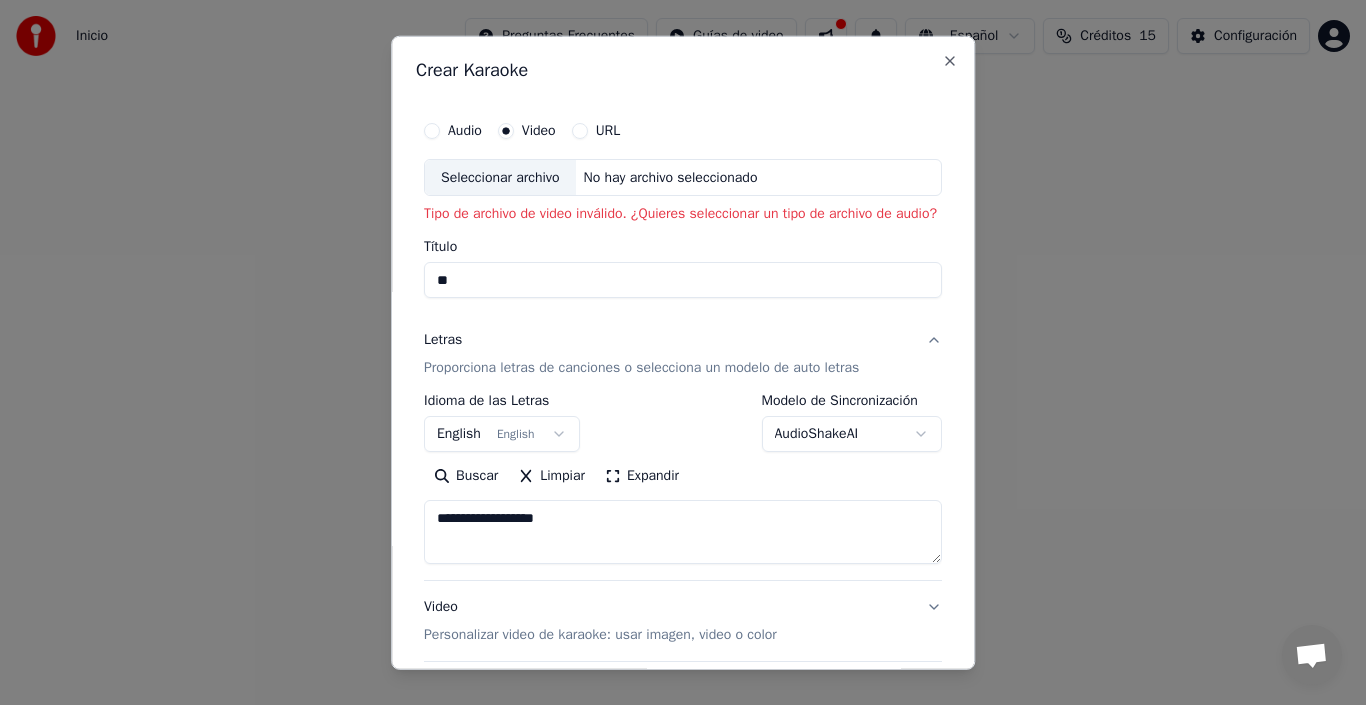 type on "*" 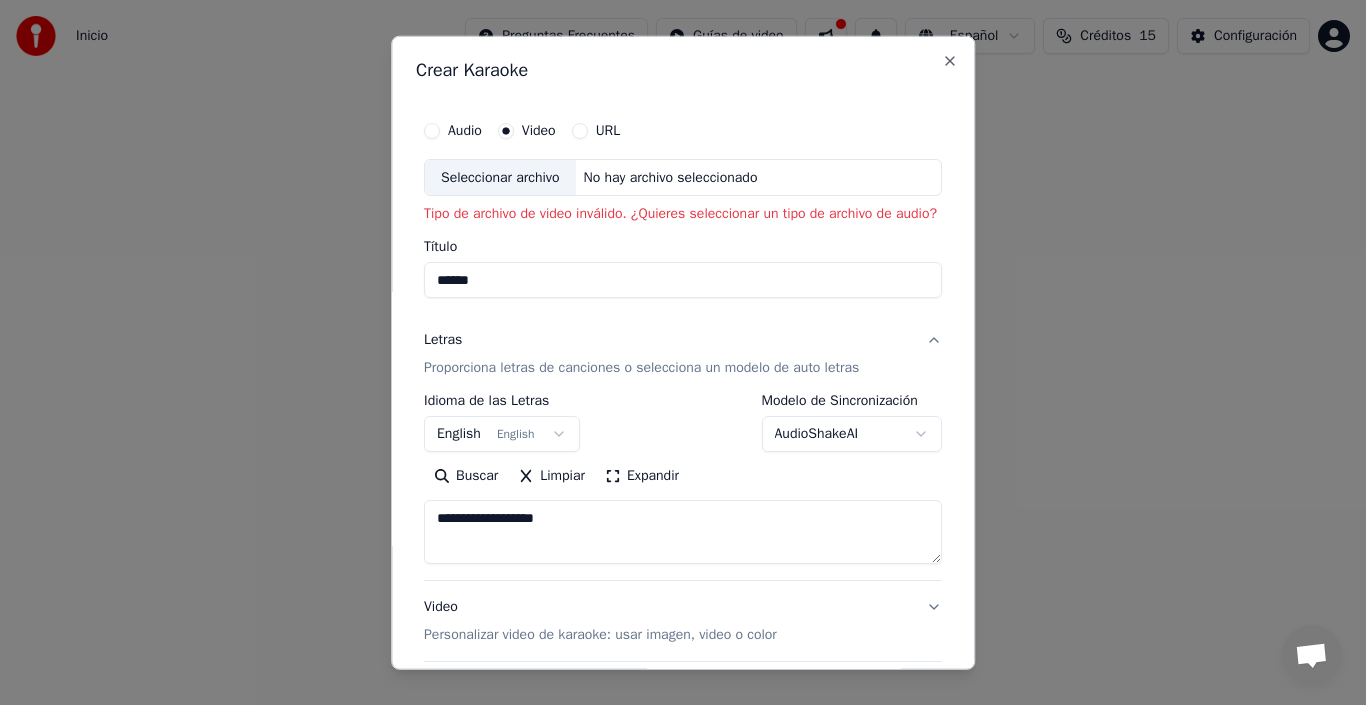 type on "******" 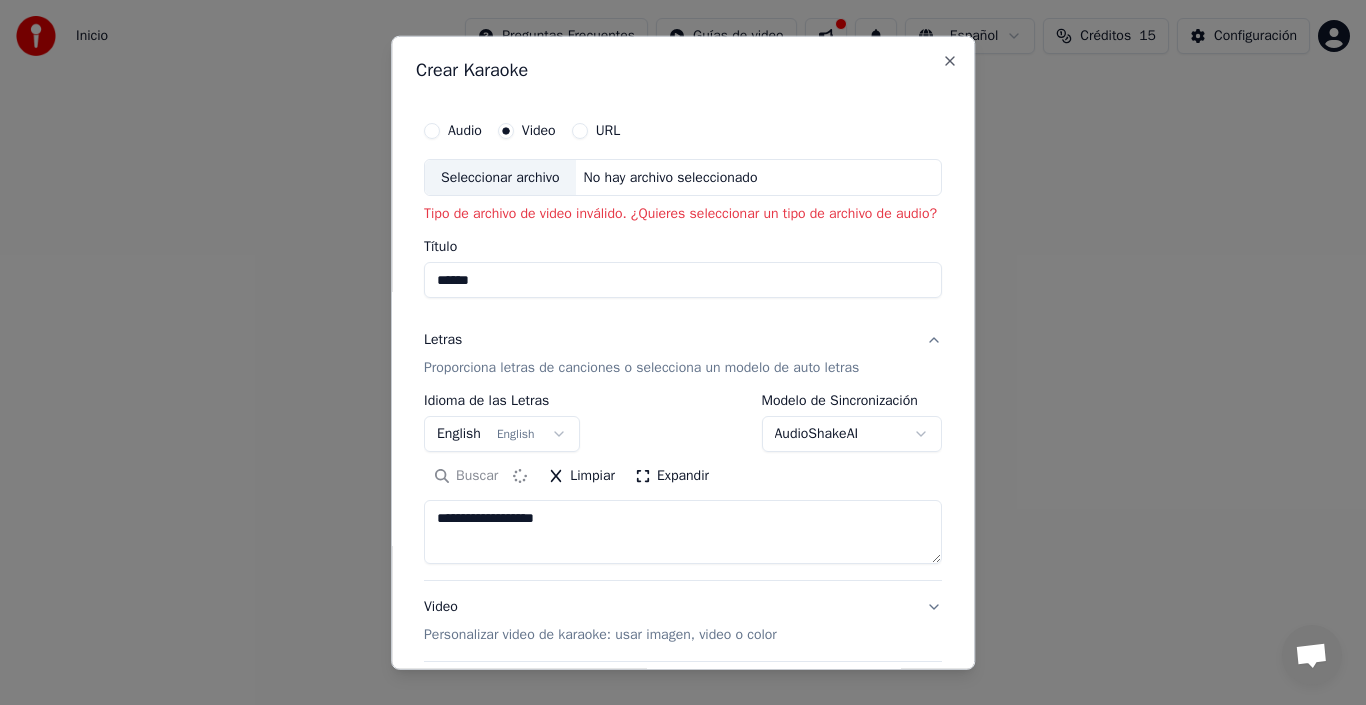 type on "**********" 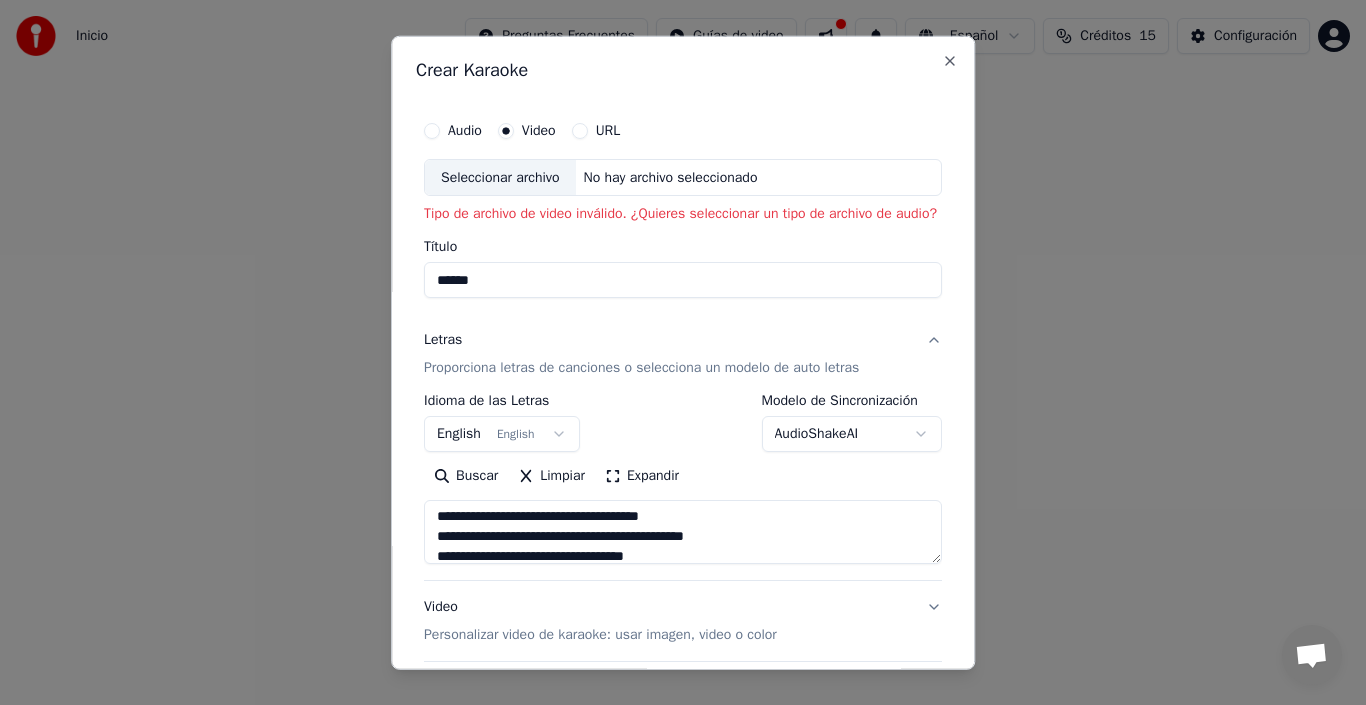 scroll, scrollTop: 160, scrollLeft: 0, axis: vertical 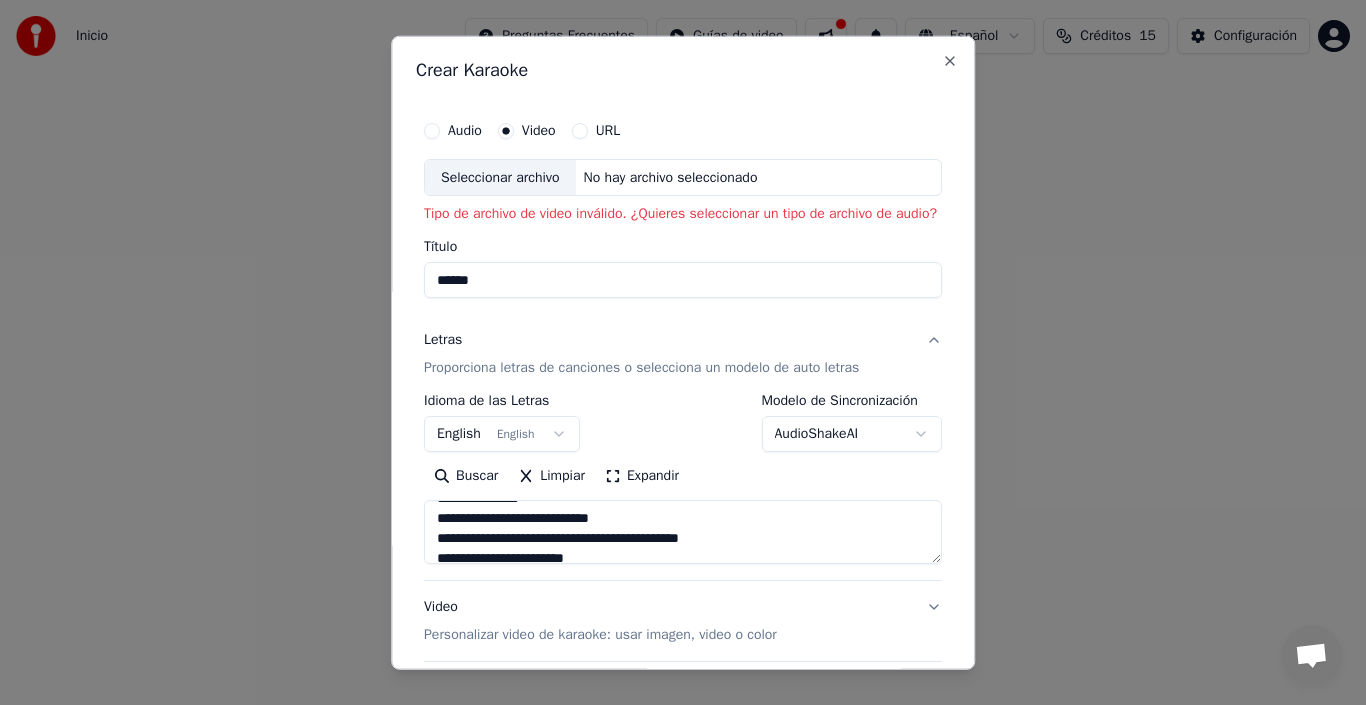 click on "******" at bounding box center [683, 280] 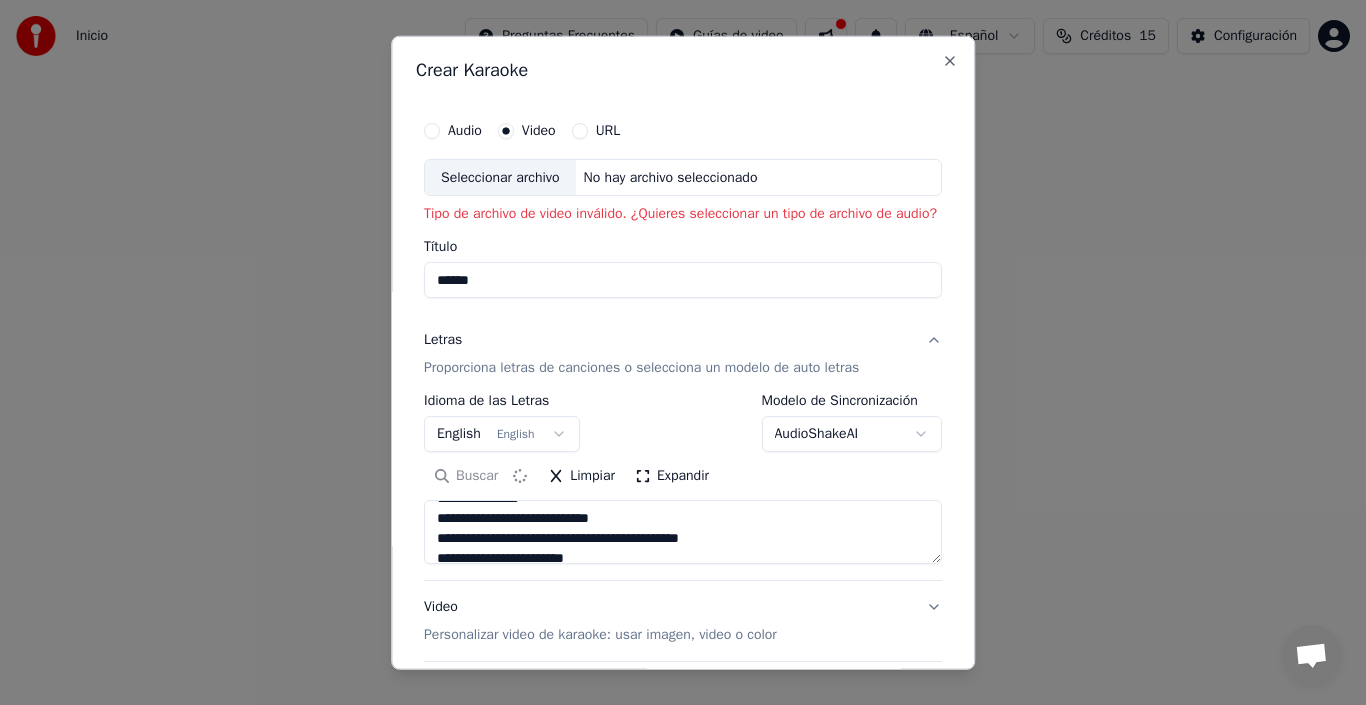 click on "English English" at bounding box center [502, 434] 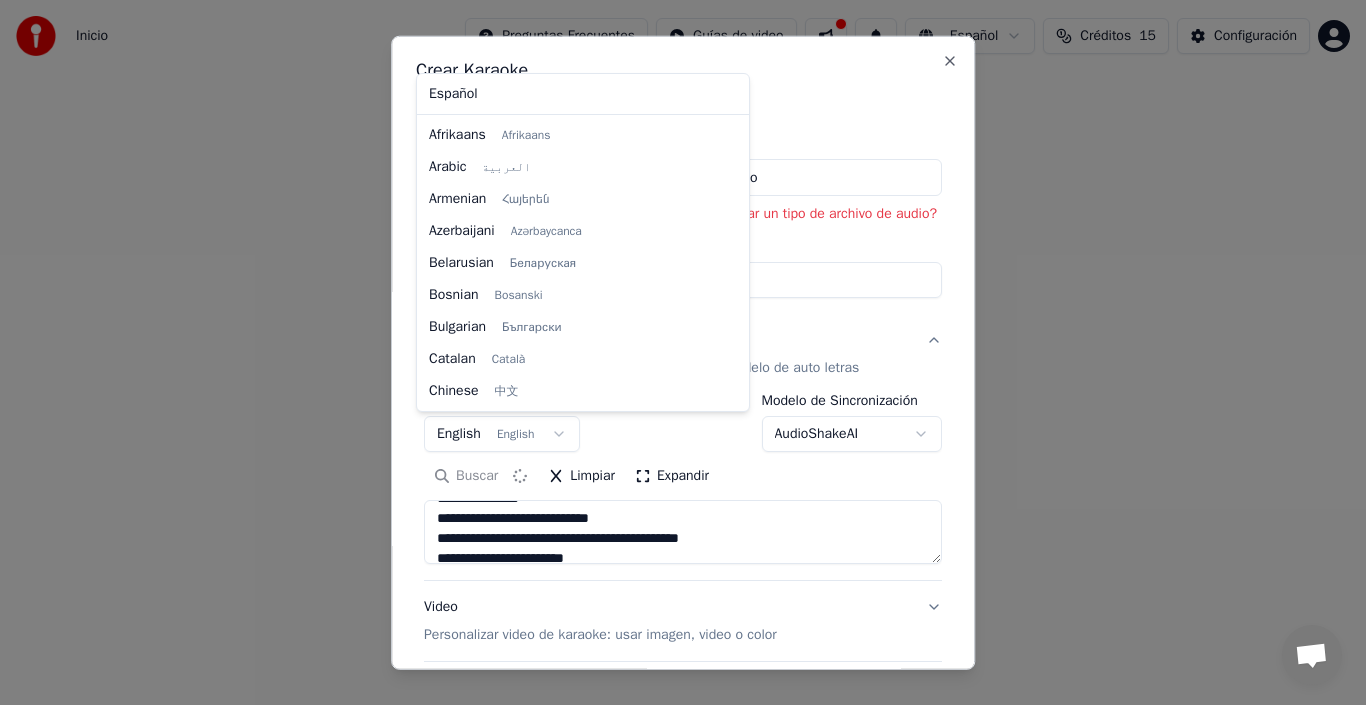 scroll, scrollTop: 160, scrollLeft: 0, axis: vertical 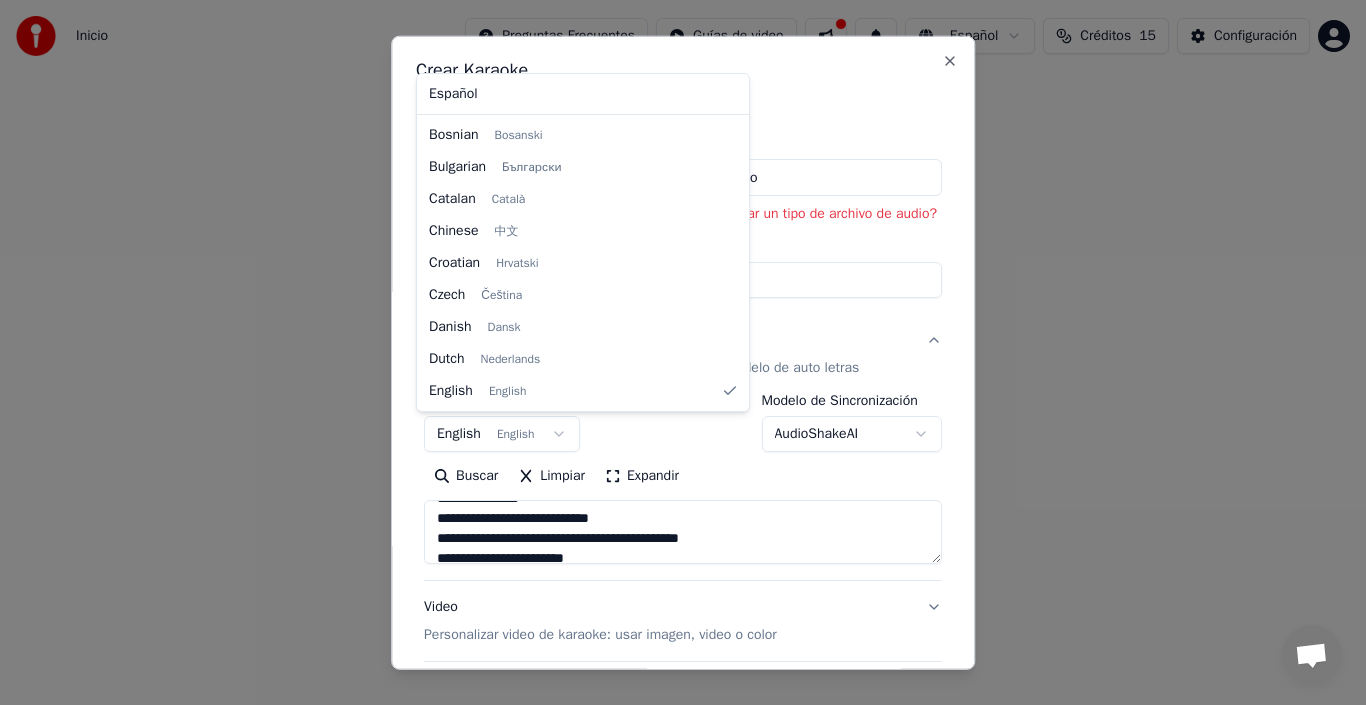 select on "**" 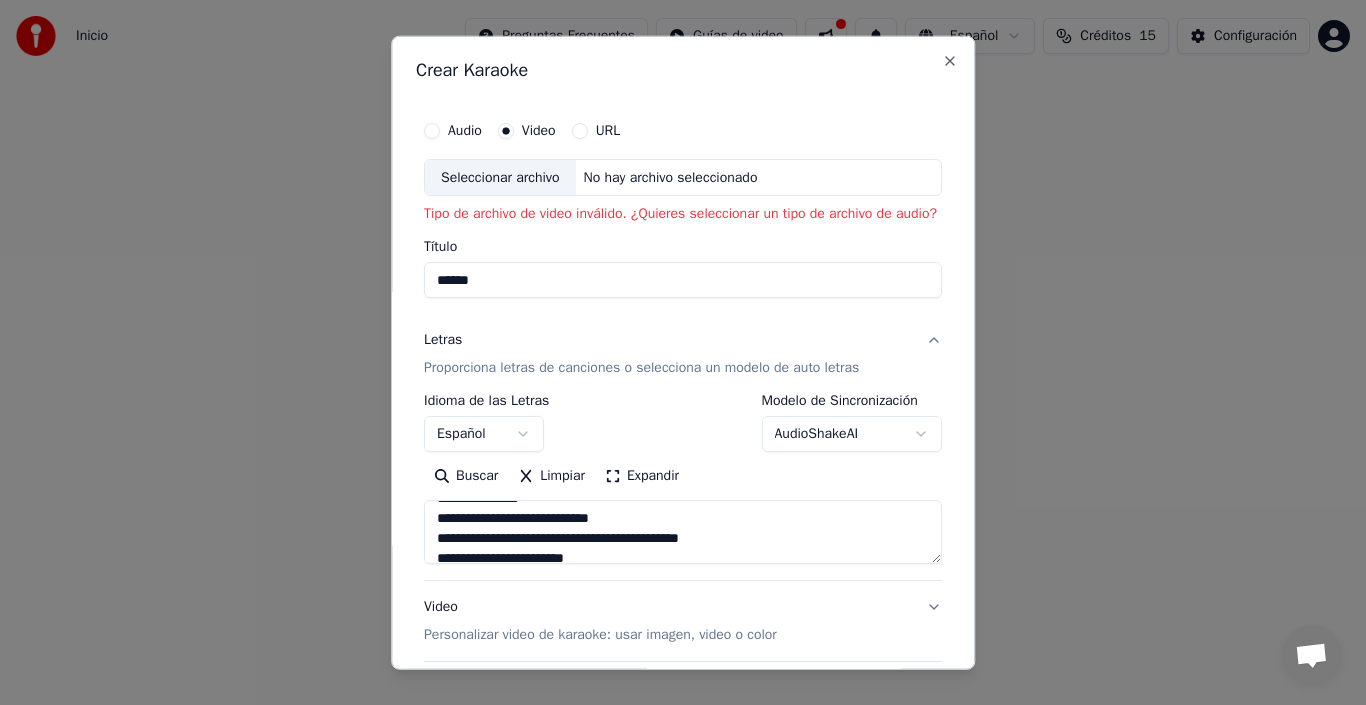 click on "URL" at bounding box center [580, 130] 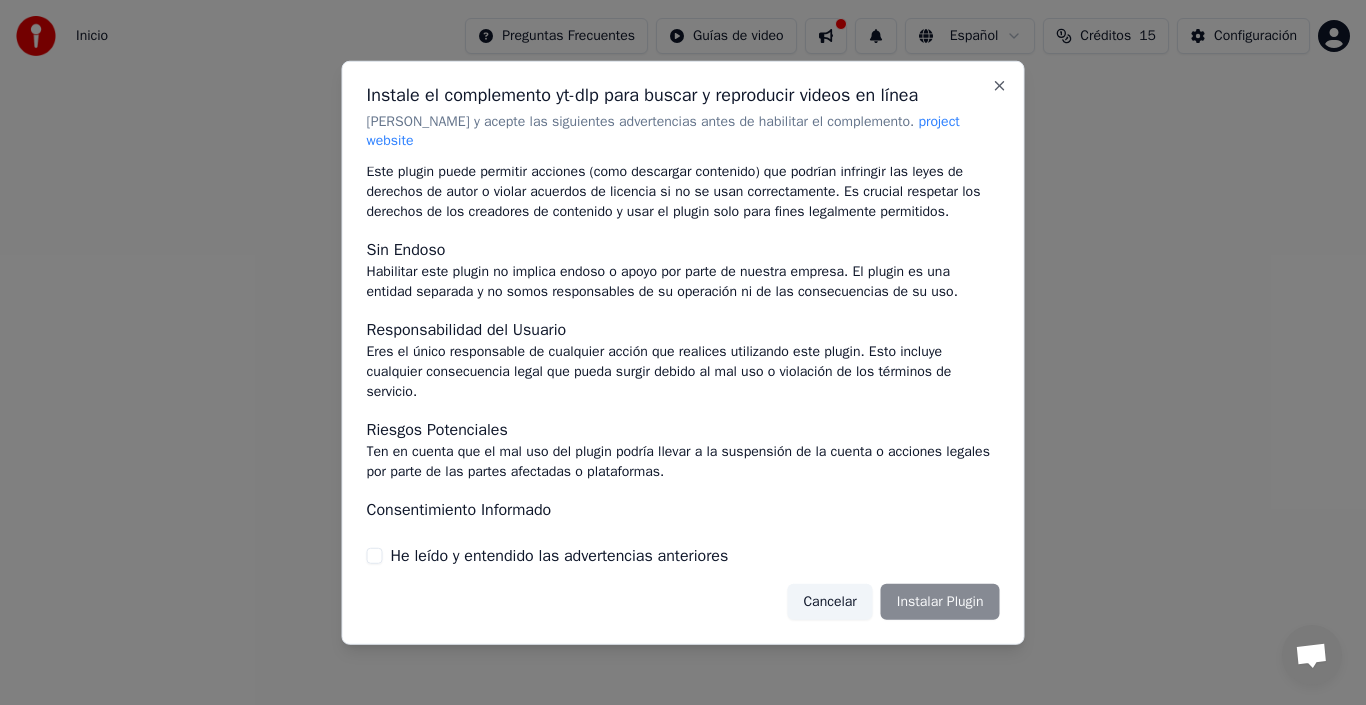 scroll, scrollTop: 151, scrollLeft: 0, axis: vertical 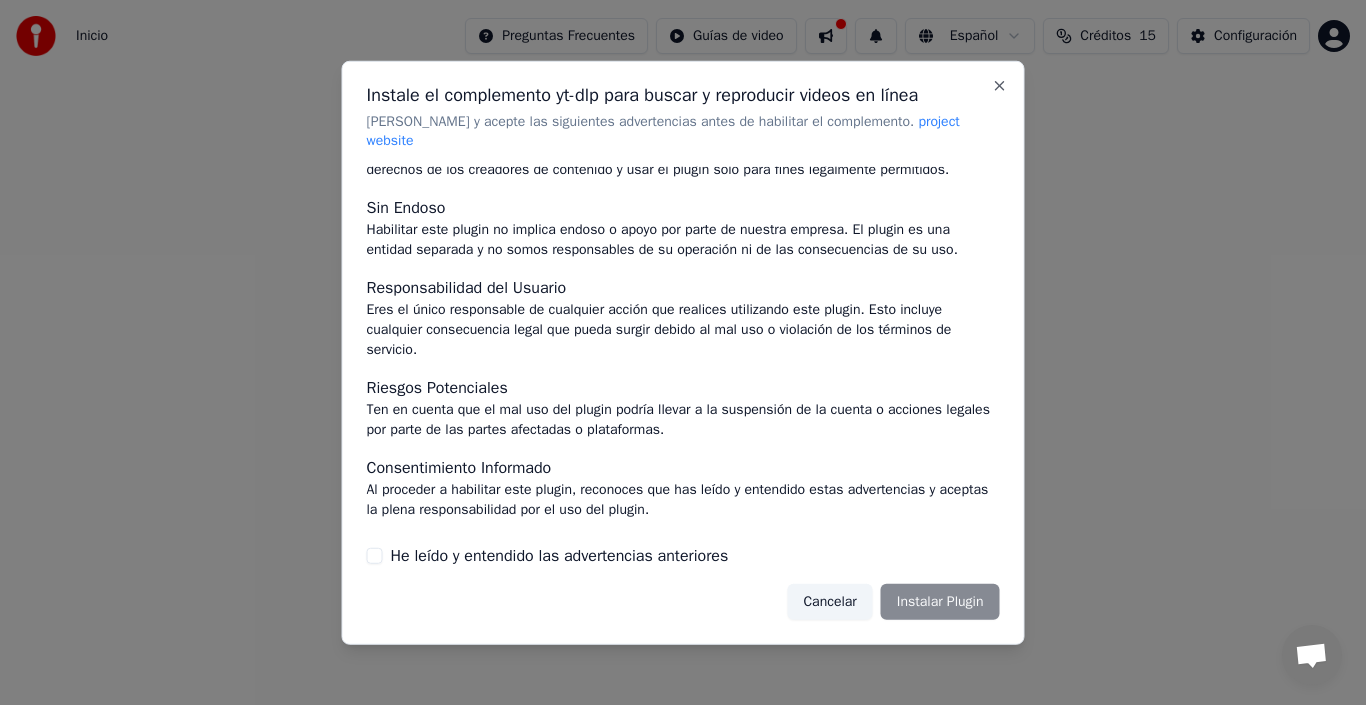 click on "He leído y entendido las advertencias anteriores" at bounding box center (560, 556) 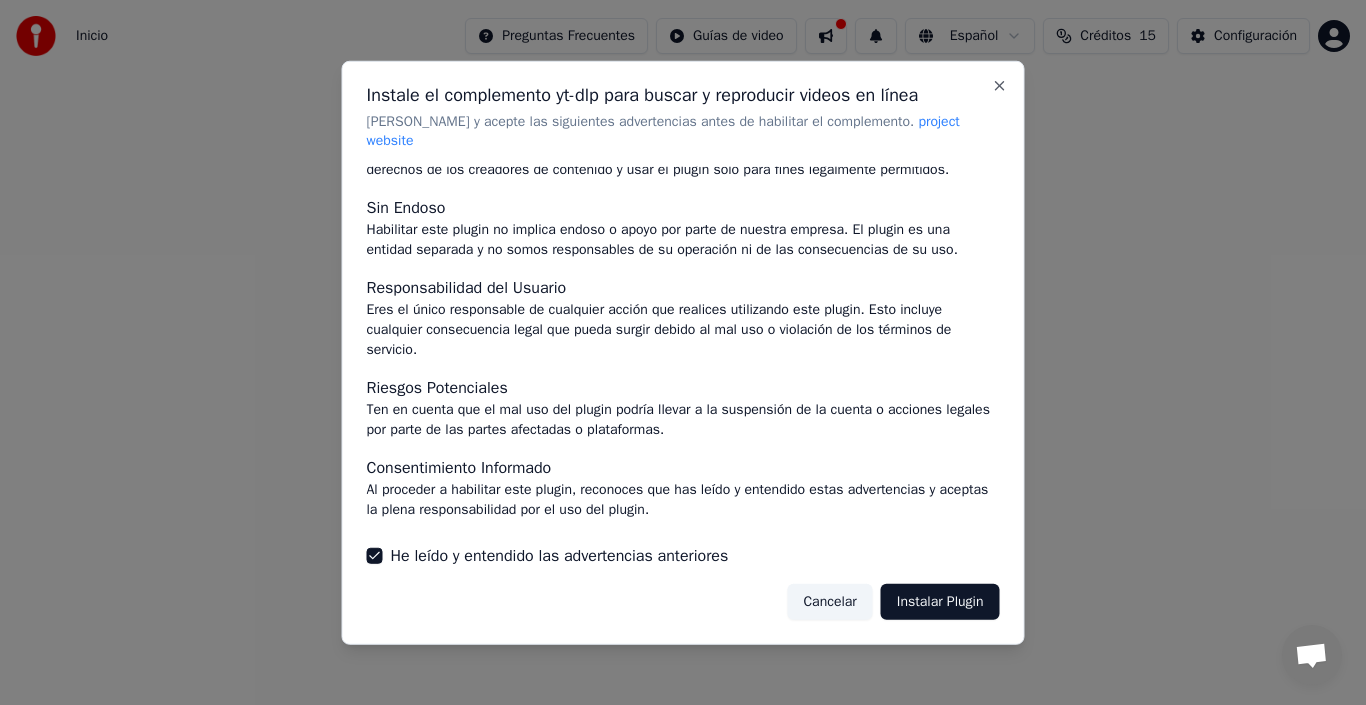 click on "Instalar Plugin" at bounding box center (940, 602) 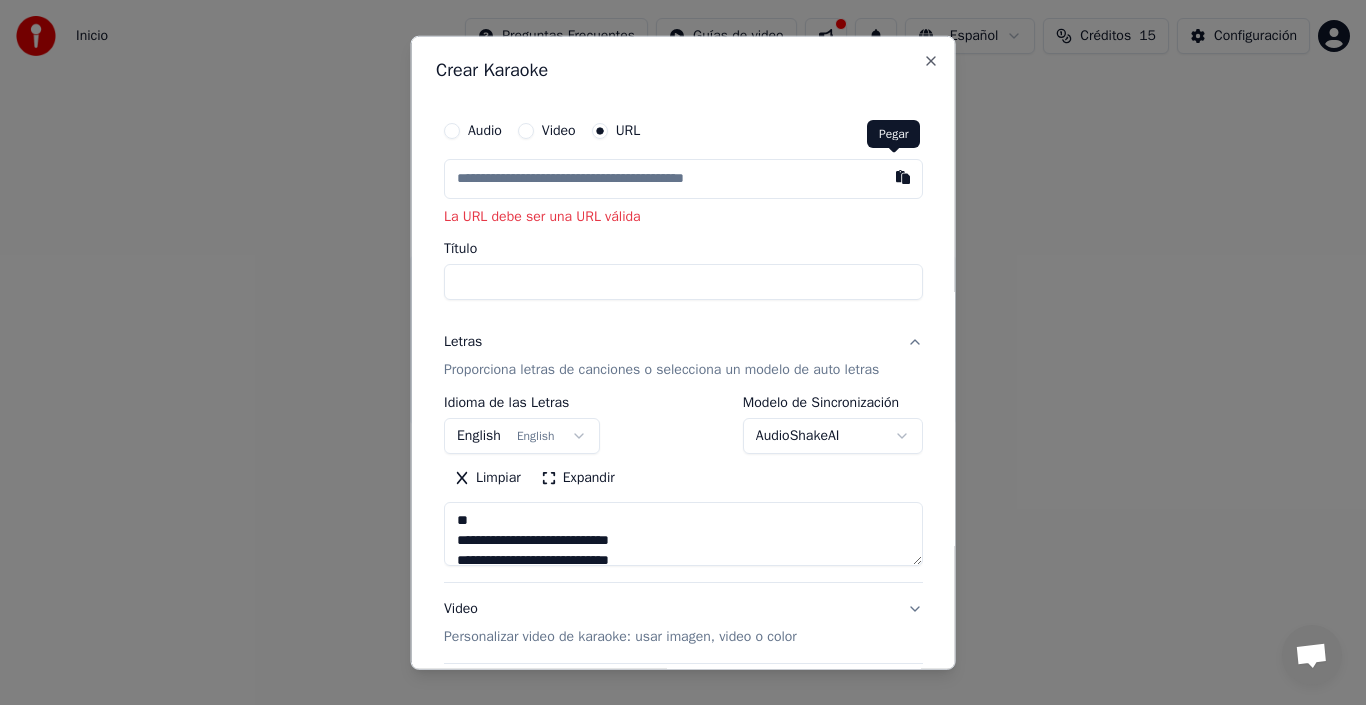 click at bounding box center (902, 176) 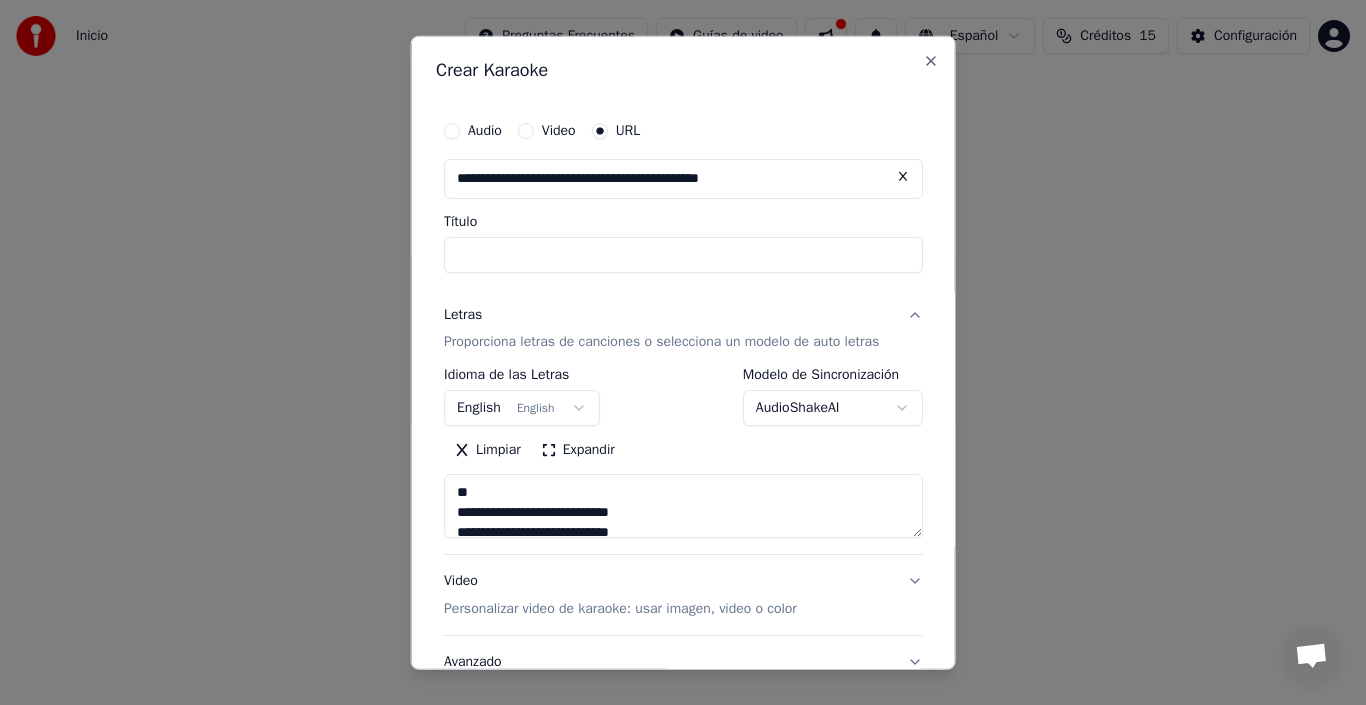 type on "**********" 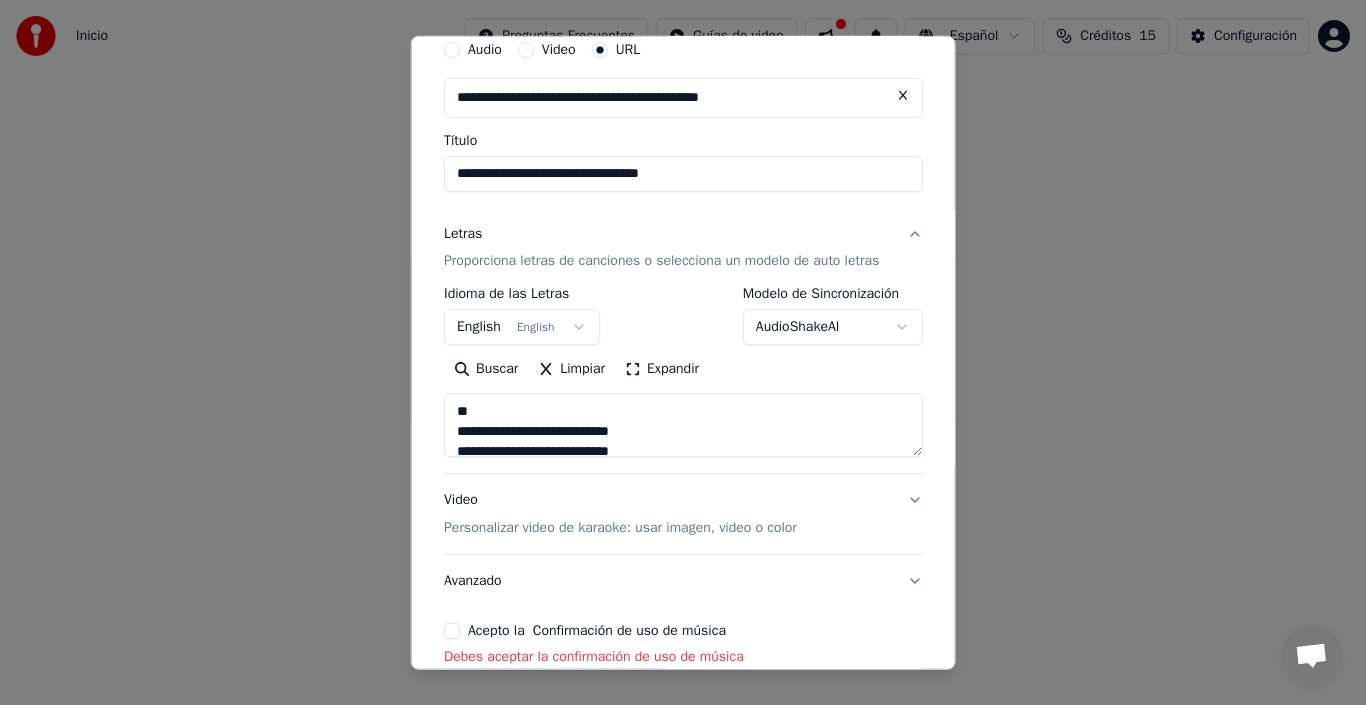 scroll, scrollTop: 83, scrollLeft: 0, axis: vertical 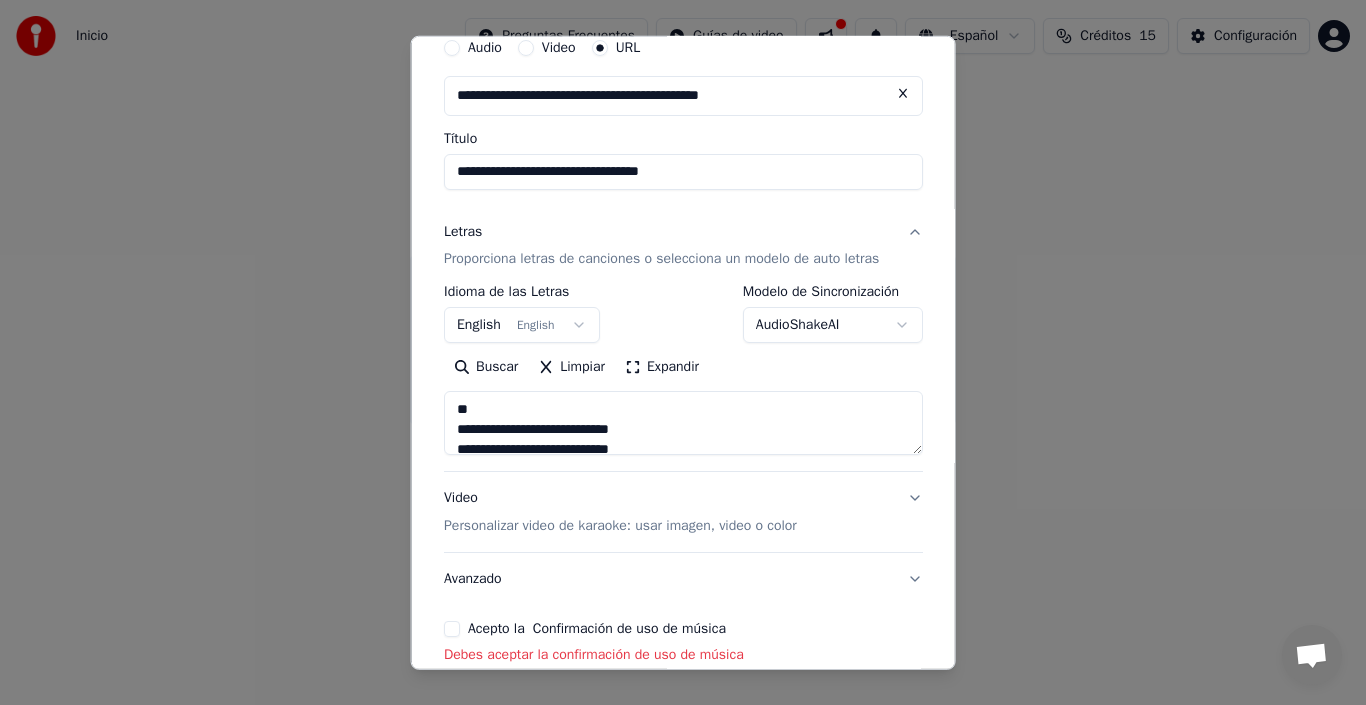 click on "English English" at bounding box center [522, 325] 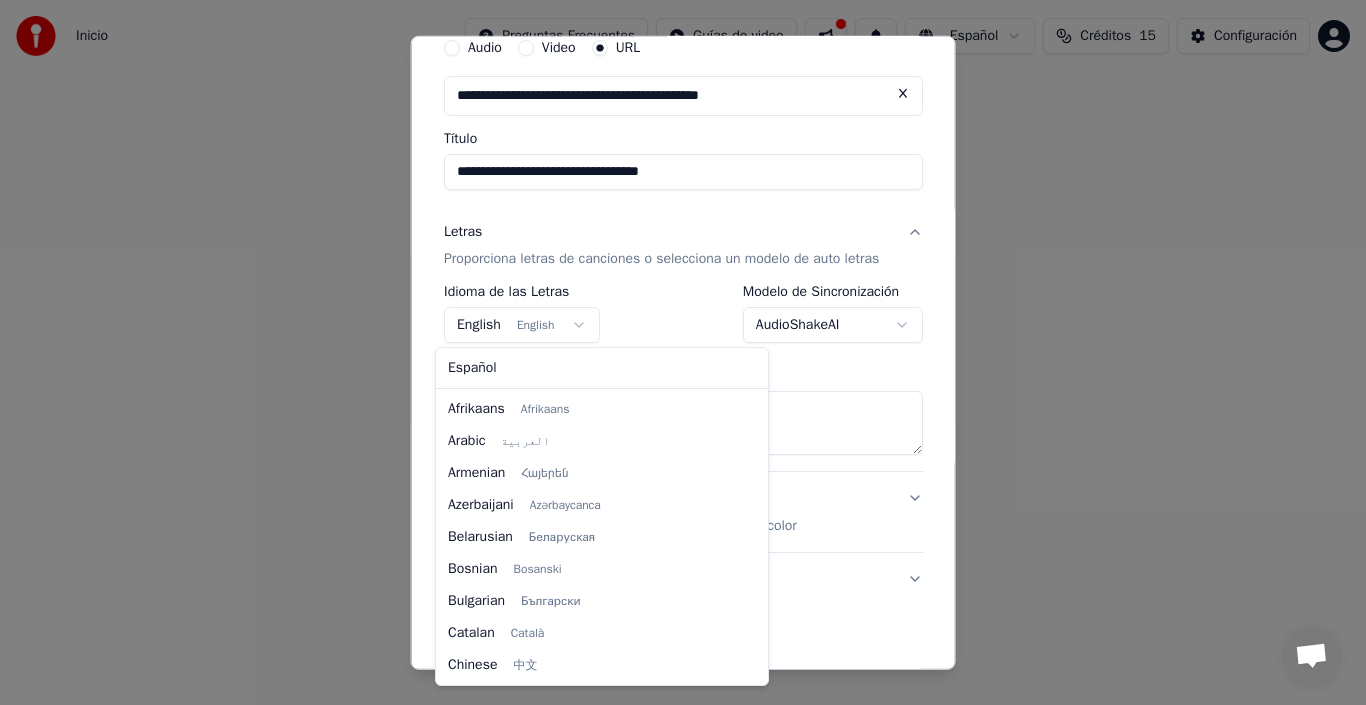 scroll, scrollTop: 160, scrollLeft: 0, axis: vertical 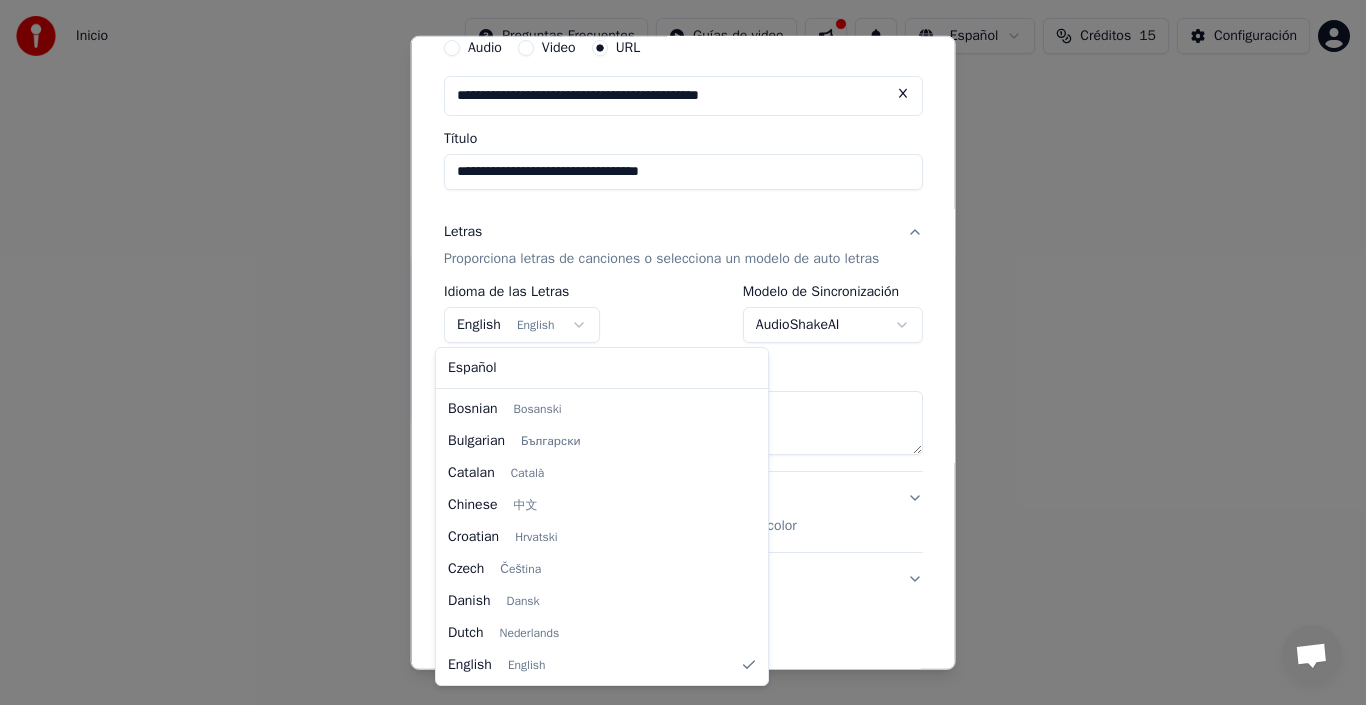 select on "**" 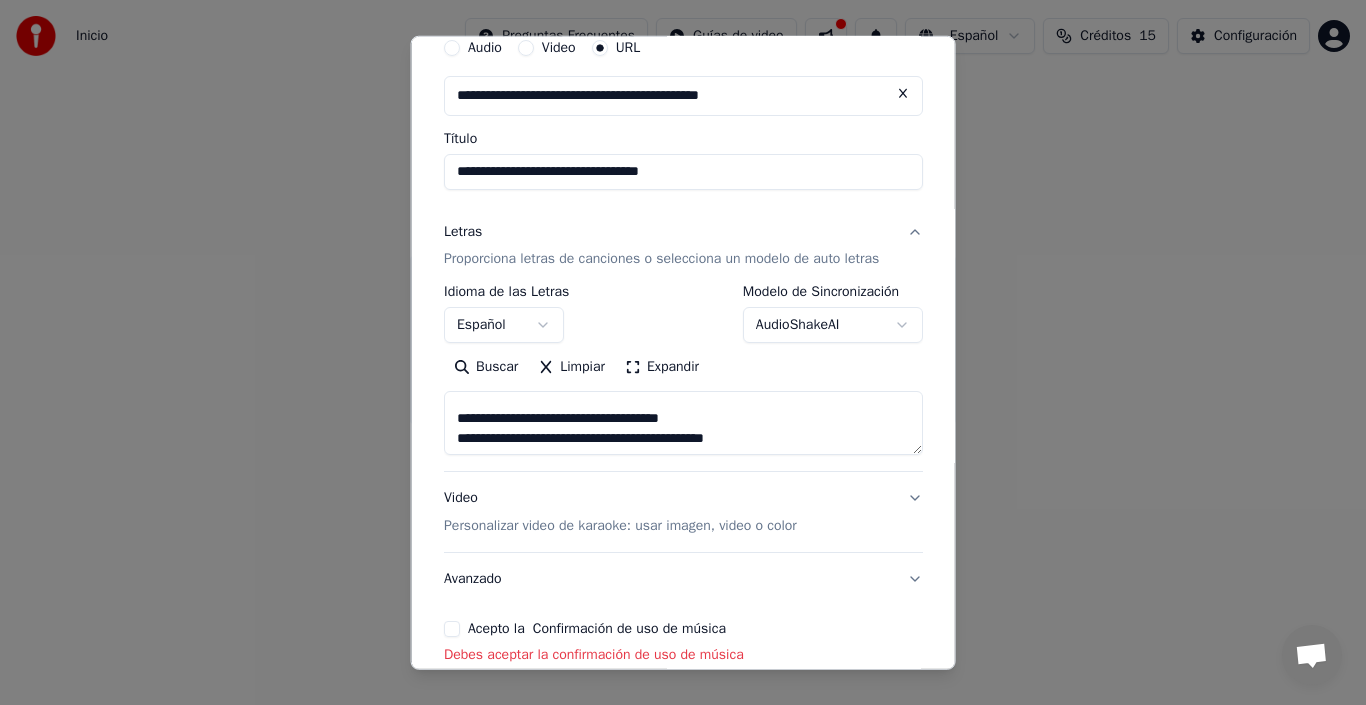 scroll, scrollTop: 120, scrollLeft: 0, axis: vertical 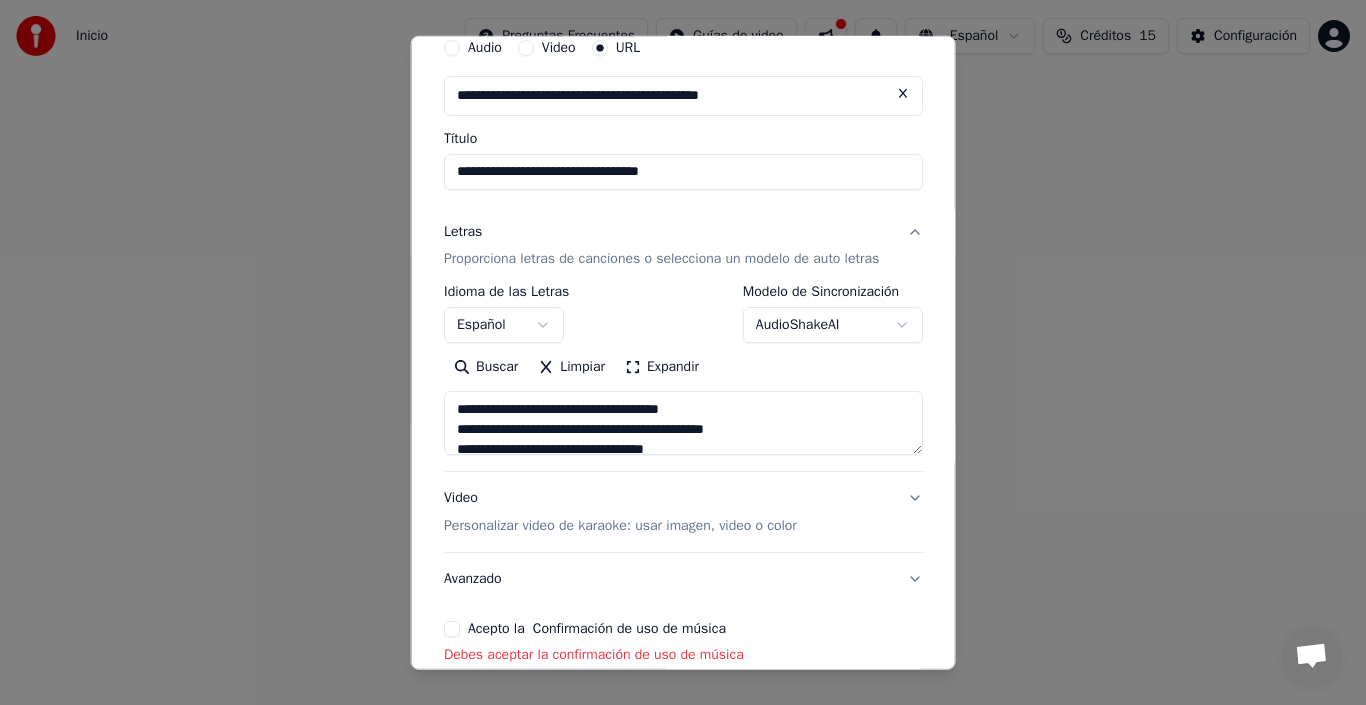 click on "Buscar" at bounding box center [486, 367] 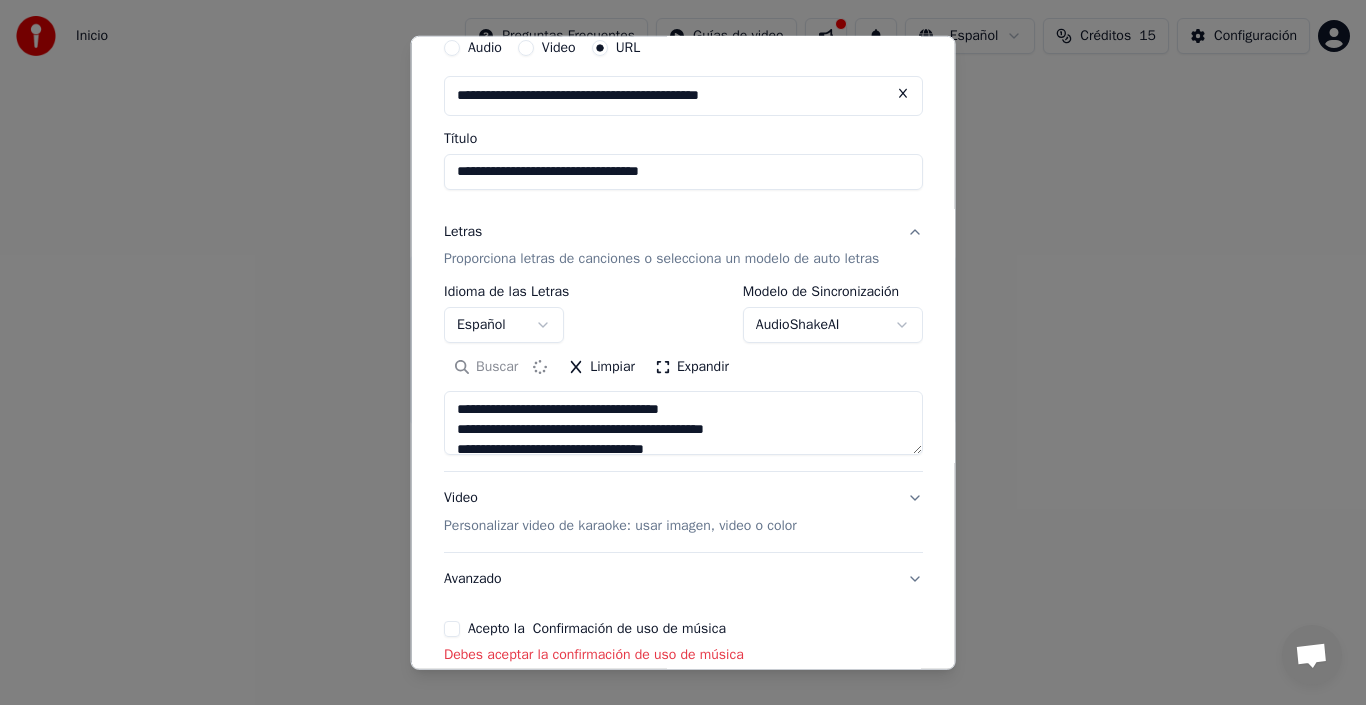 click on "Limpiar" at bounding box center [601, 367] 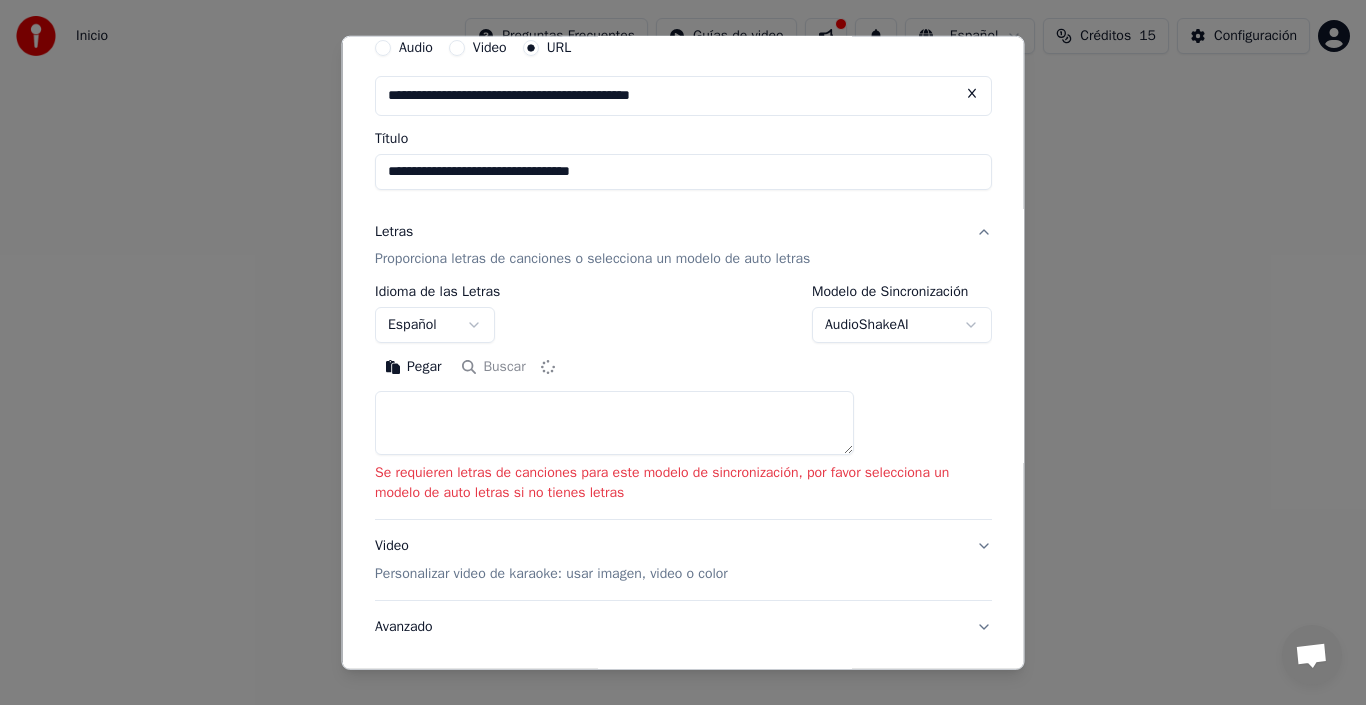 scroll, scrollTop: 0, scrollLeft: 0, axis: both 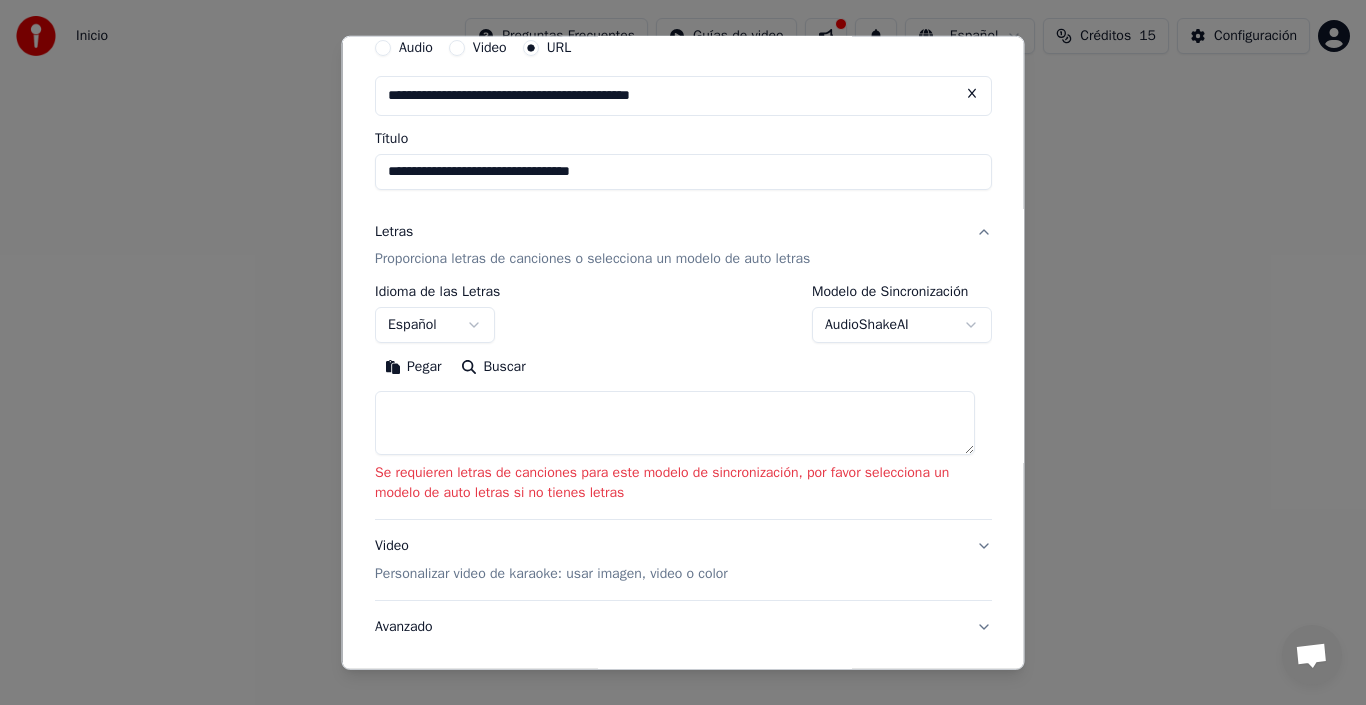 click on "Buscar" at bounding box center (493, 367) 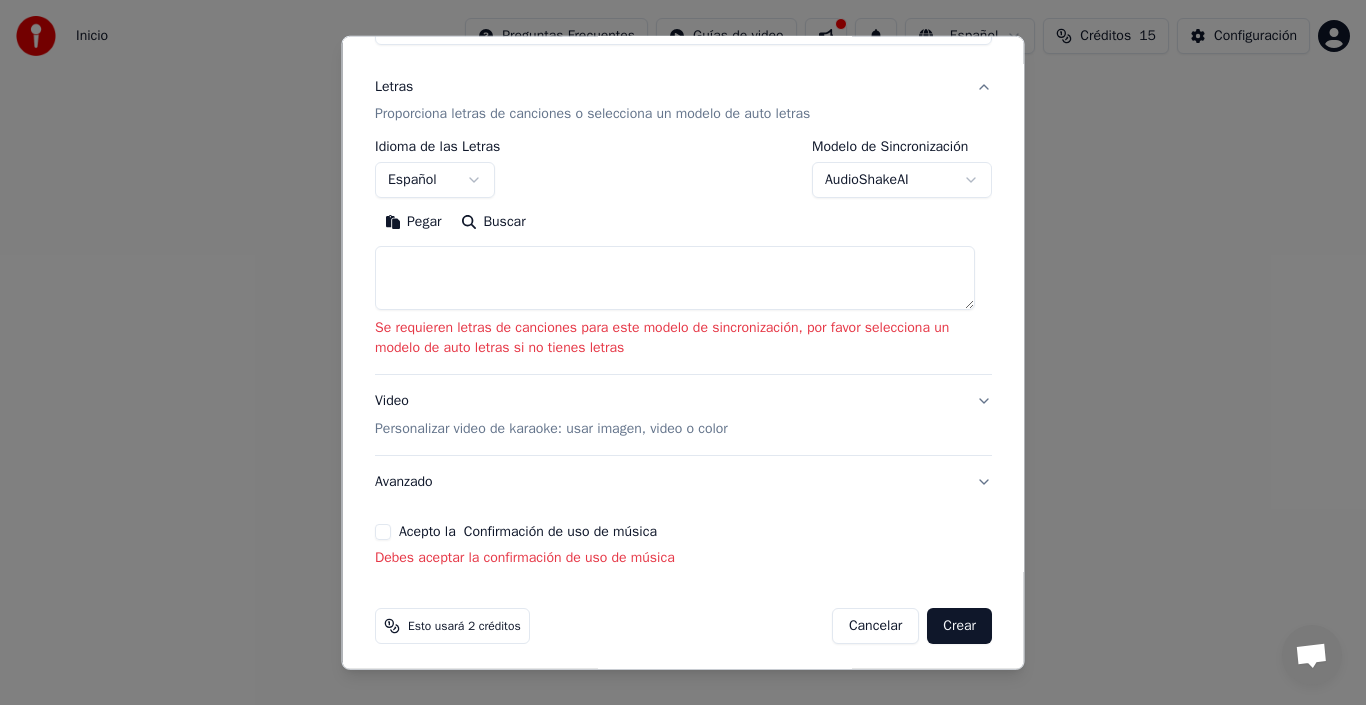 scroll, scrollTop: 0, scrollLeft: 0, axis: both 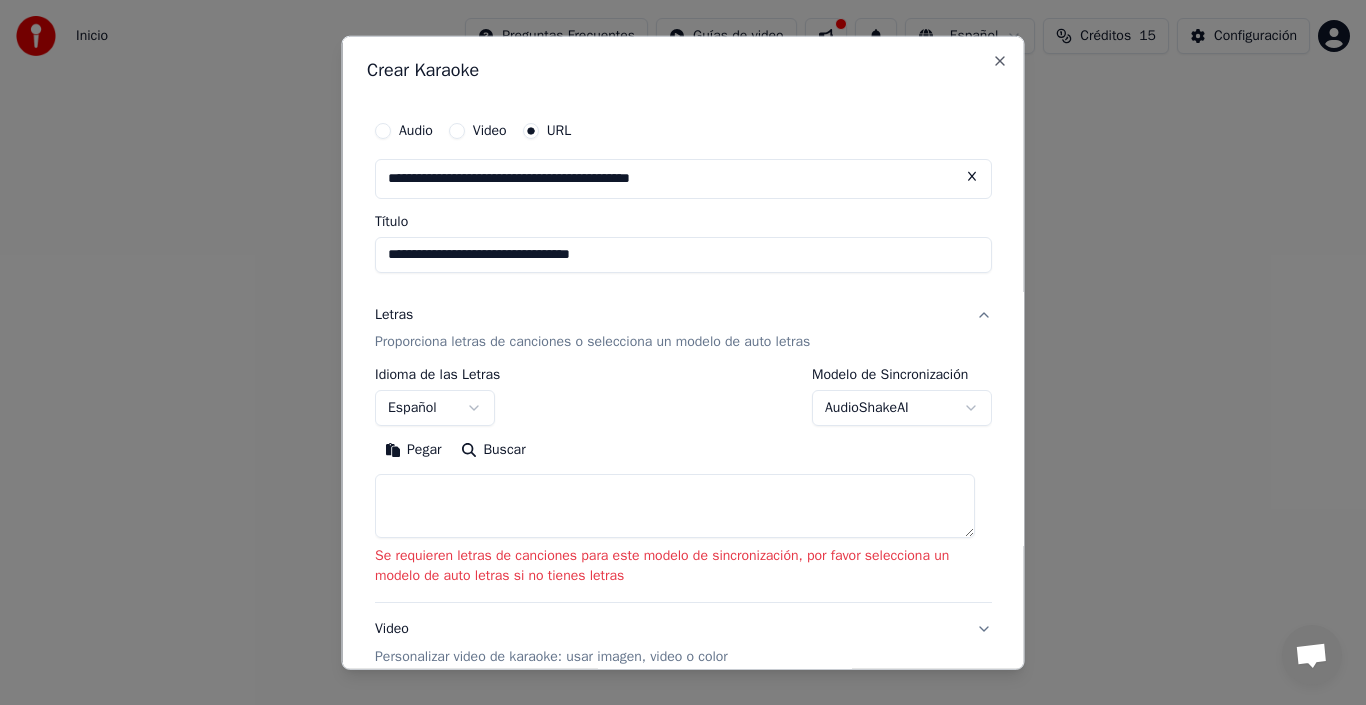 click on "Video" at bounding box center [477, 130] 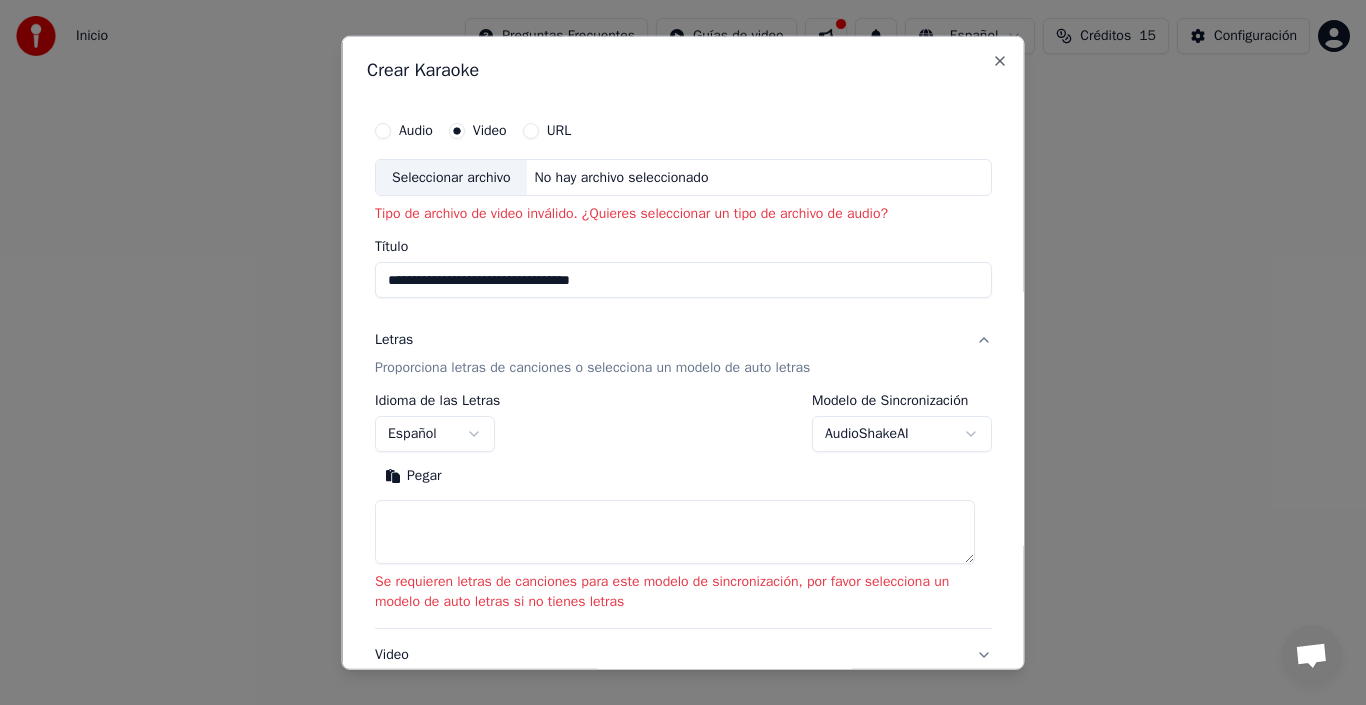 type 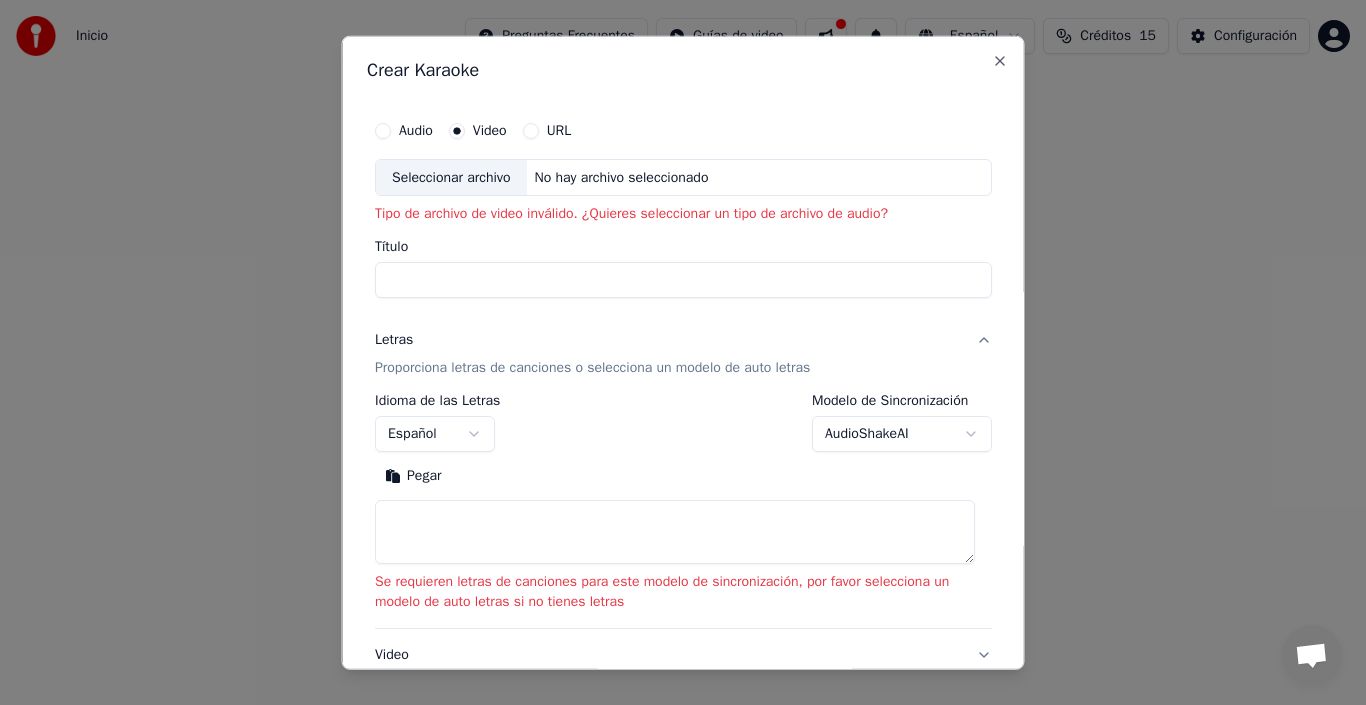 click on "Audio Video URL" at bounding box center (683, 130) 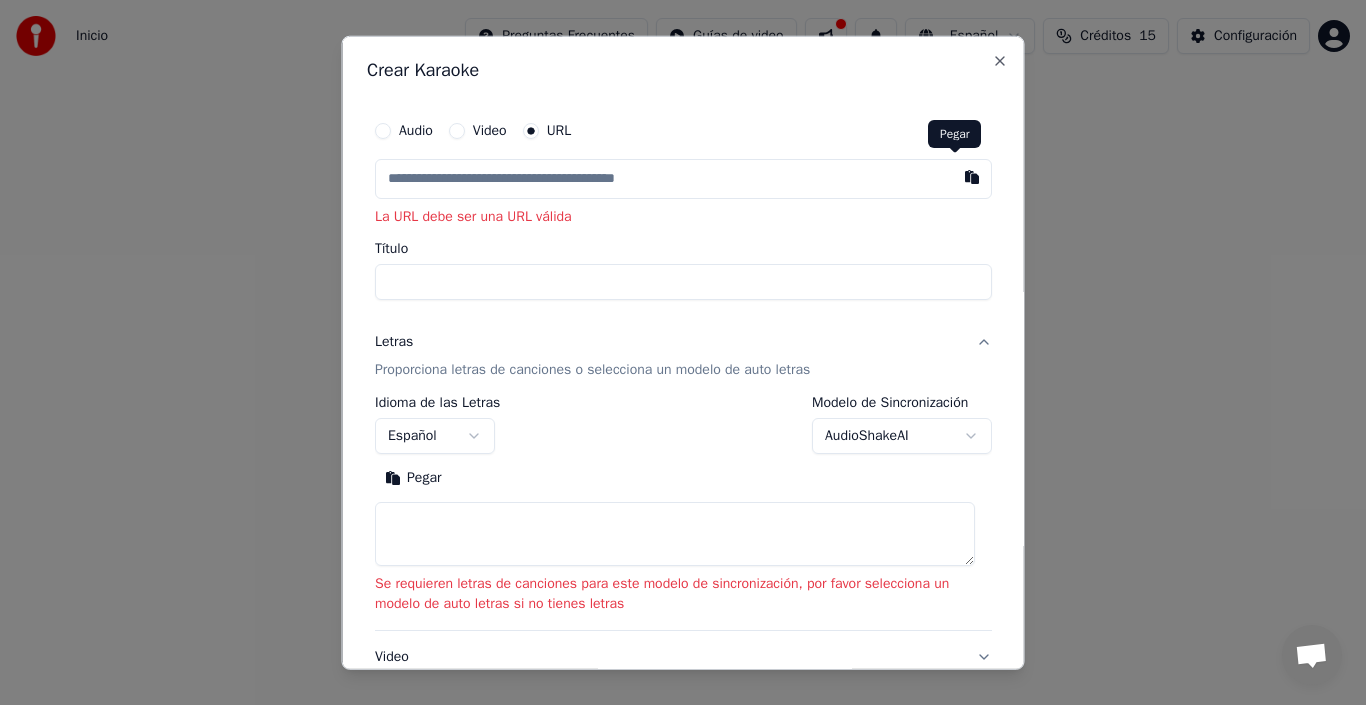 click at bounding box center (972, 176) 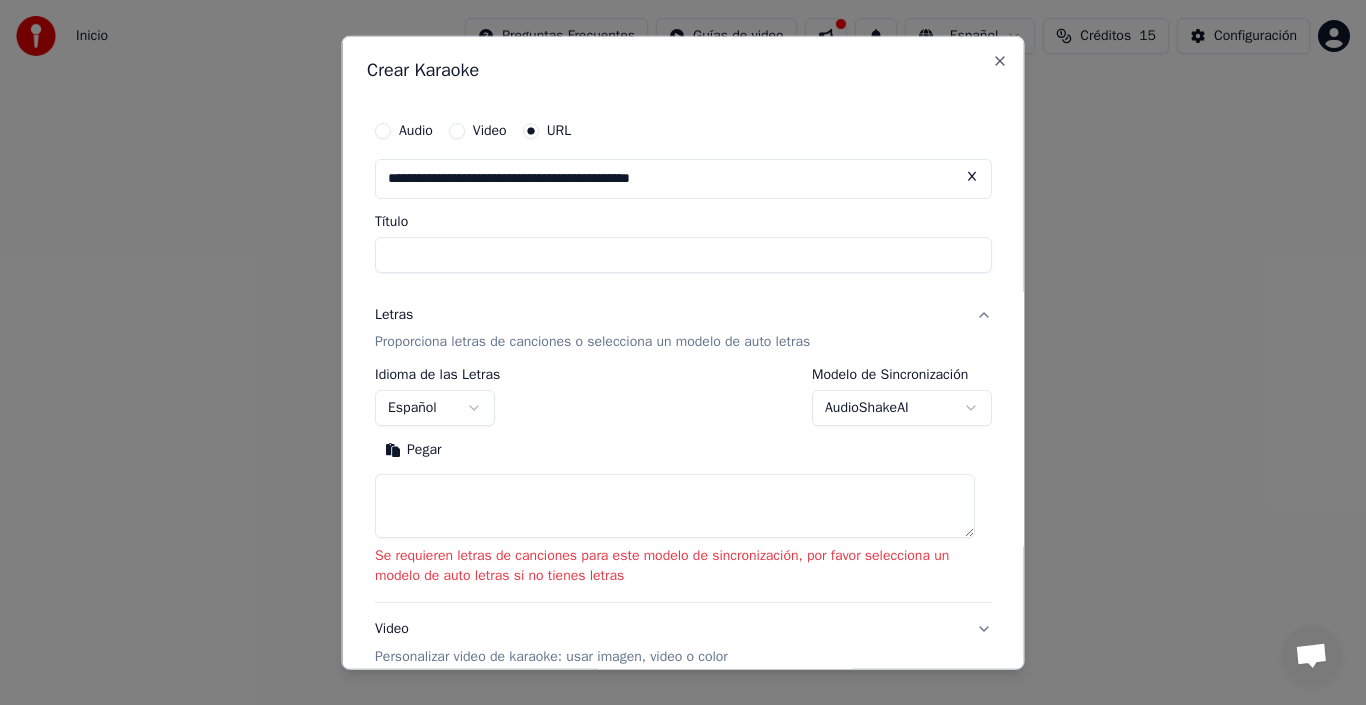 type on "**********" 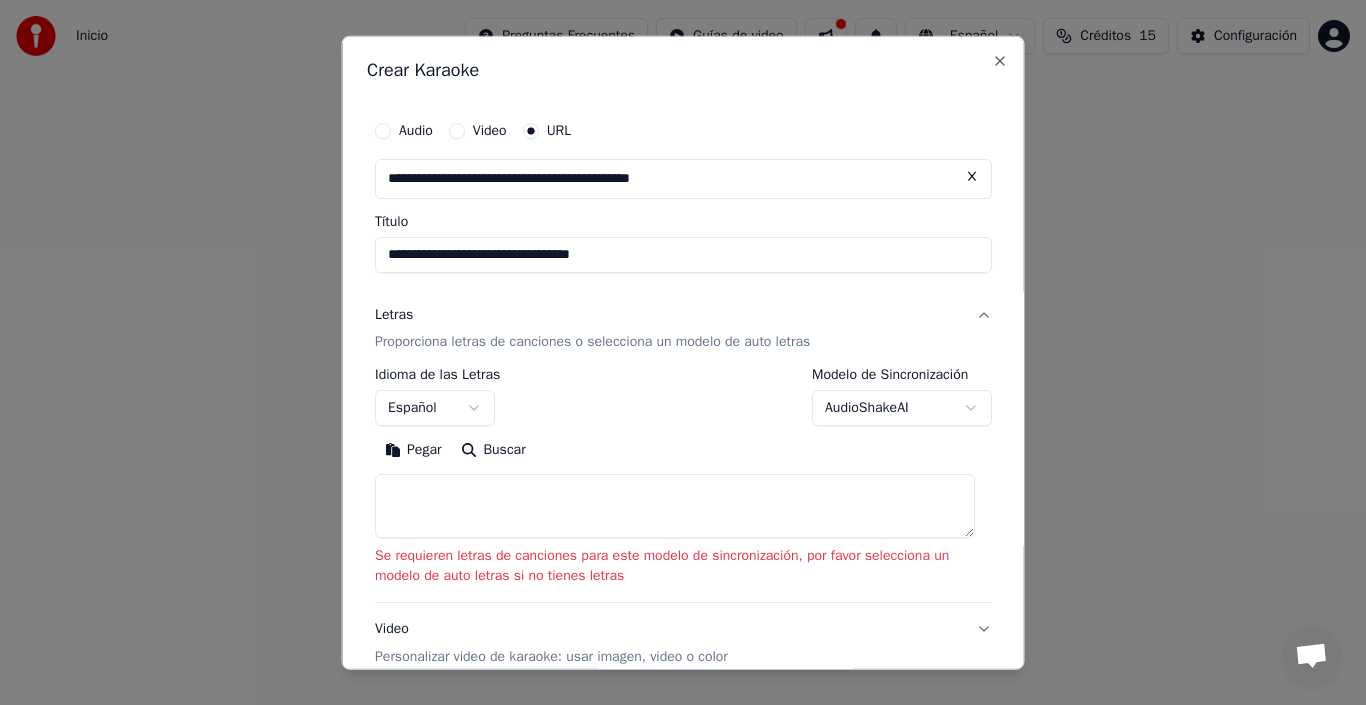 drag, startPoint x: 695, startPoint y: 256, endPoint x: 304, endPoint y: 227, distance: 392.07397 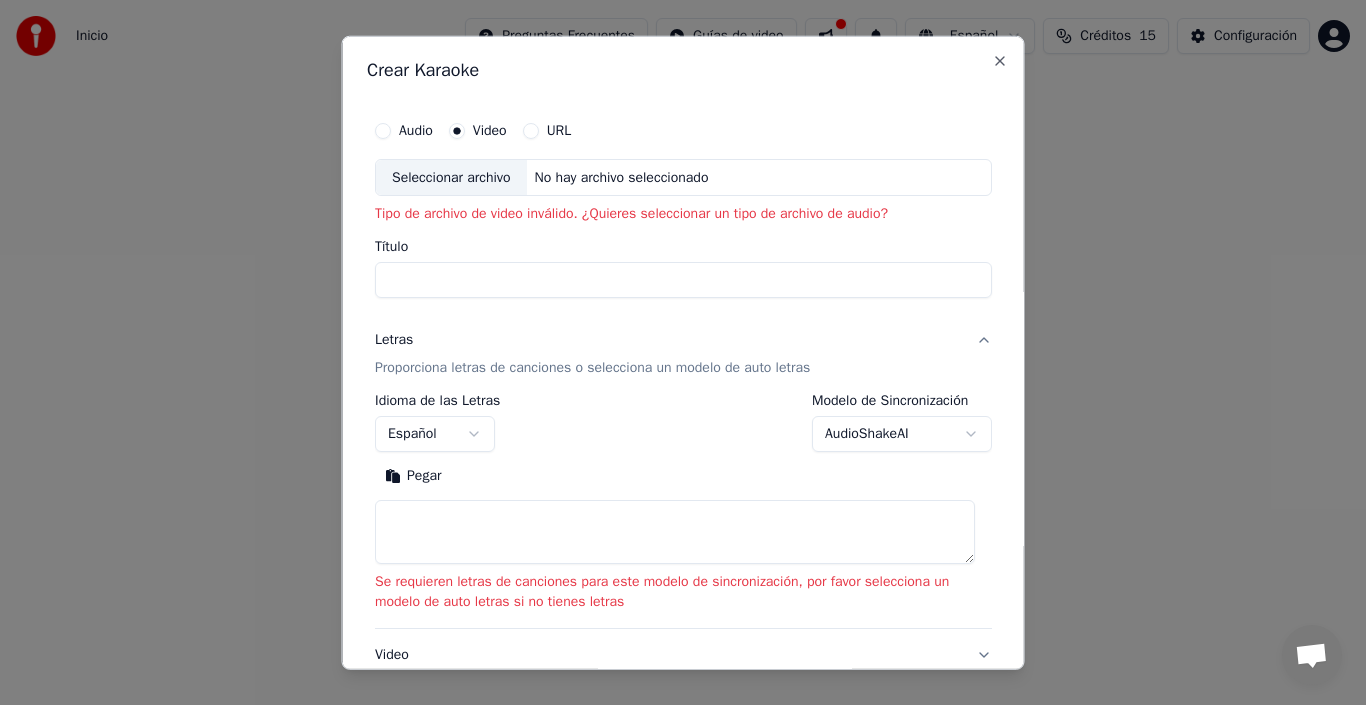 click on "Título" at bounding box center [683, 280] 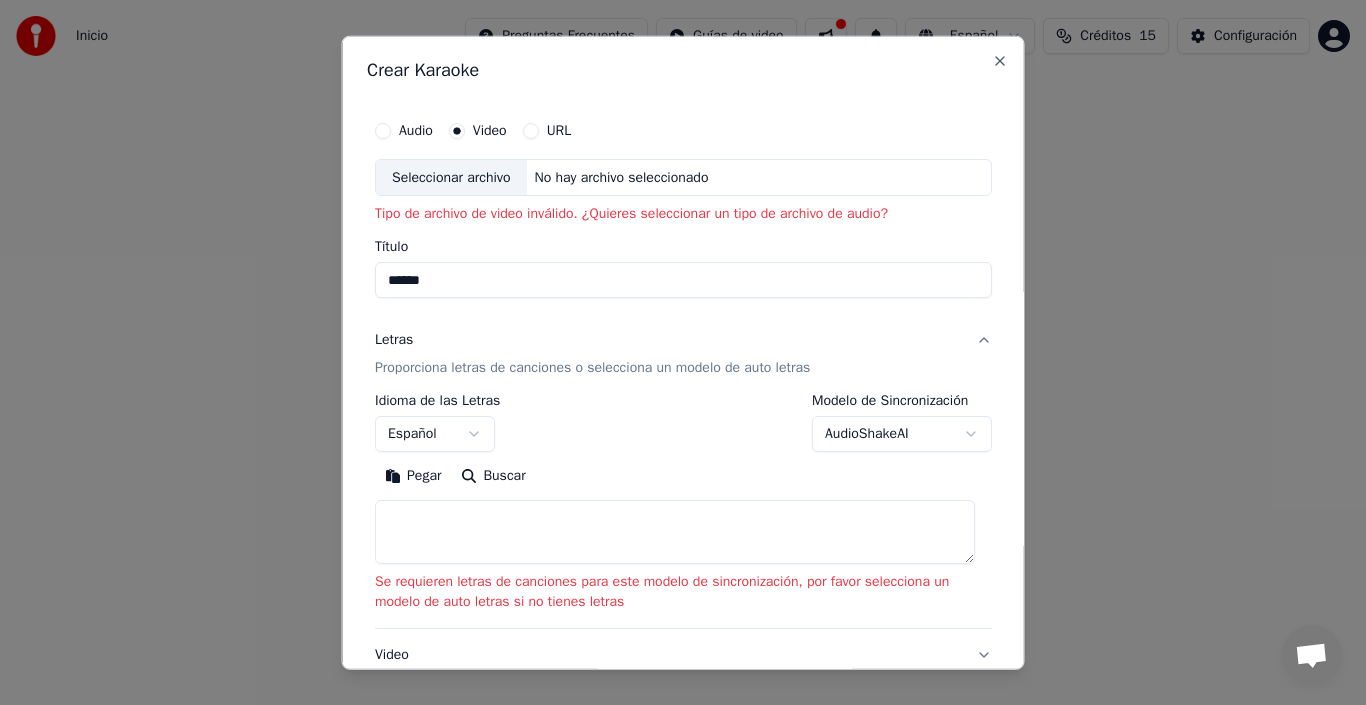 type on "******" 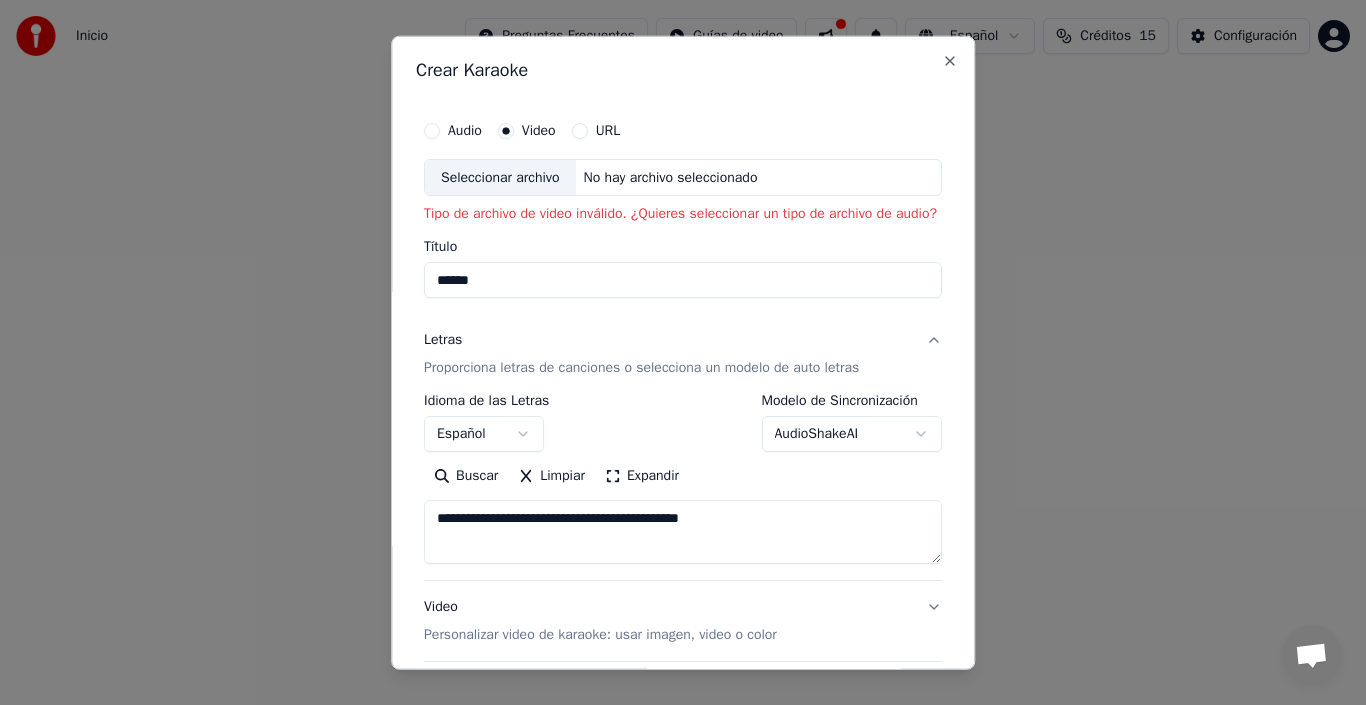 click on "Buscar" at bounding box center (466, 476) 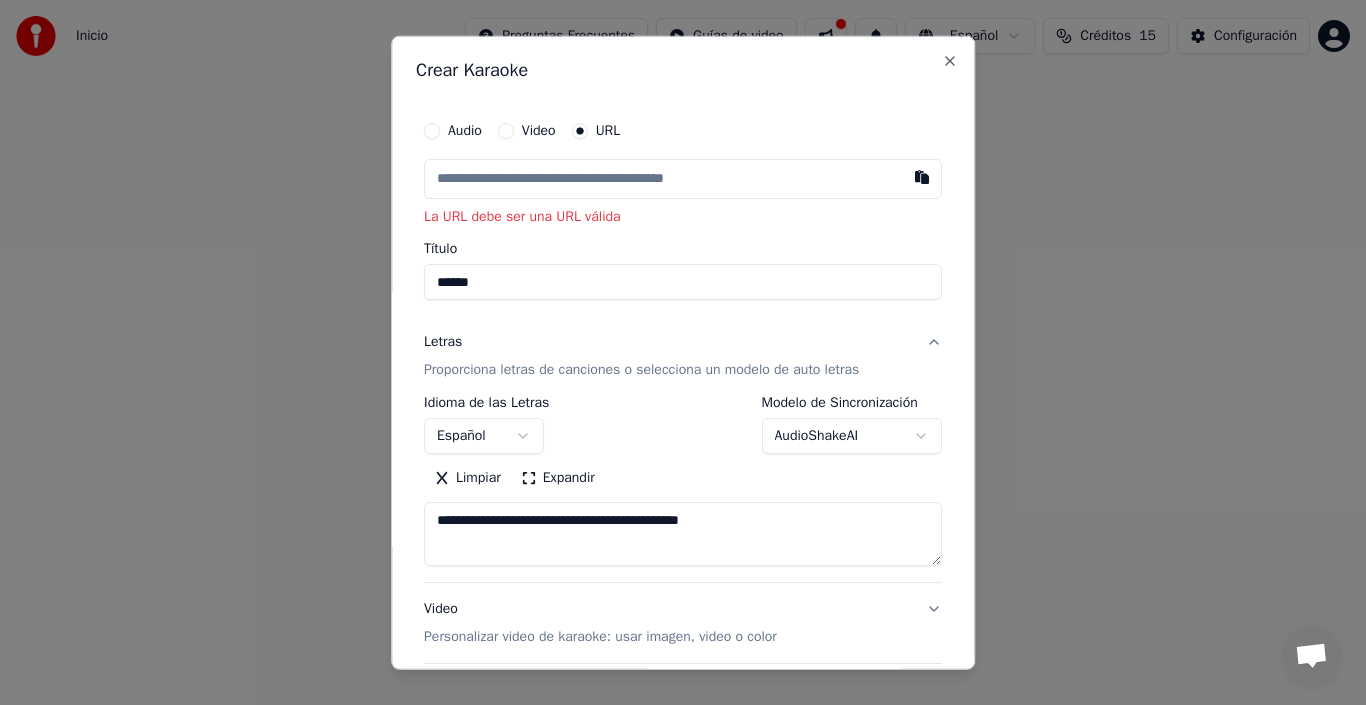type 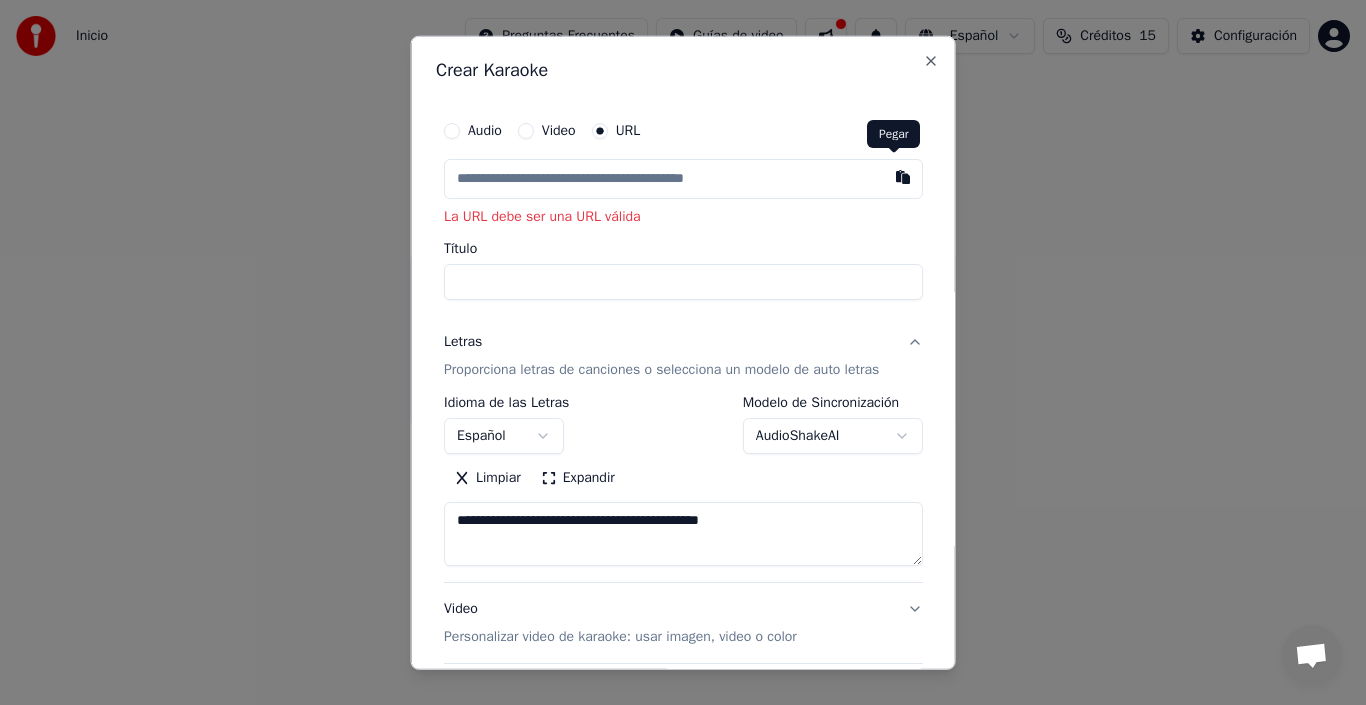 click at bounding box center [902, 176] 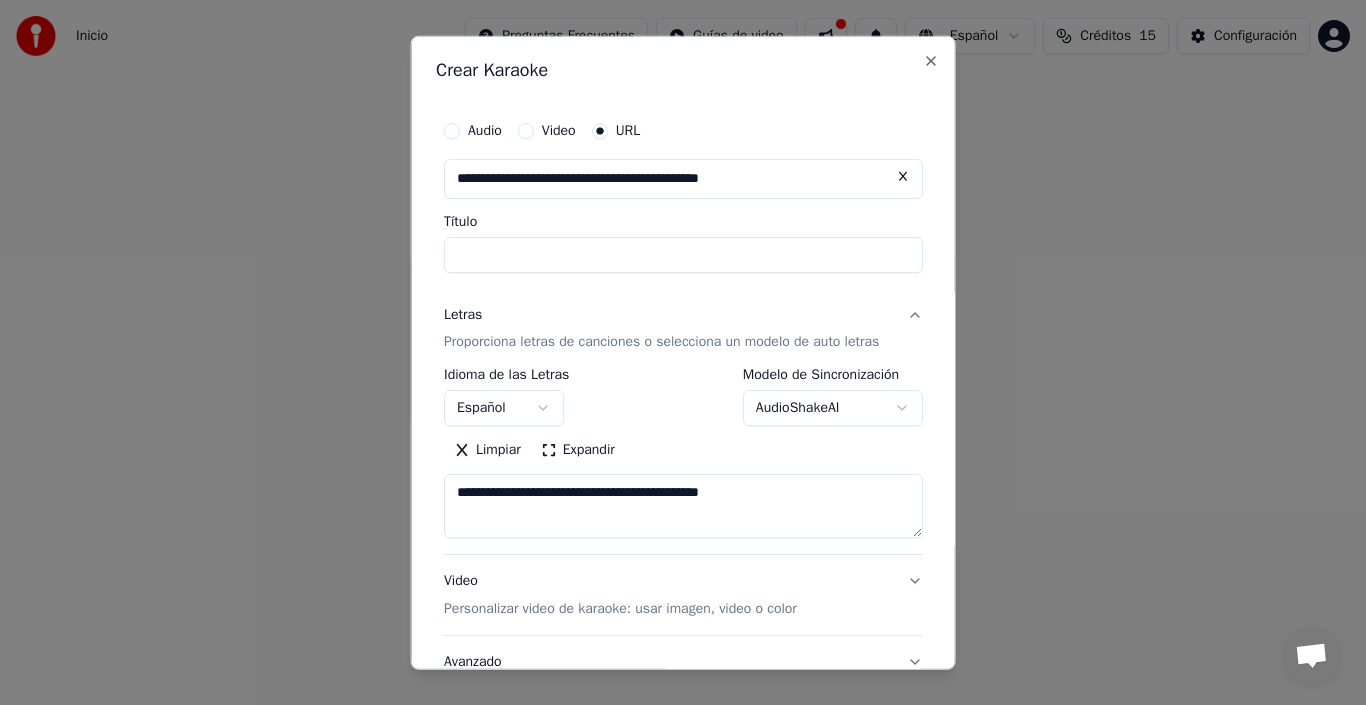 type on "**********" 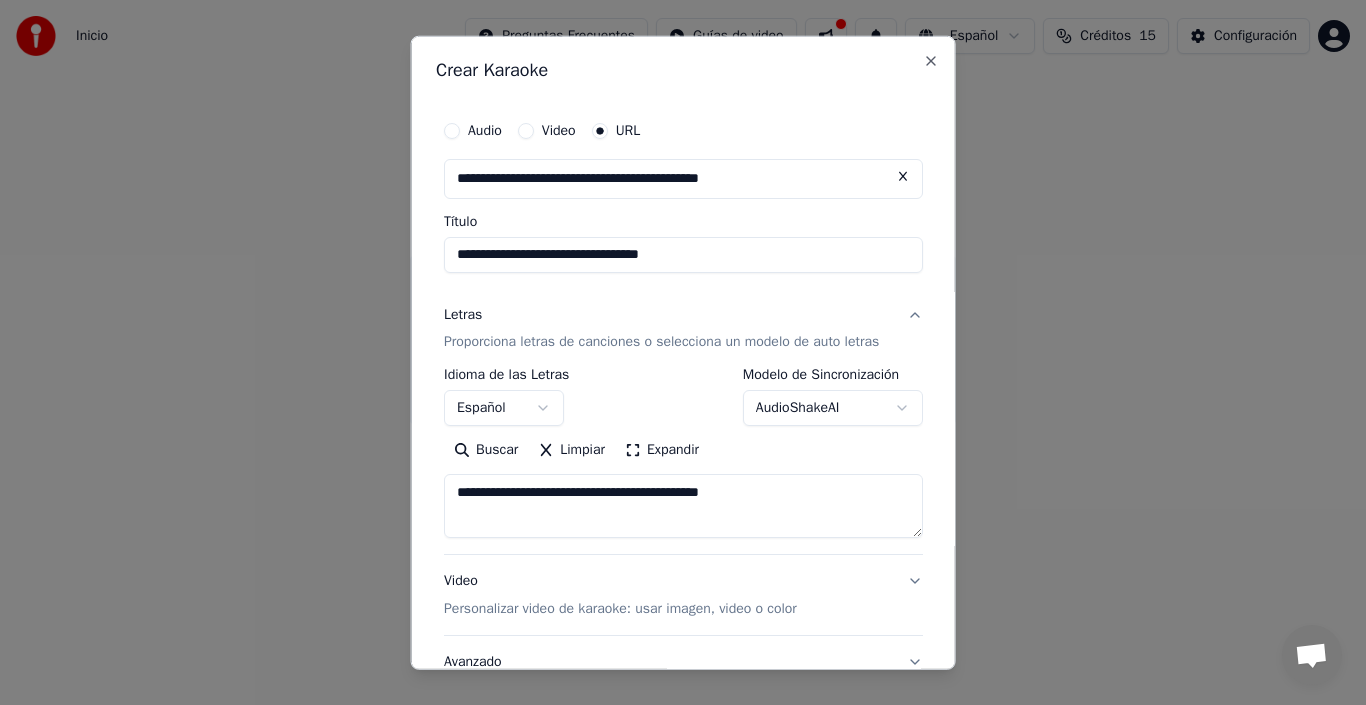 click on "**********" at bounding box center (683, 212) 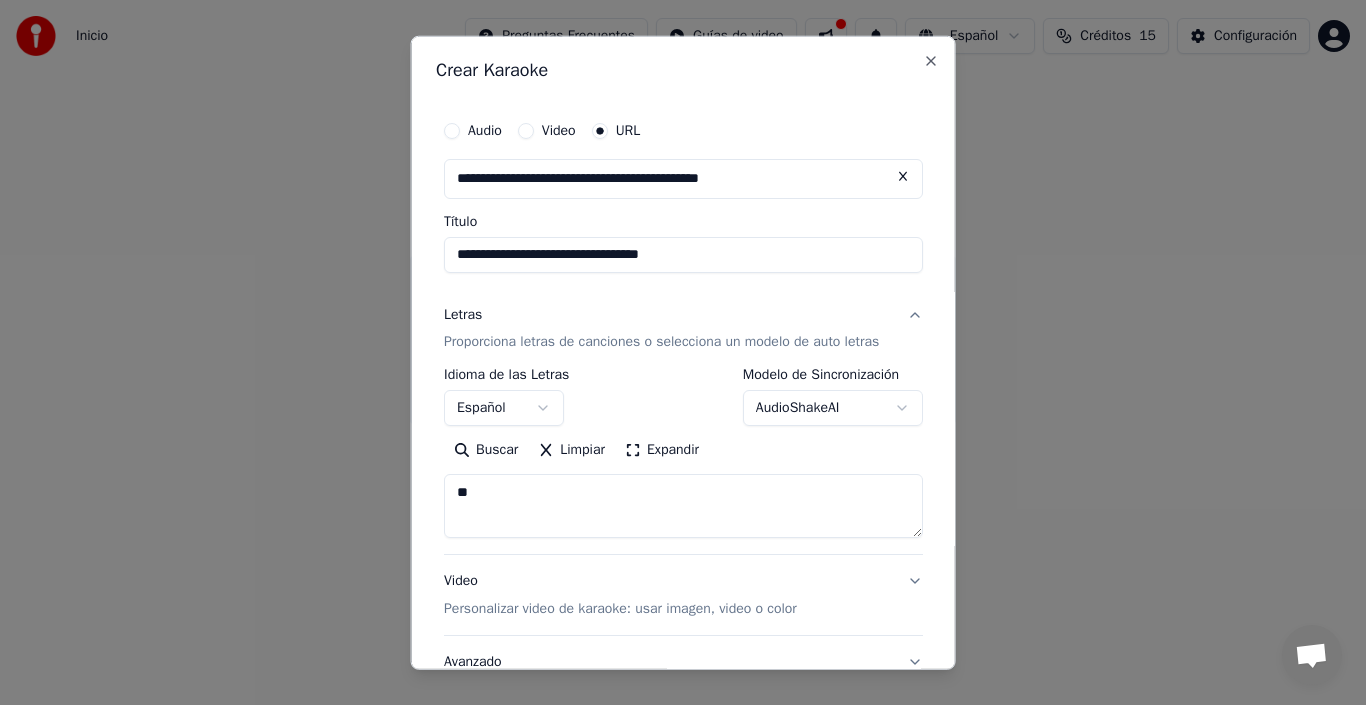 type on "*" 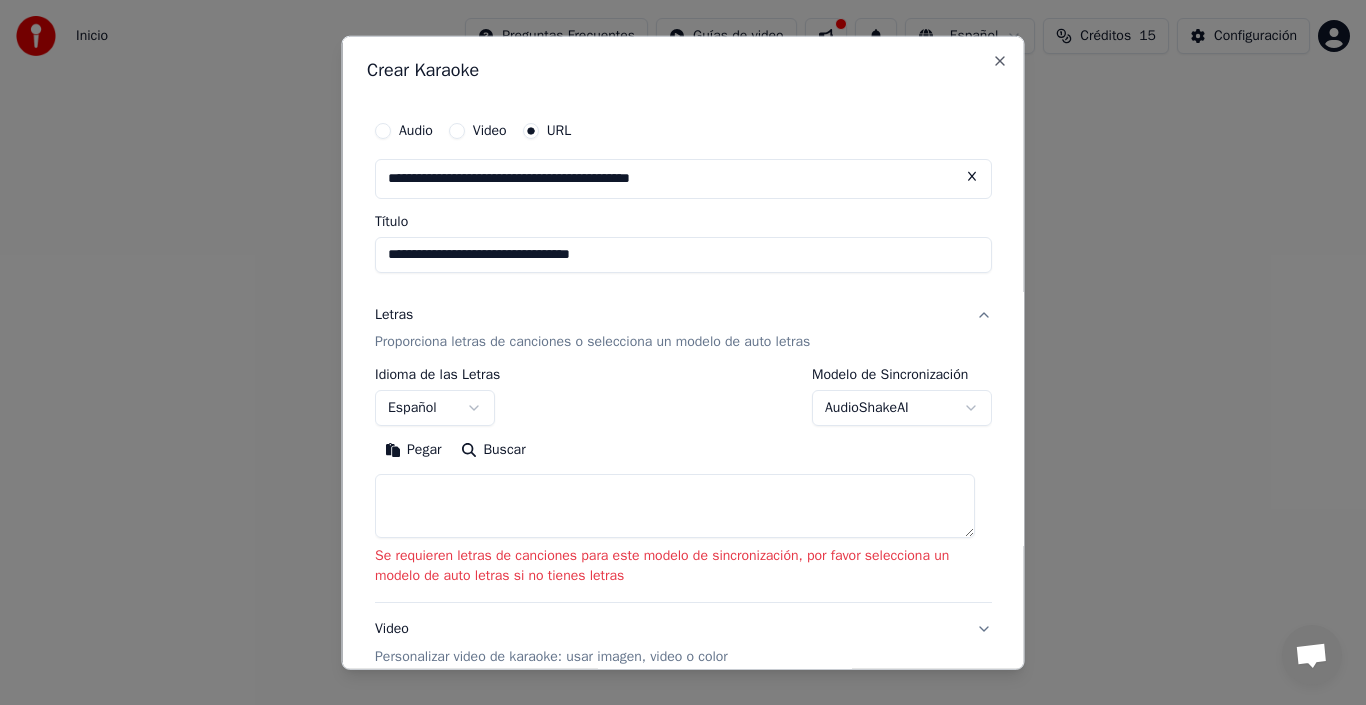 type 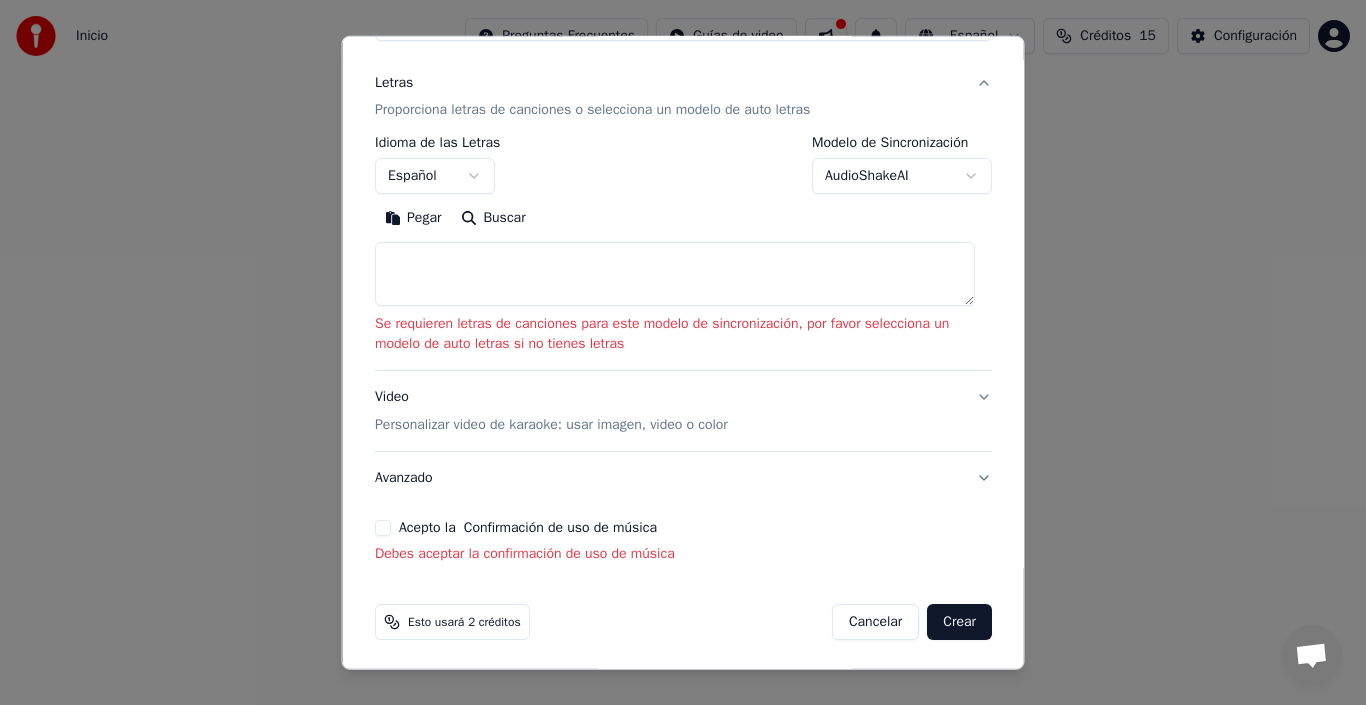 scroll, scrollTop: 235, scrollLeft: 0, axis: vertical 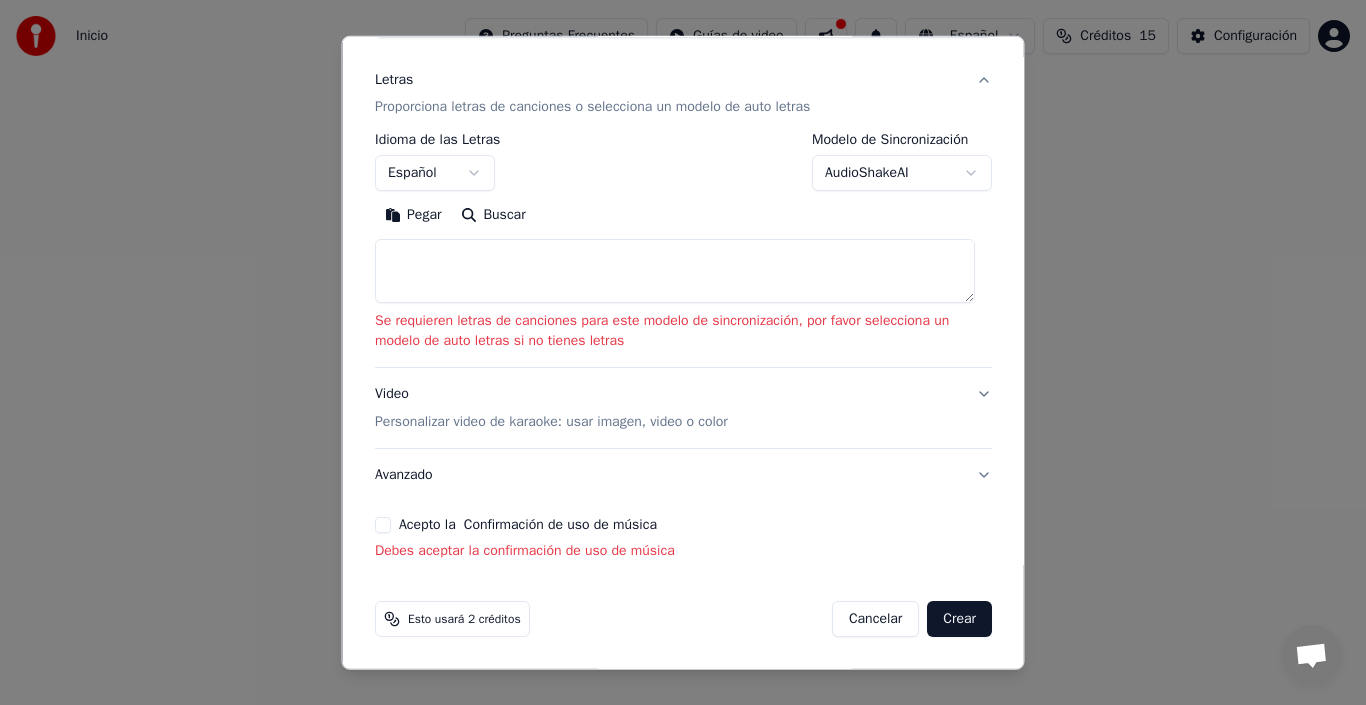 click on "Acepto la   Confirmación de uso de música" at bounding box center (383, 525) 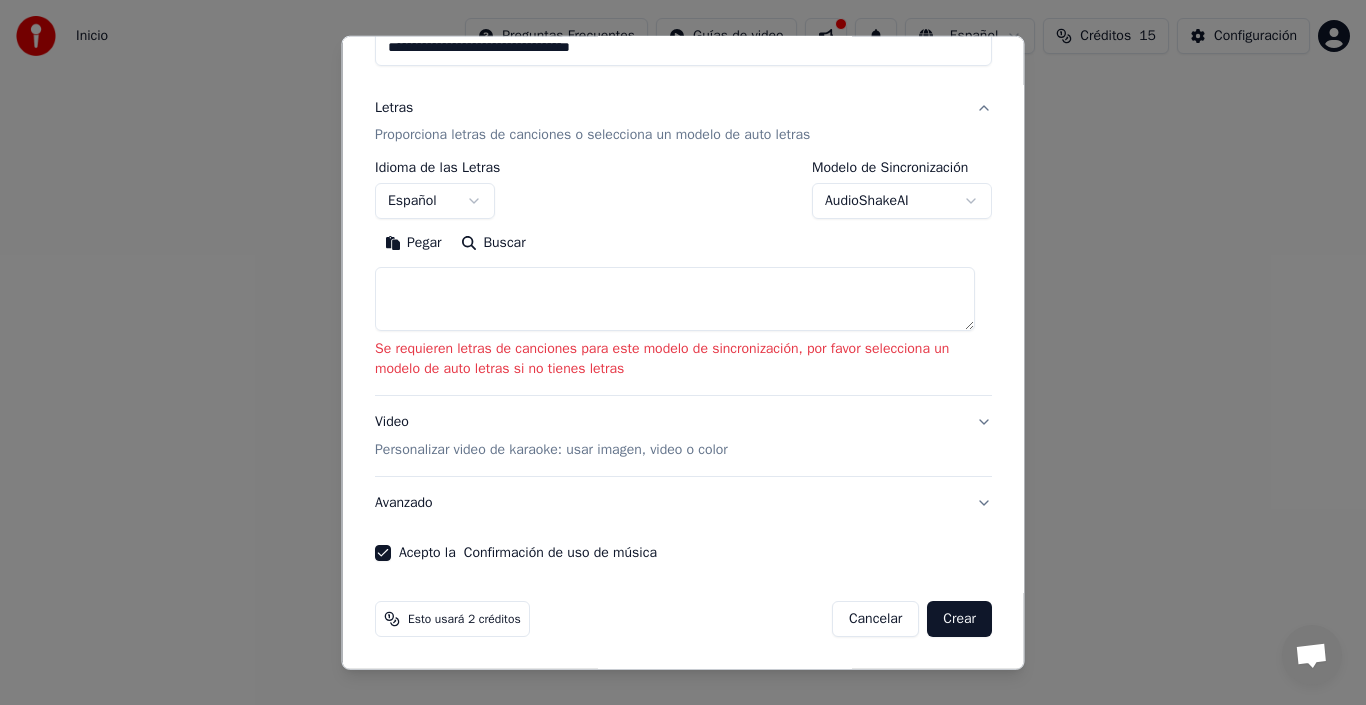 click at bounding box center [675, 299] 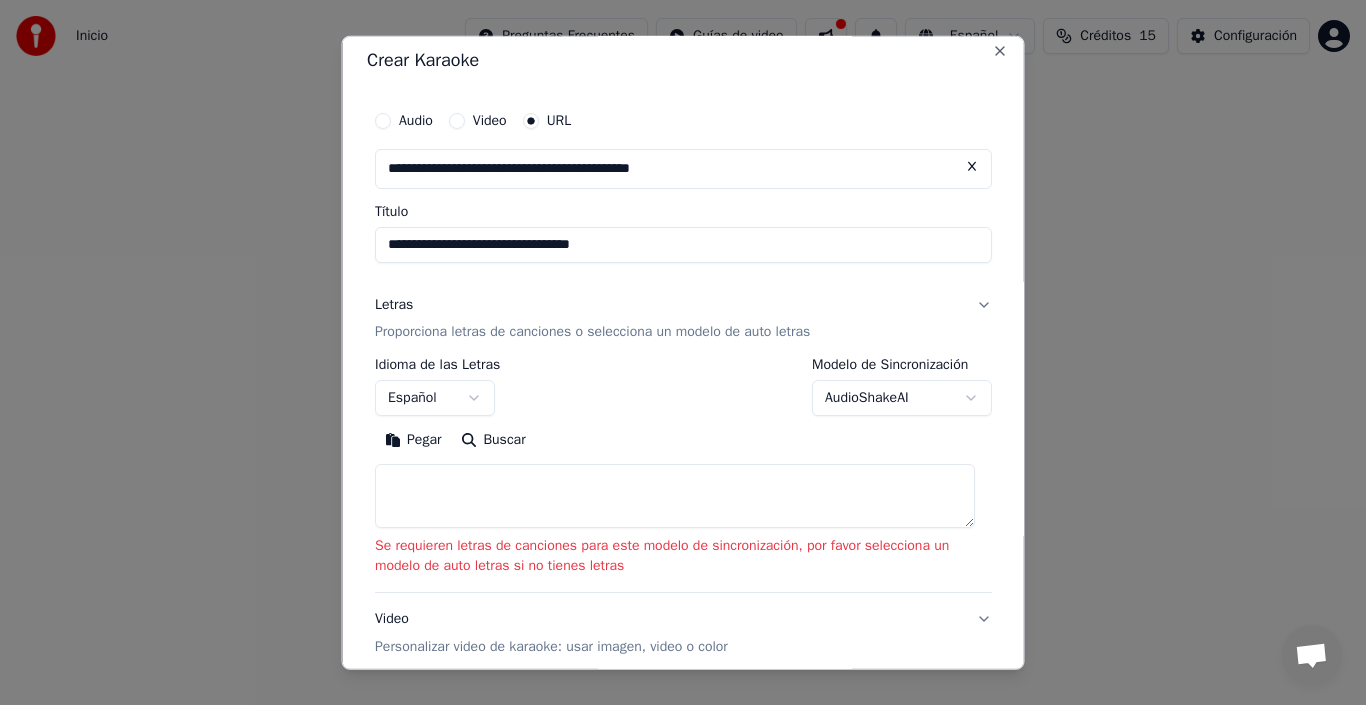 scroll, scrollTop: 0, scrollLeft: 0, axis: both 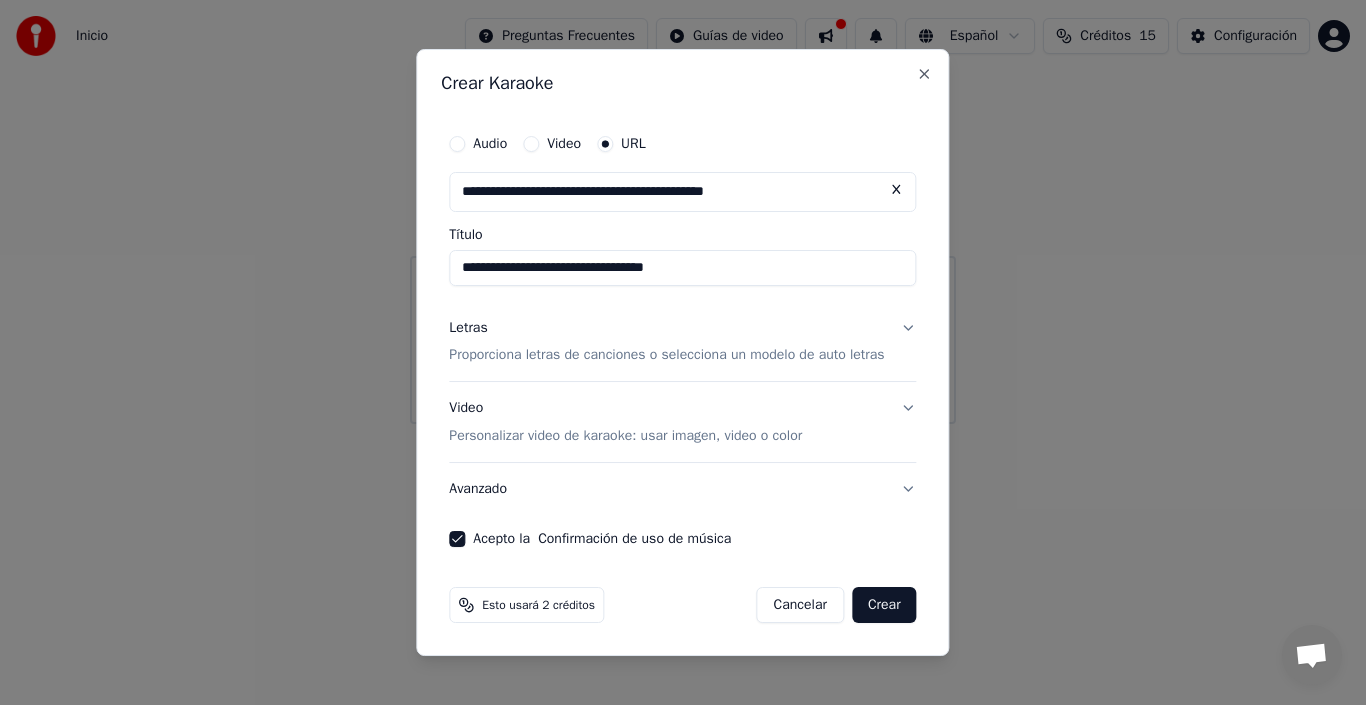 click on "Proporciona letras de canciones o selecciona un modelo de auto letras" at bounding box center (666, 356) 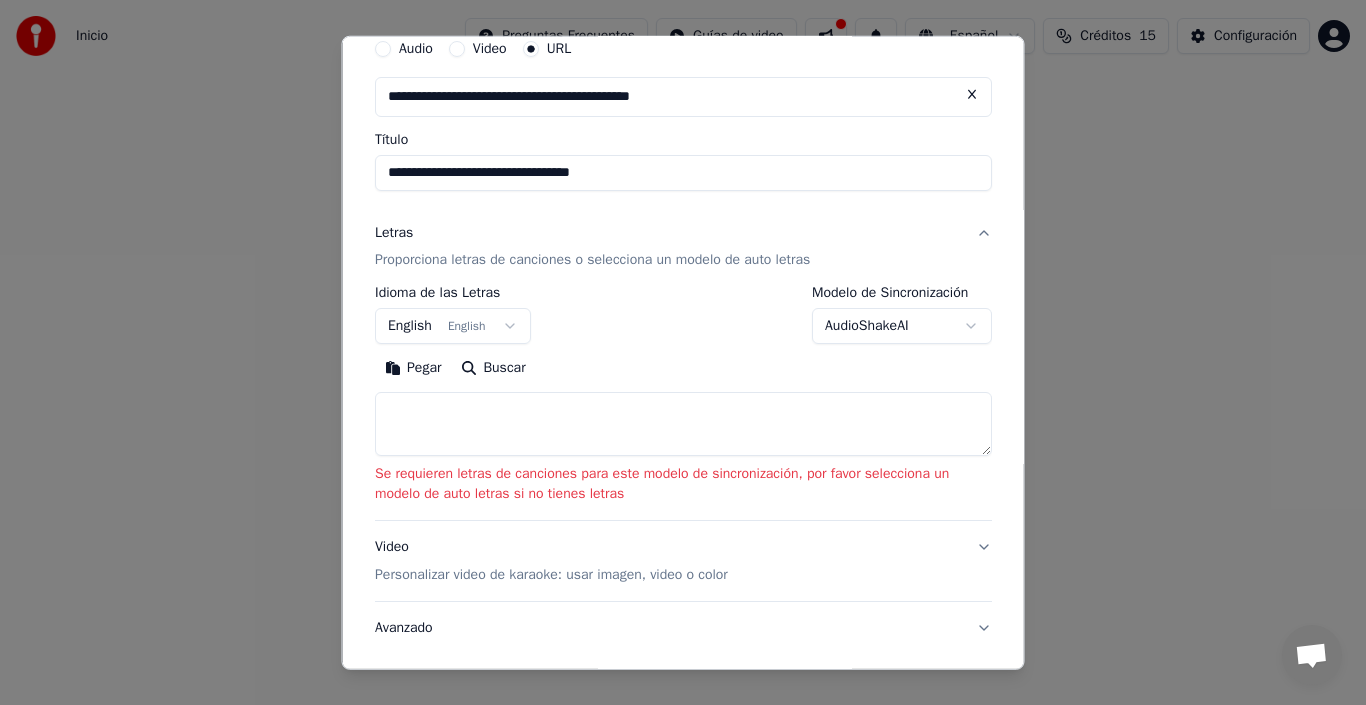 scroll, scrollTop: 207, scrollLeft: 0, axis: vertical 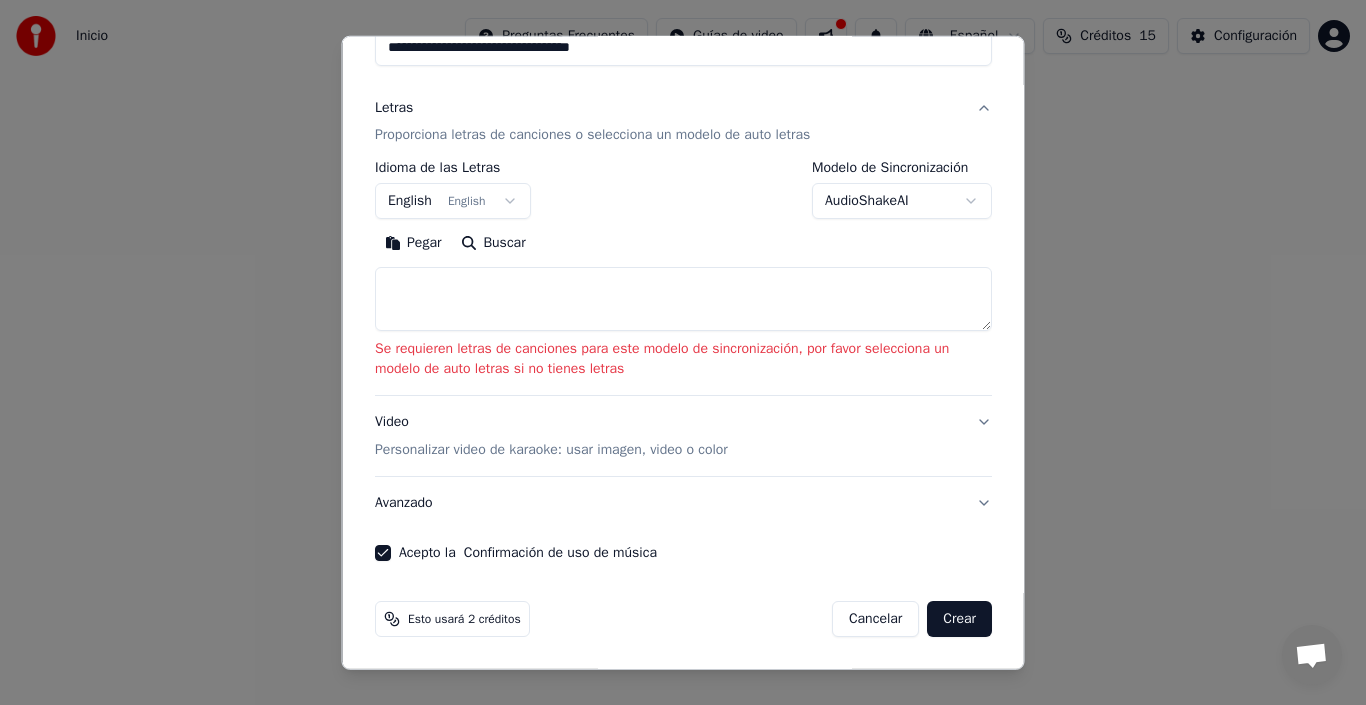 click on "Crear" at bounding box center [959, 619] 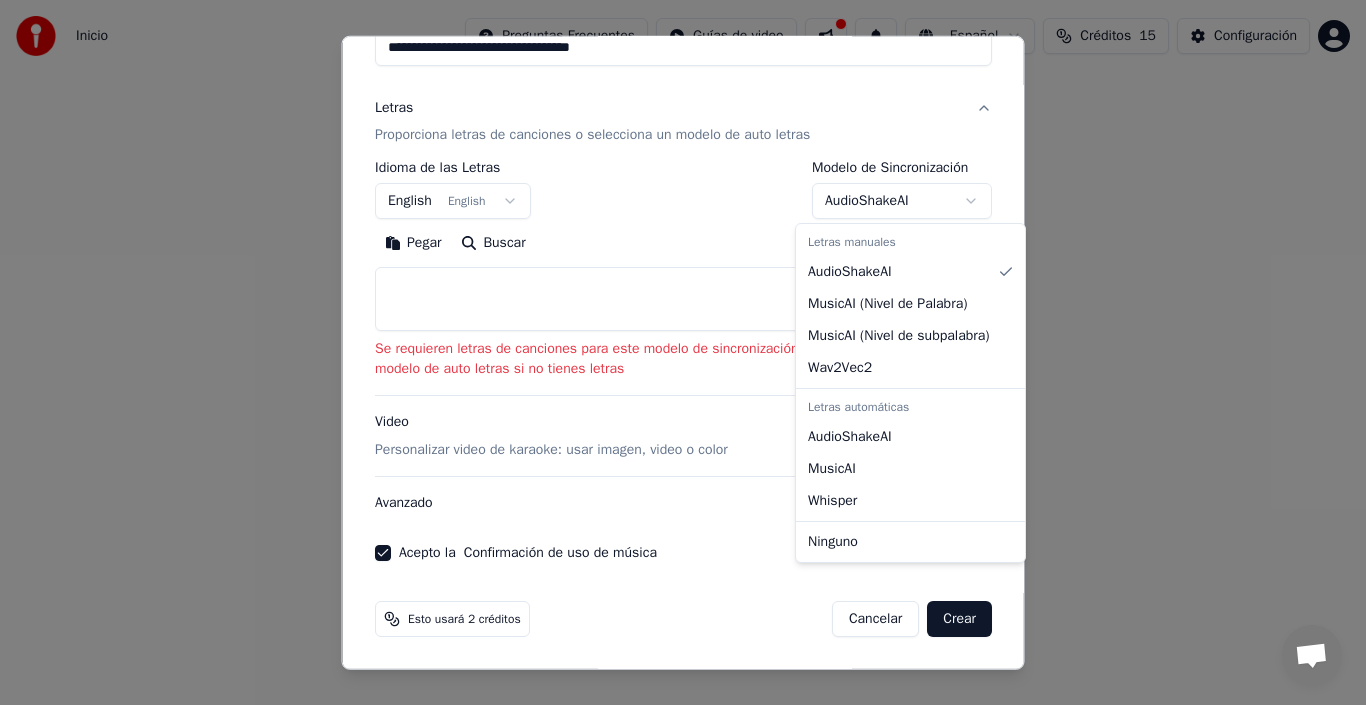 click on "**********" at bounding box center (683, 212) 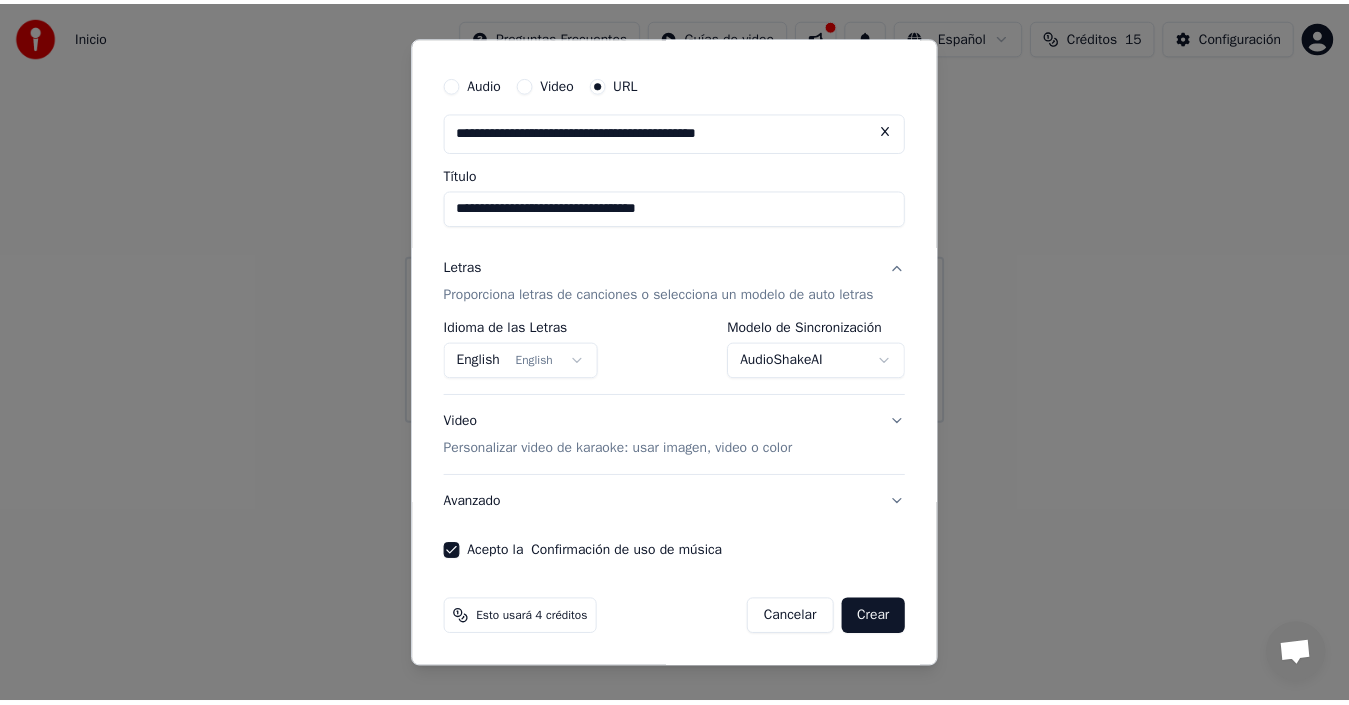 scroll, scrollTop: 47, scrollLeft: 0, axis: vertical 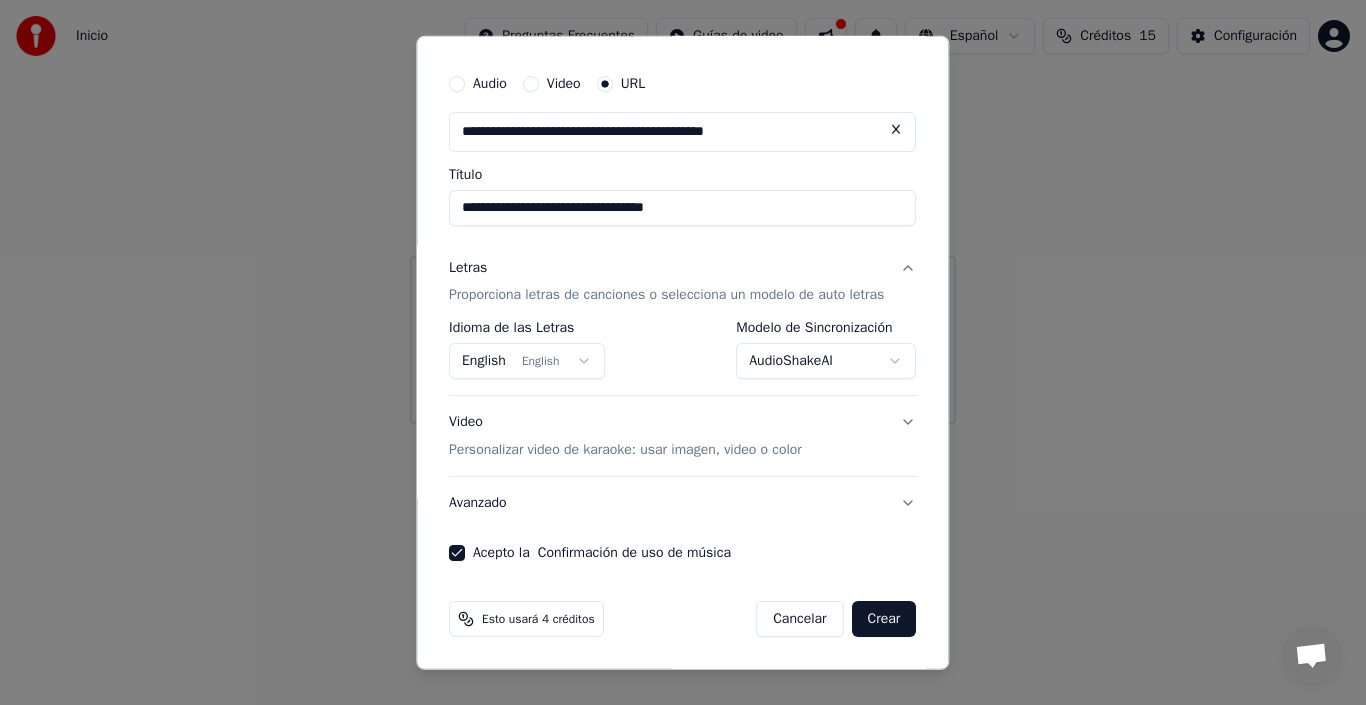 click on "Crear" at bounding box center (884, 619) 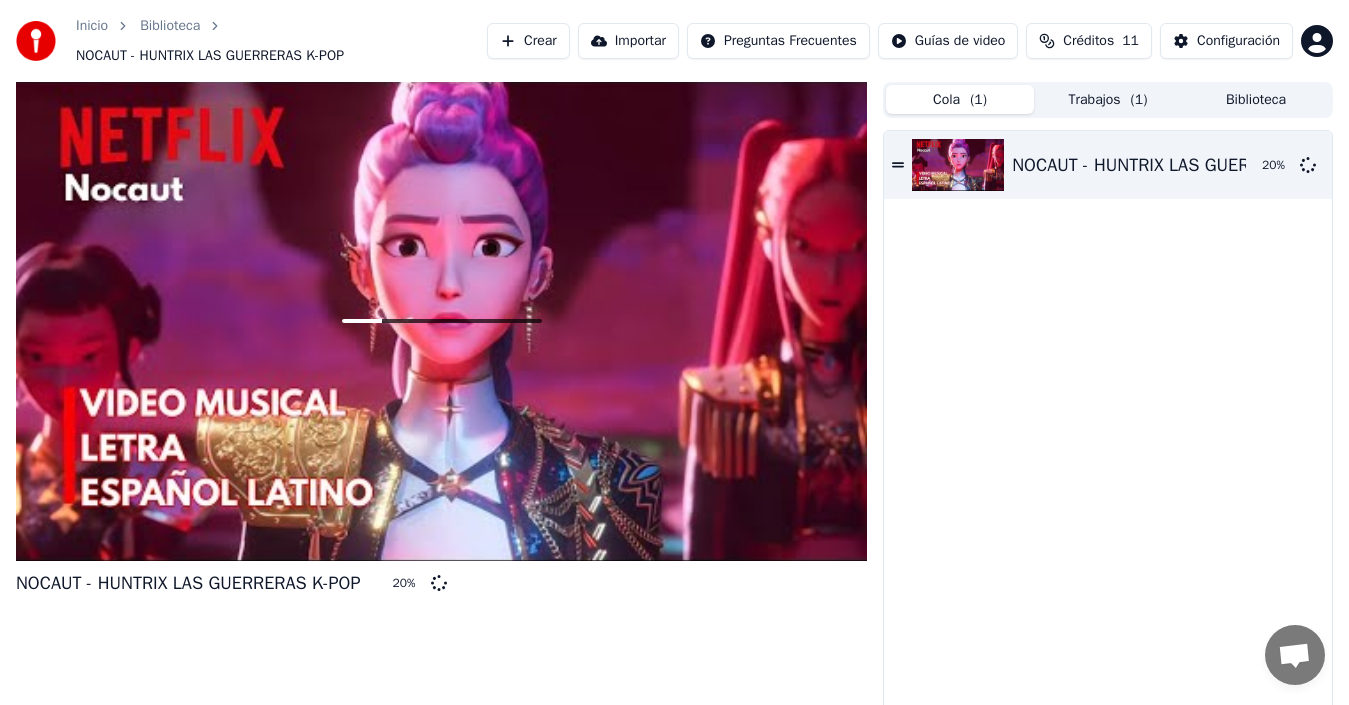 click on "Cola ( 1 )" at bounding box center (960, 99) 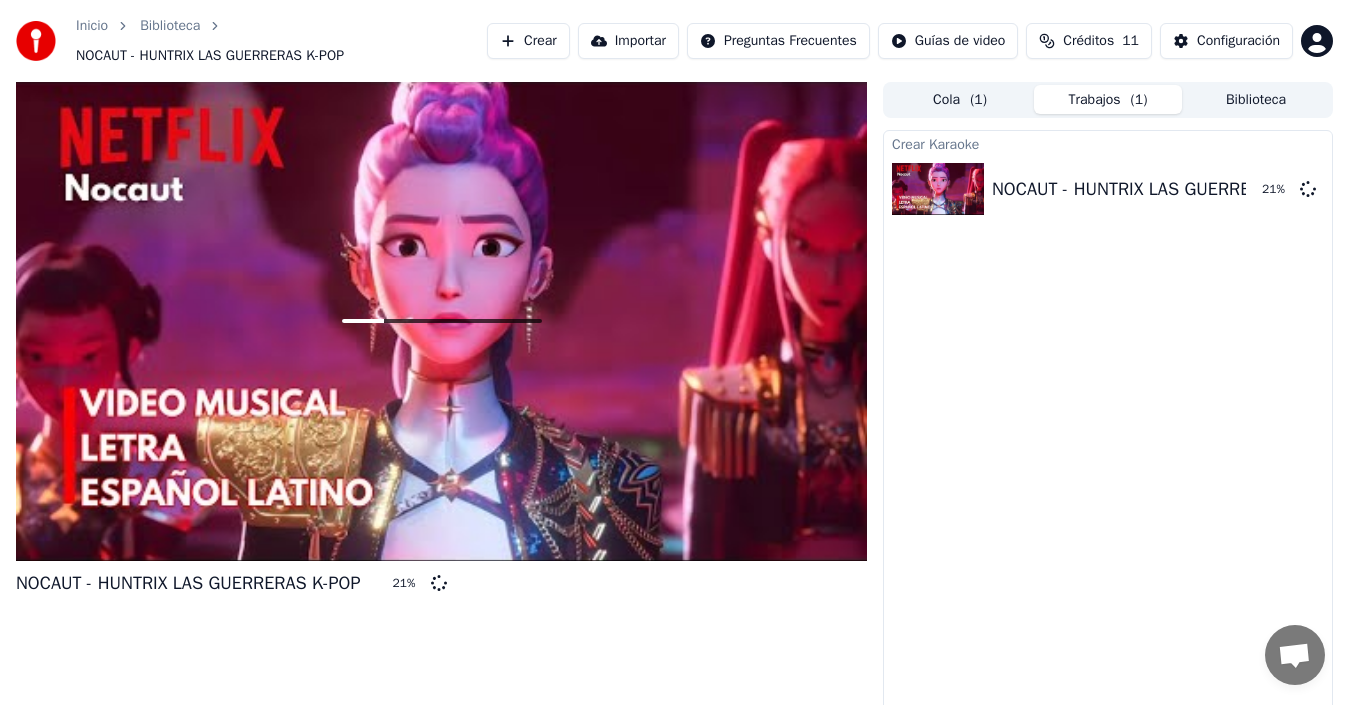click on "( 1 )" at bounding box center (1139, 100) 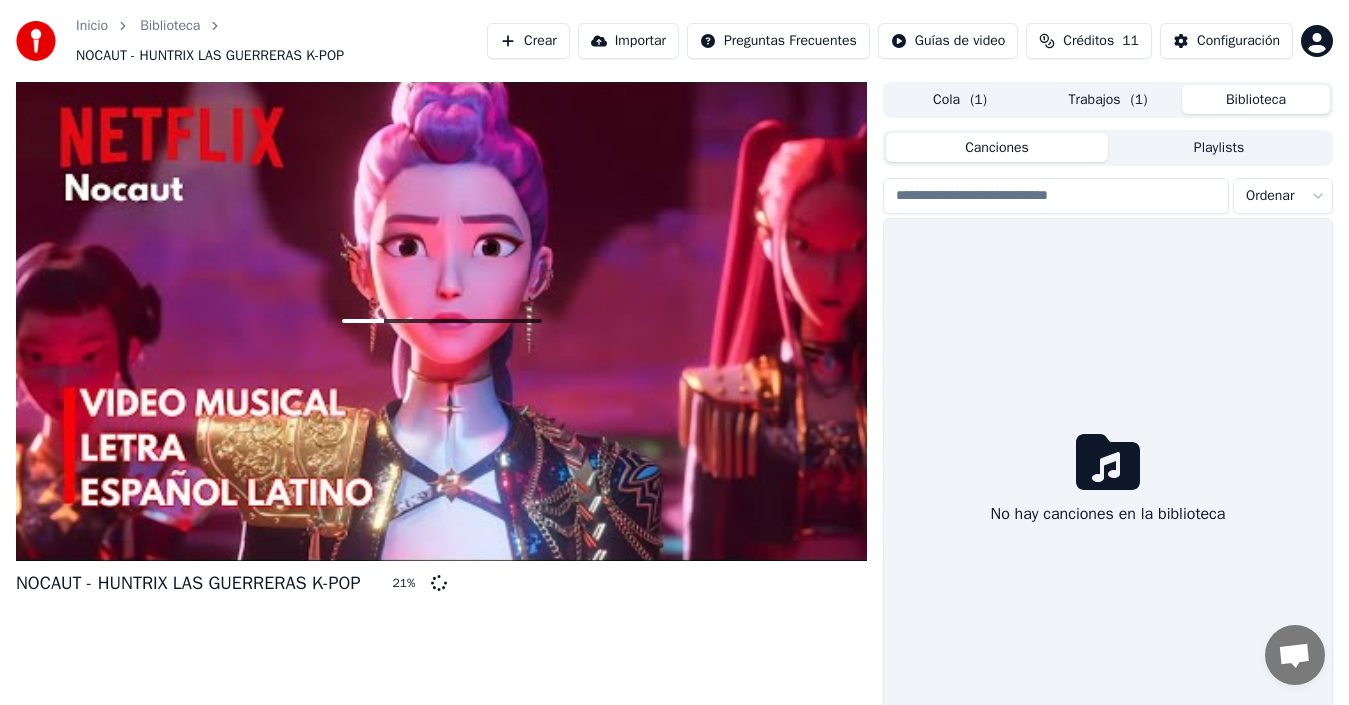 click on "Biblioteca" at bounding box center (1256, 99) 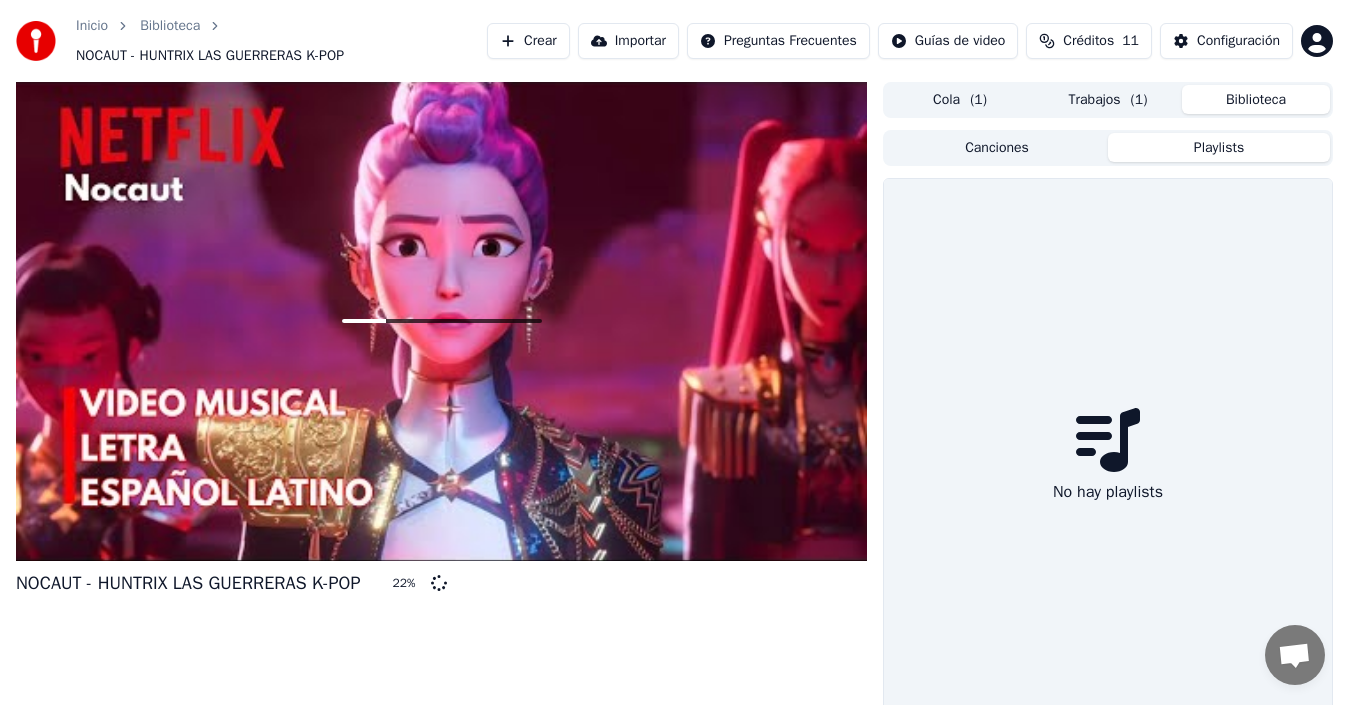 click on "Playlists" at bounding box center (1219, 147) 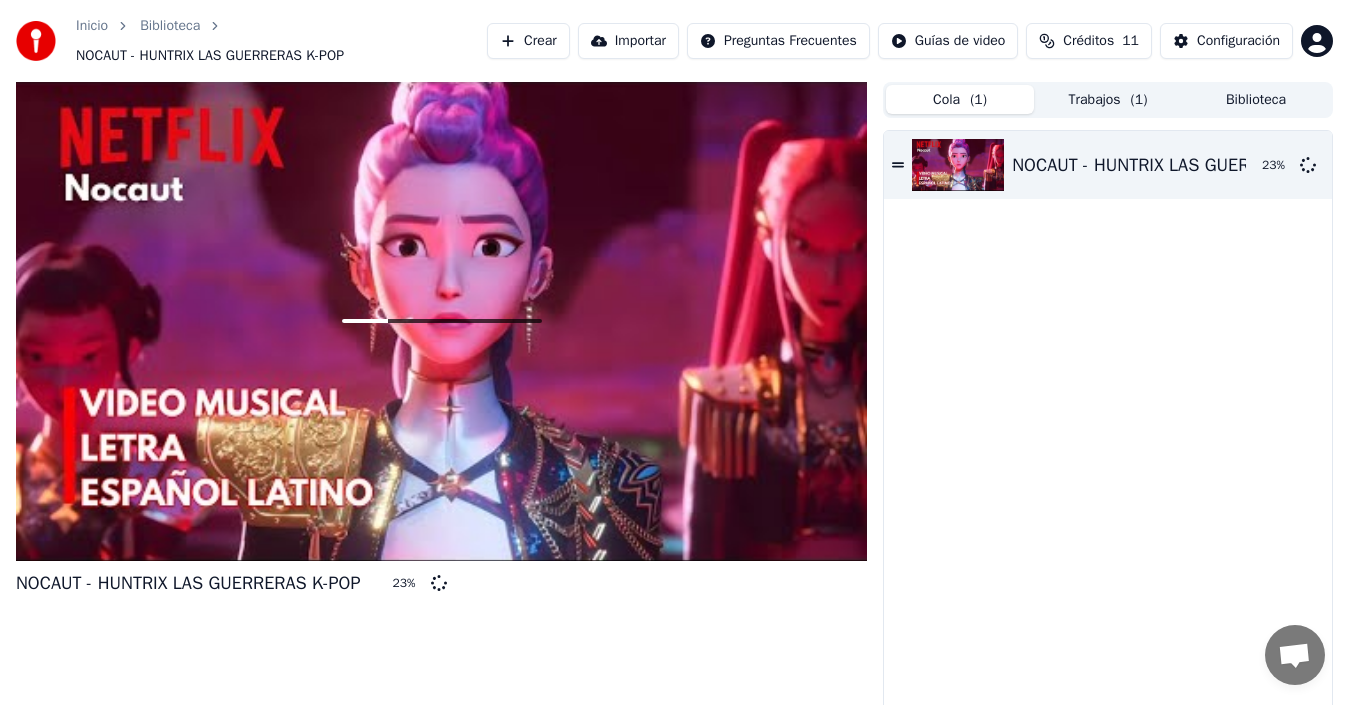 click on "Cola ( 1 )" at bounding box center [960, 99] 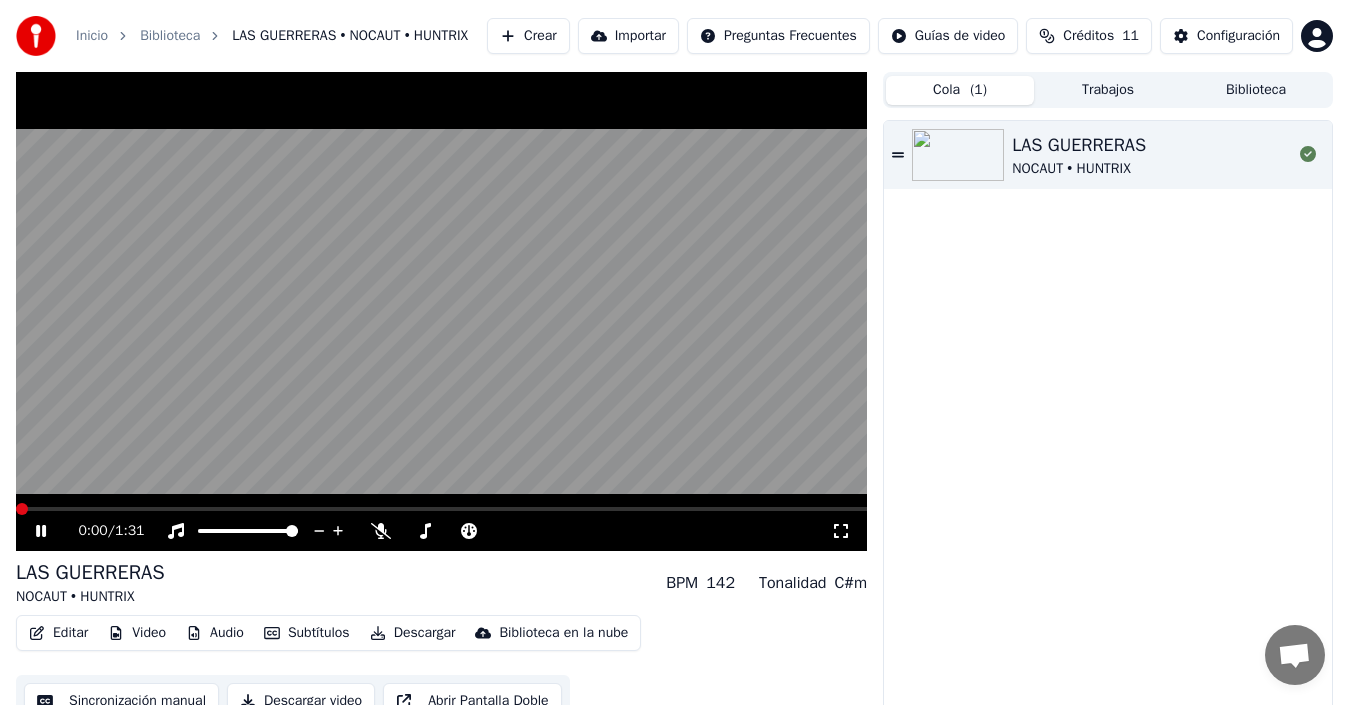 click at bounding box center [16, 509] 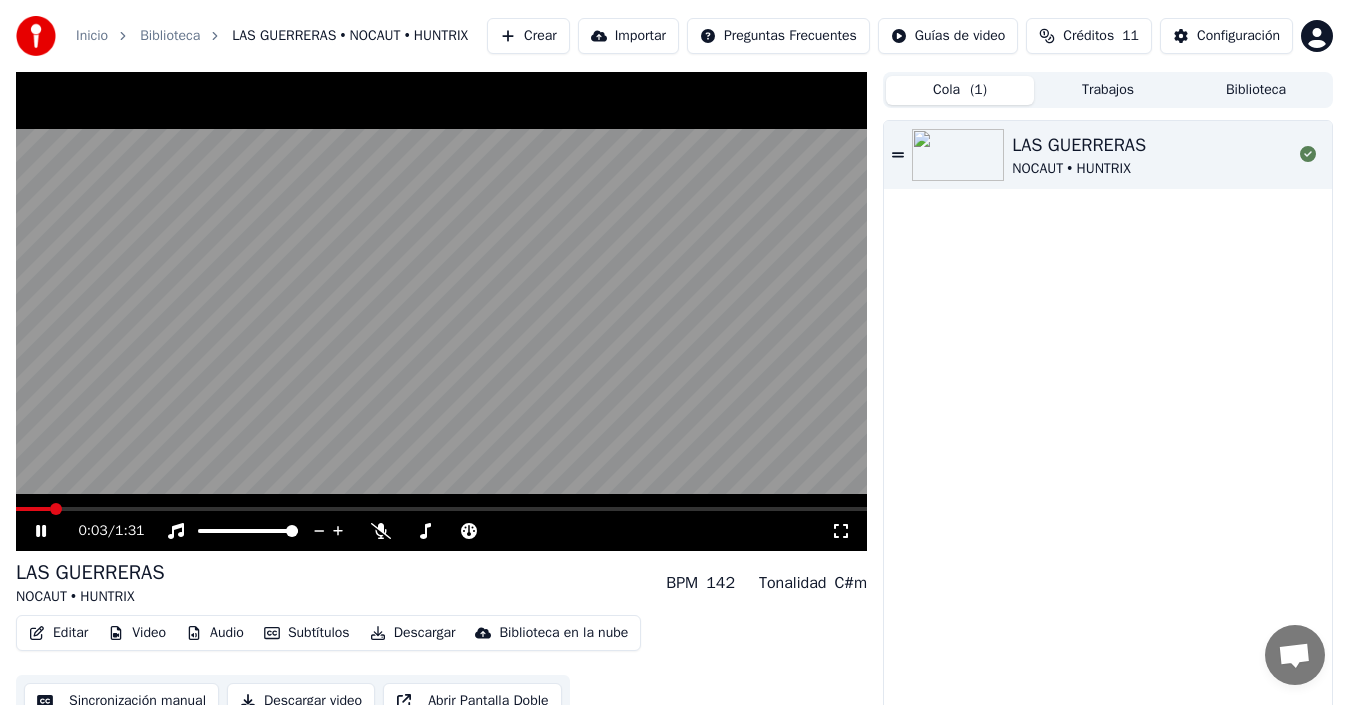 click on "0:03  /  1:31" at bounding box center (454, 531) 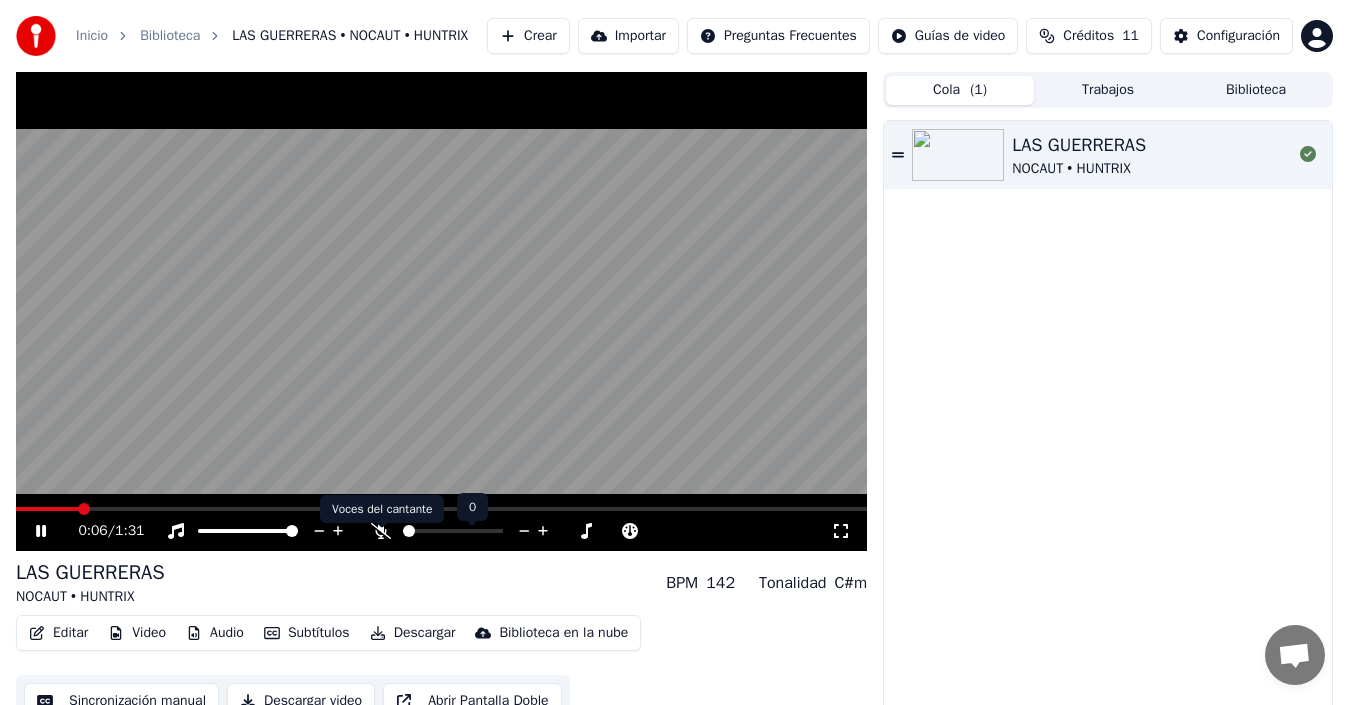click 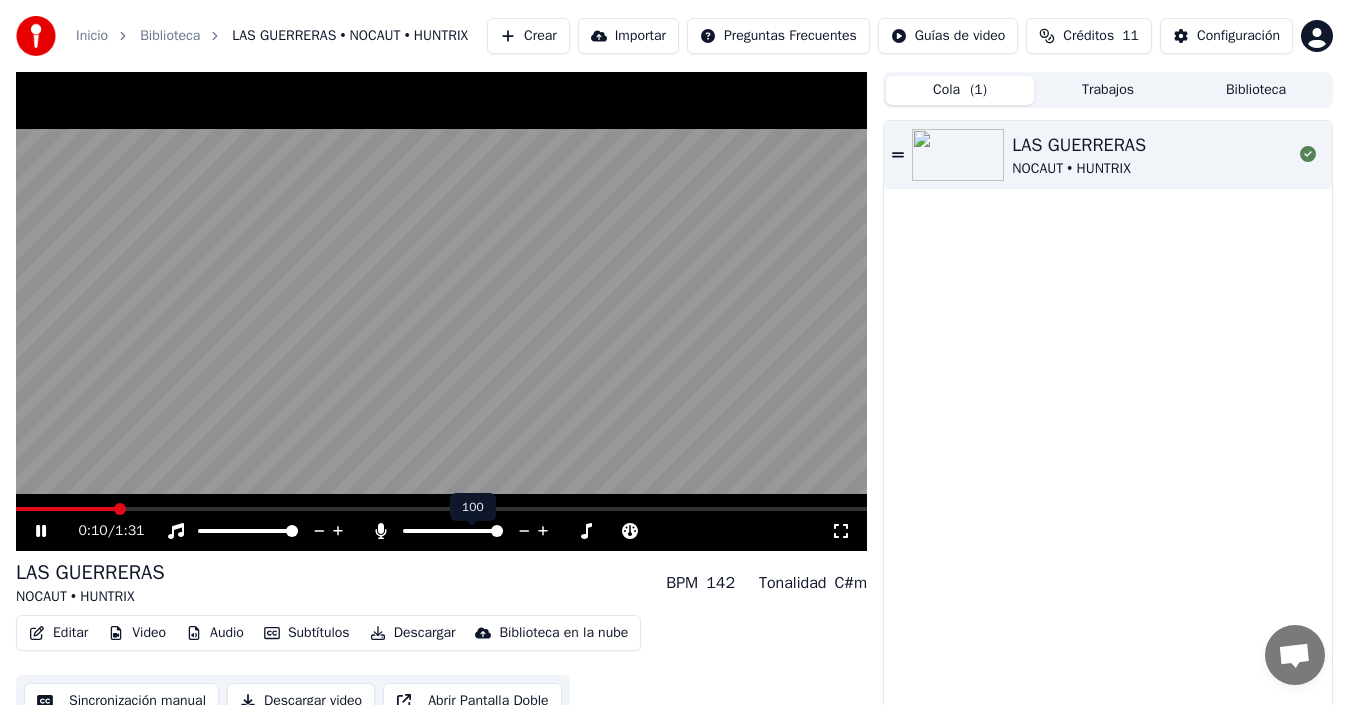 click 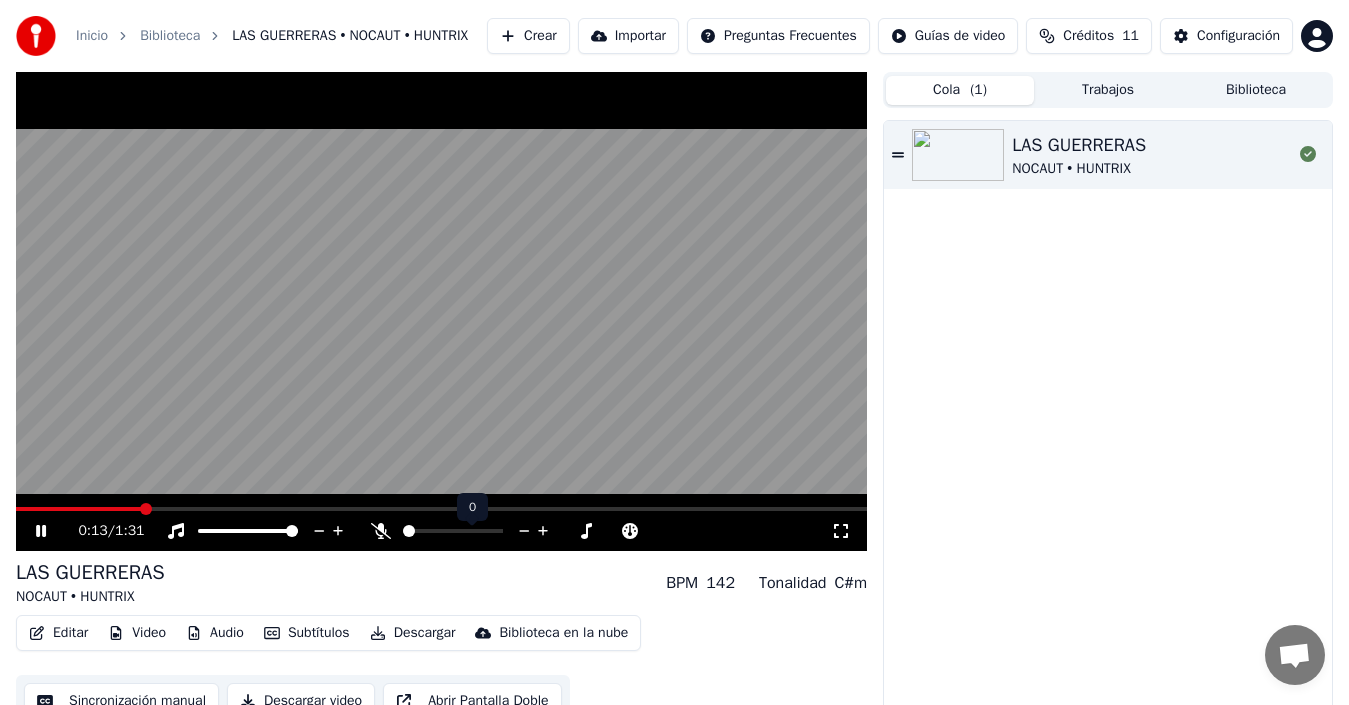 click 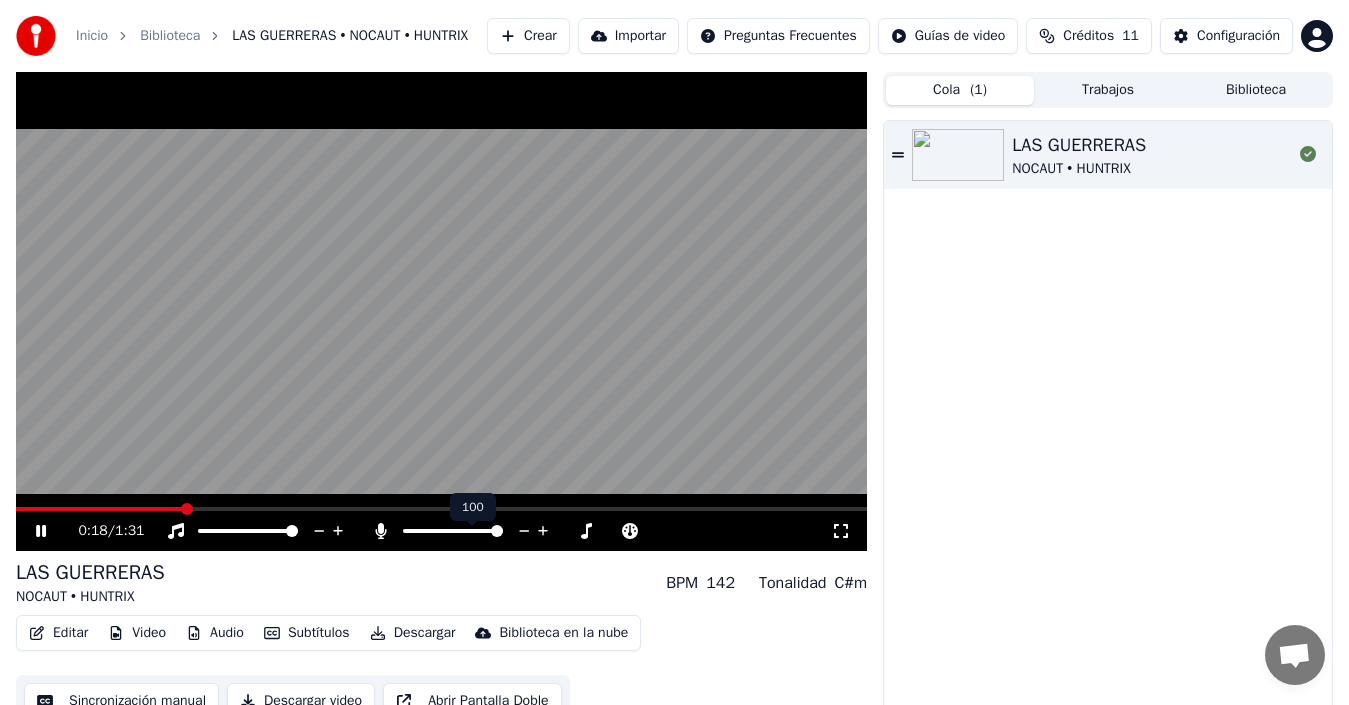 click at bounding box center (471, 531) 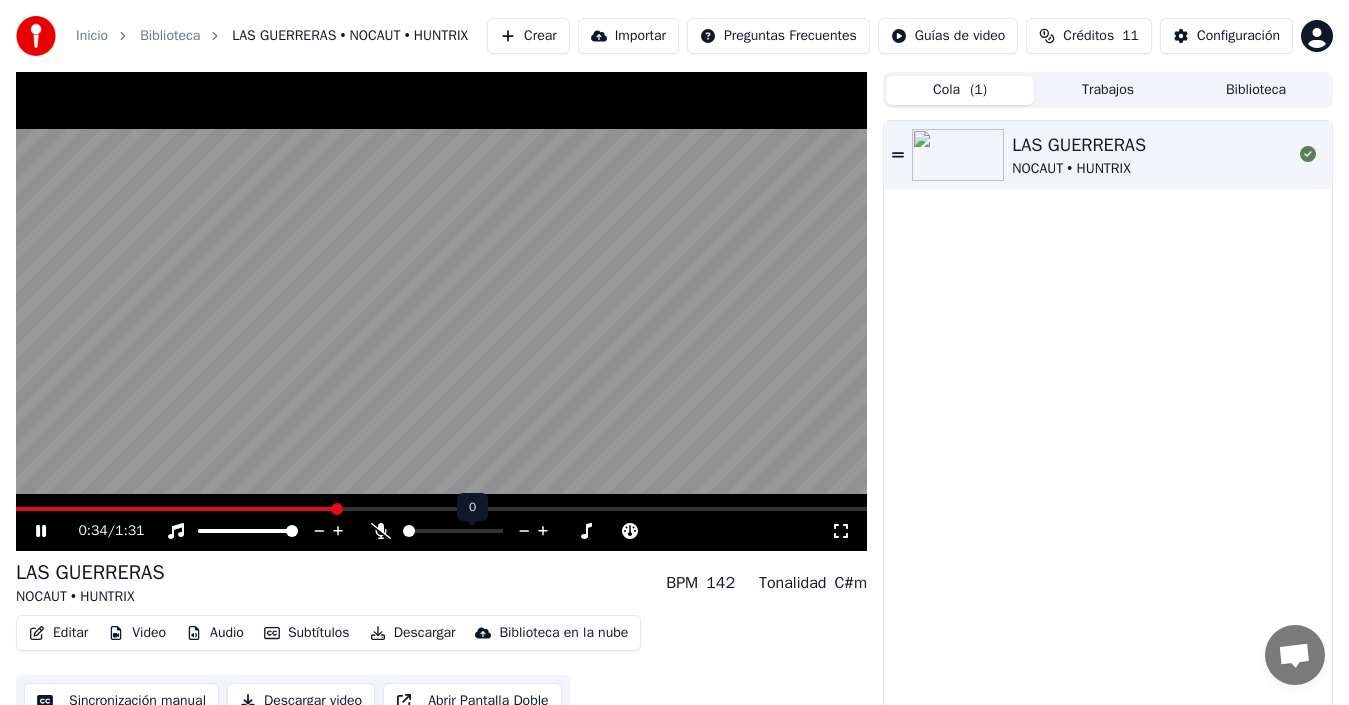 click at bounding box center (409, 531) 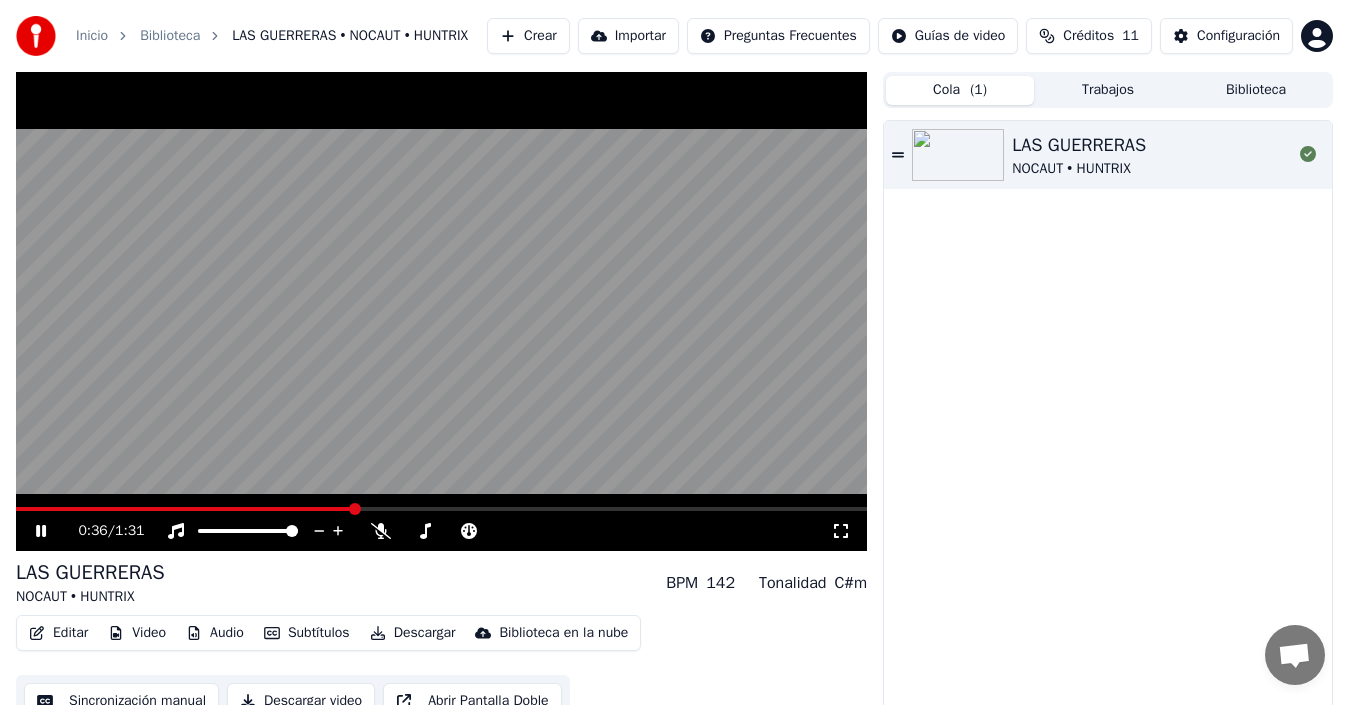 click at bounding box center (441, 311) 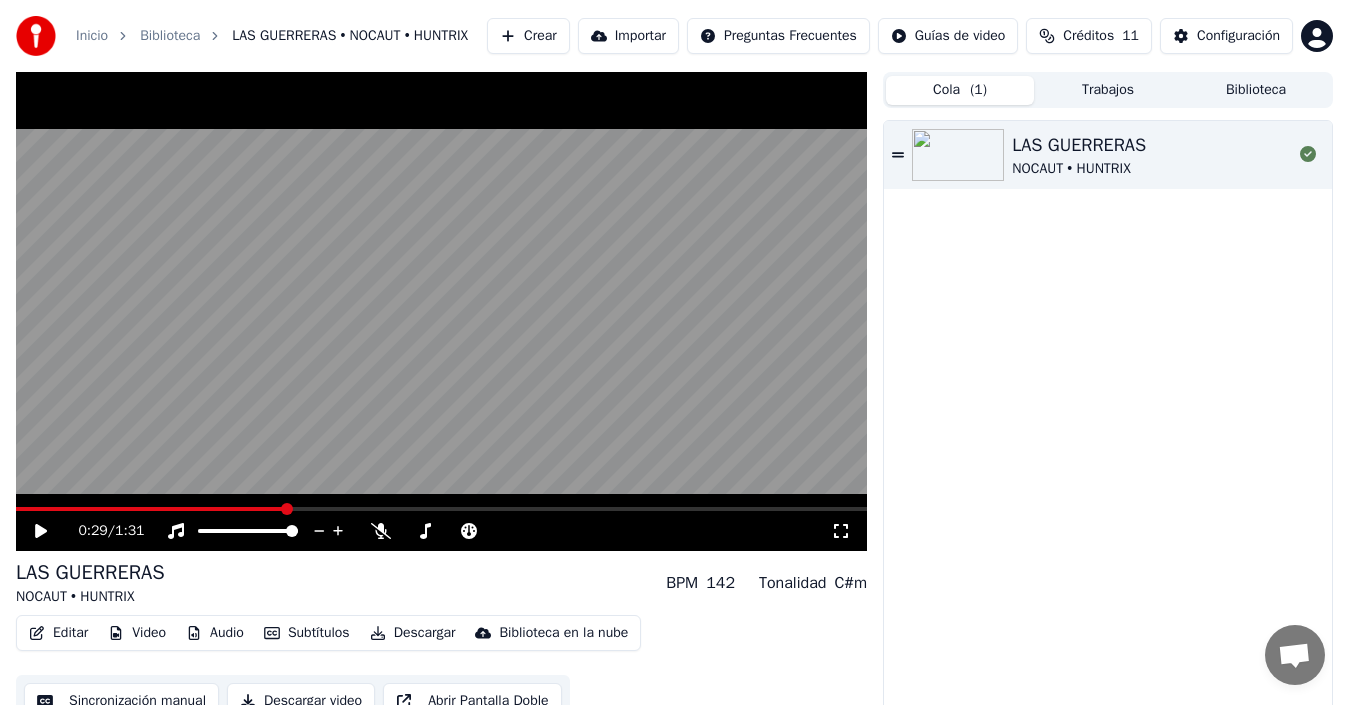 click at bounding box center (150, 509) 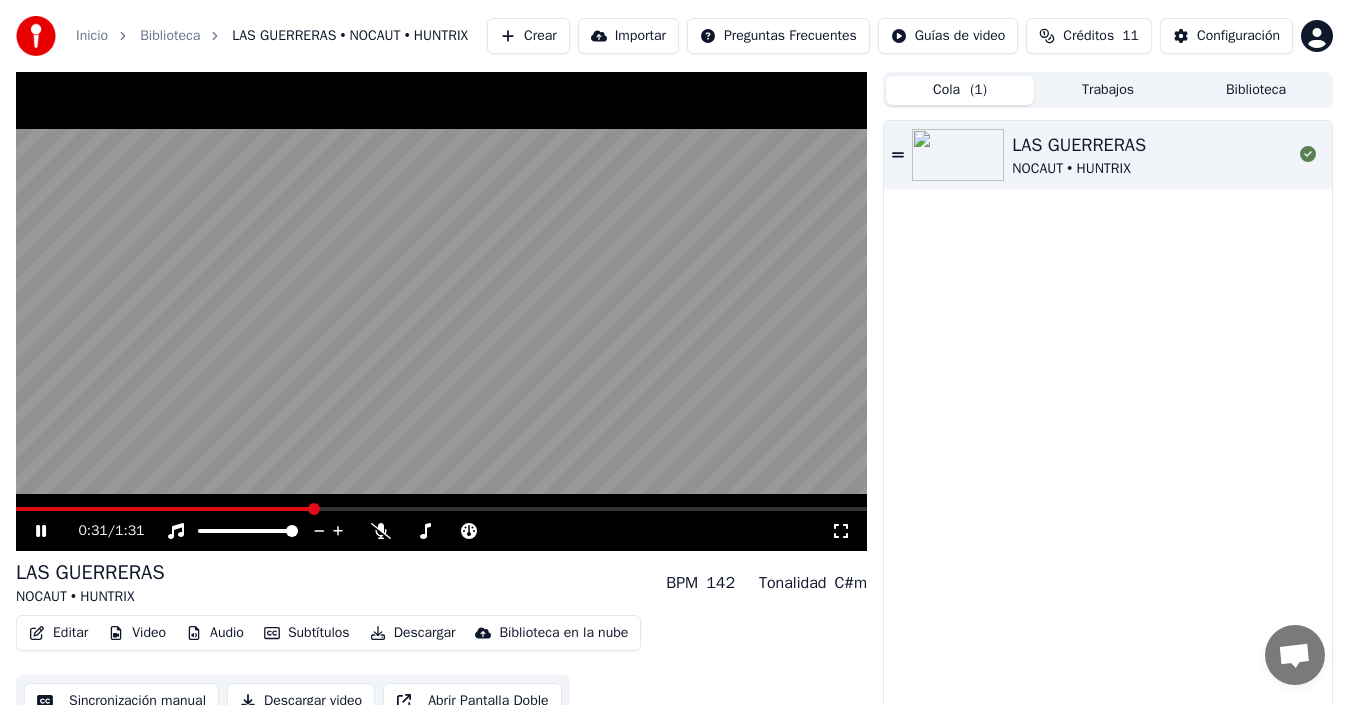 scroll, scrollTop: 32, scrollLeft: 0, axis: vertical 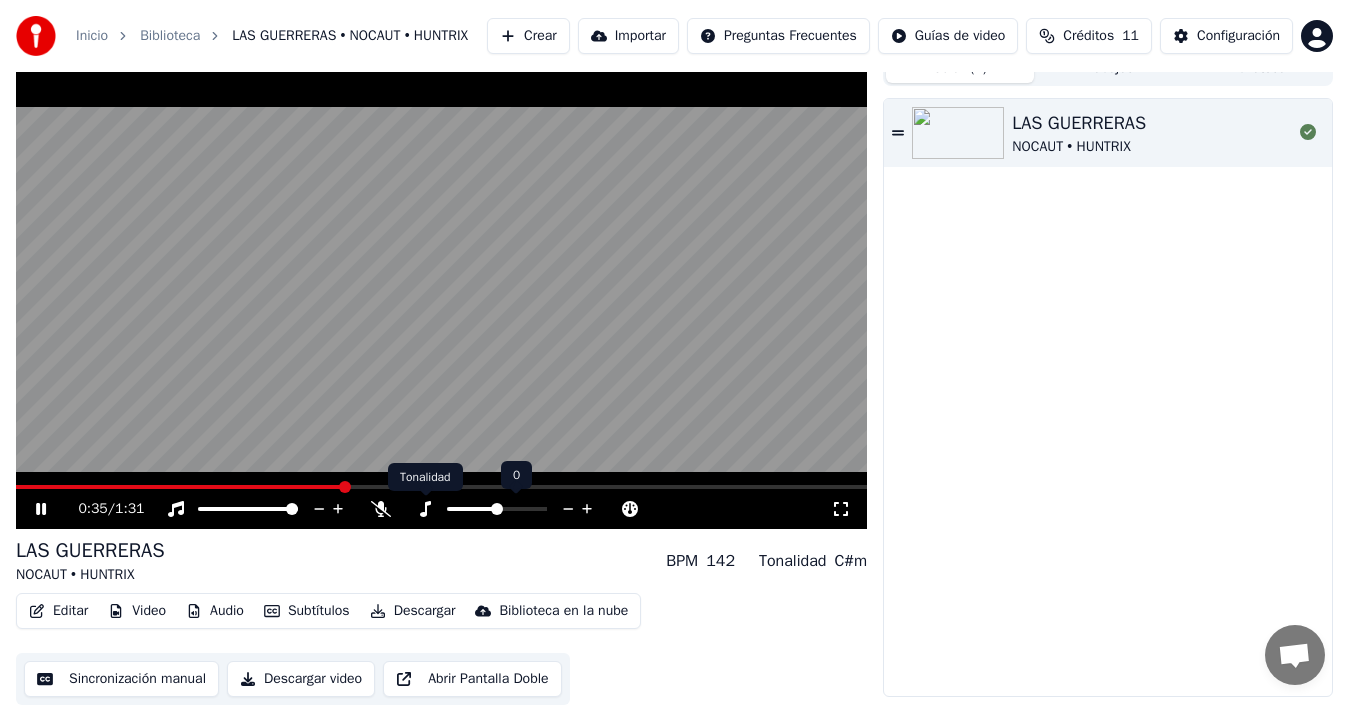 click 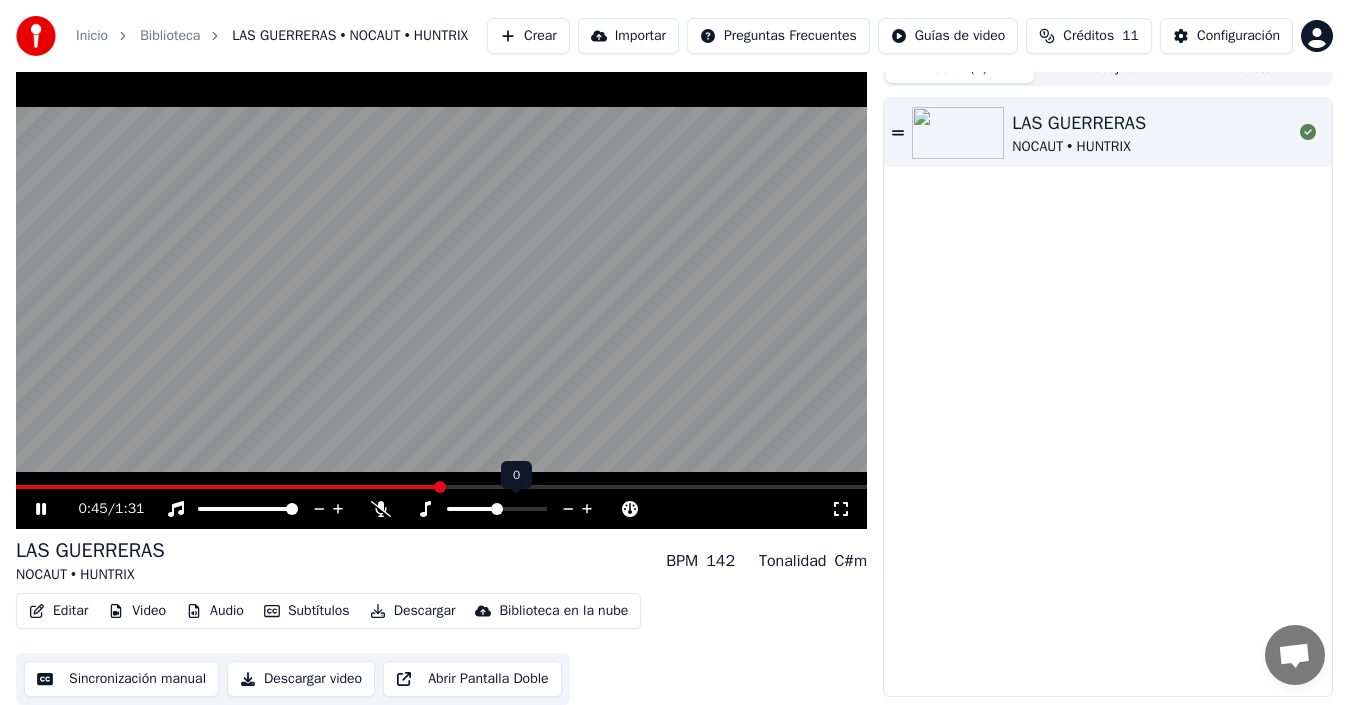 click at bounding box center (497, 509) 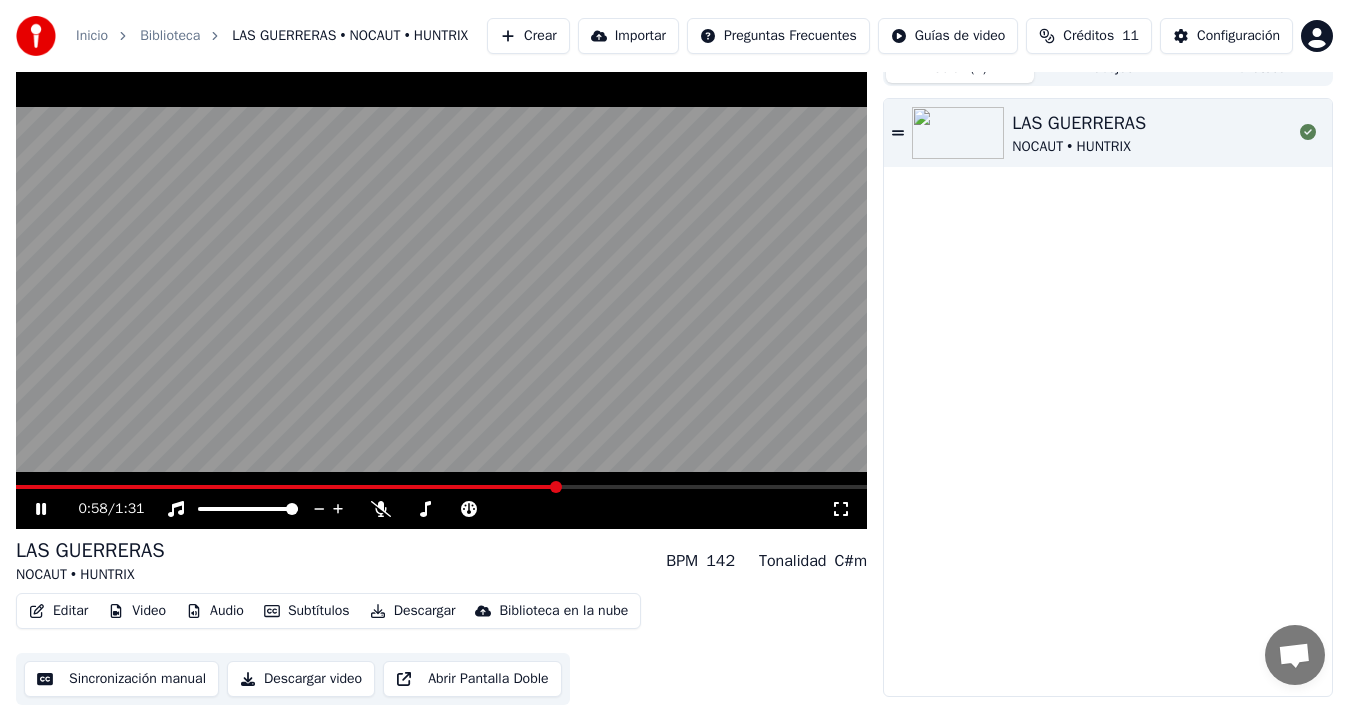 click 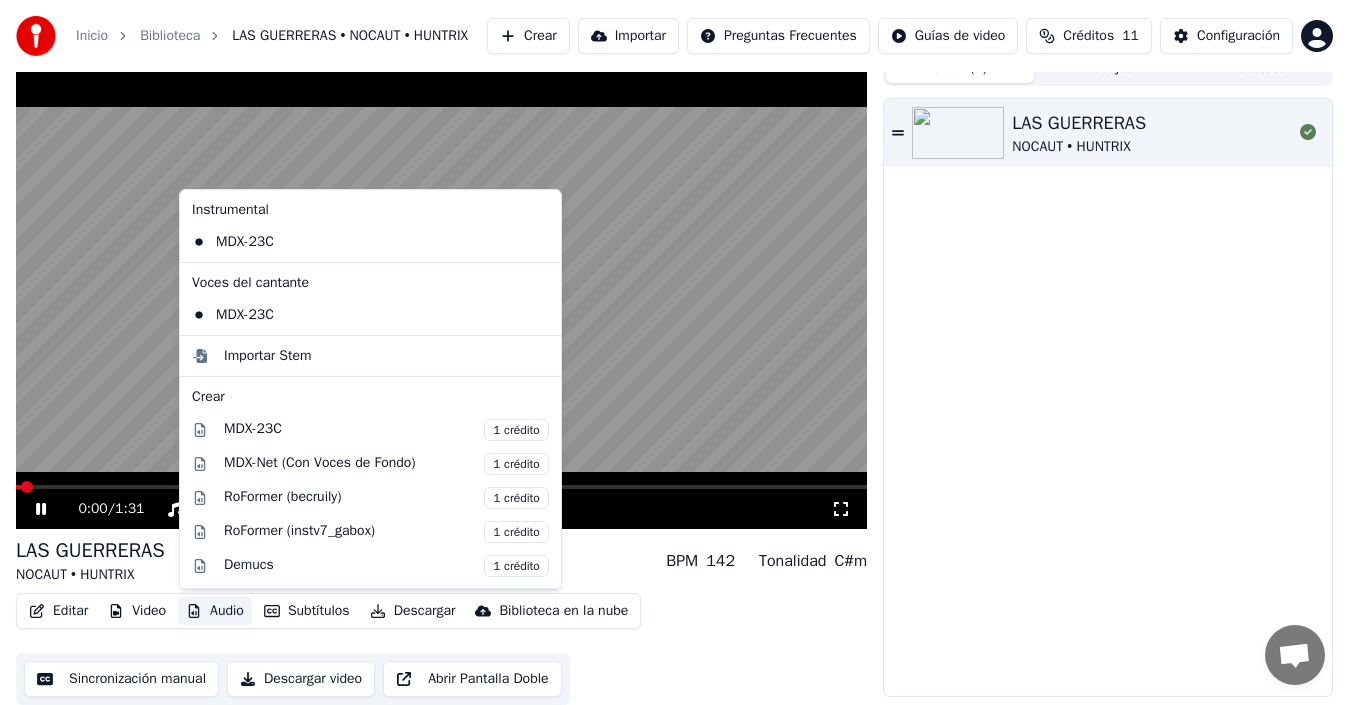click on "Audio" at bounding box center [215, 611] 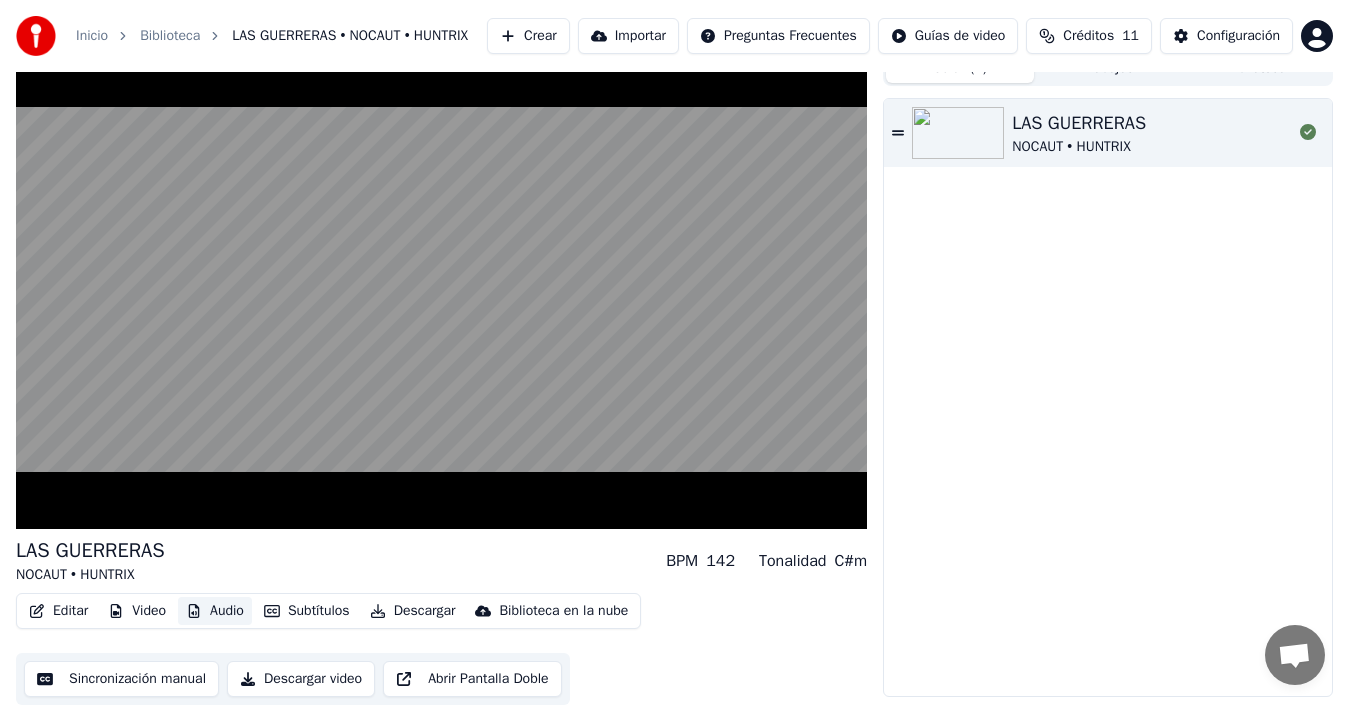 click on "Audio" at bounding box center (215, 611) 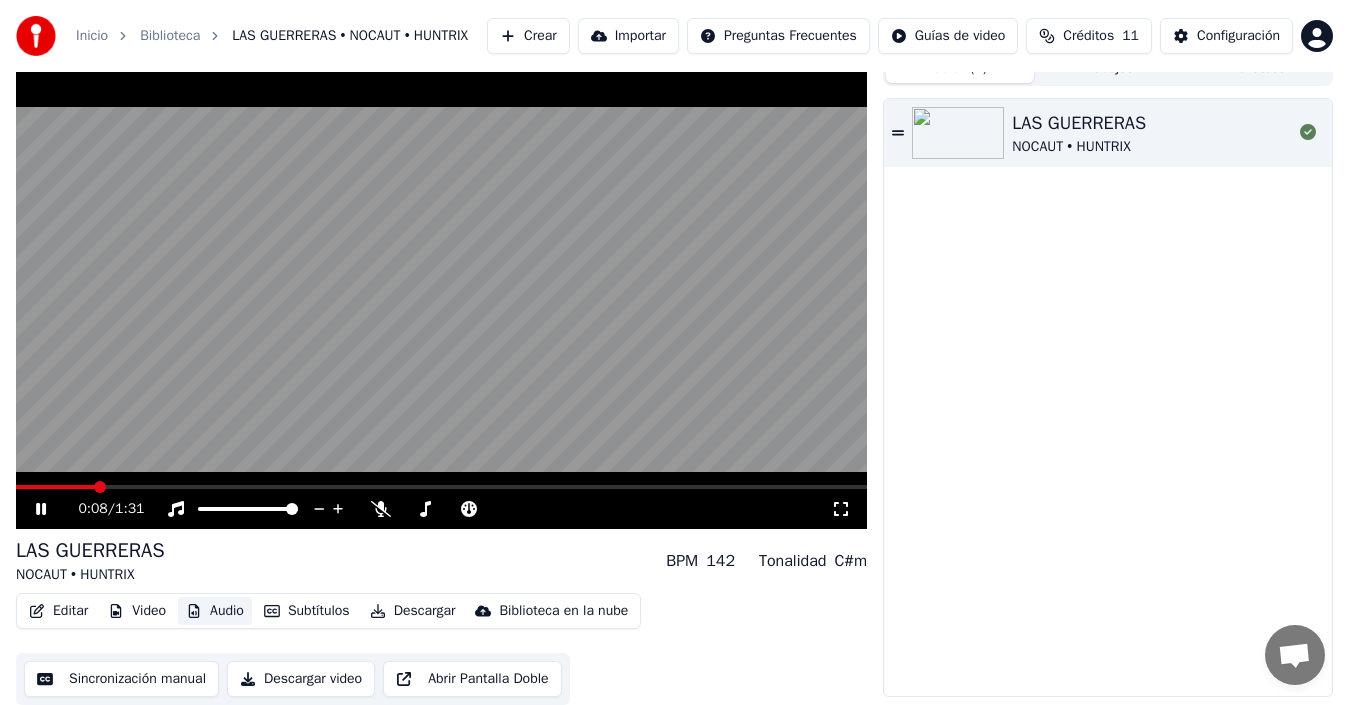 scroll, scrollTop: 0, scrollLeft: 0, axis: both 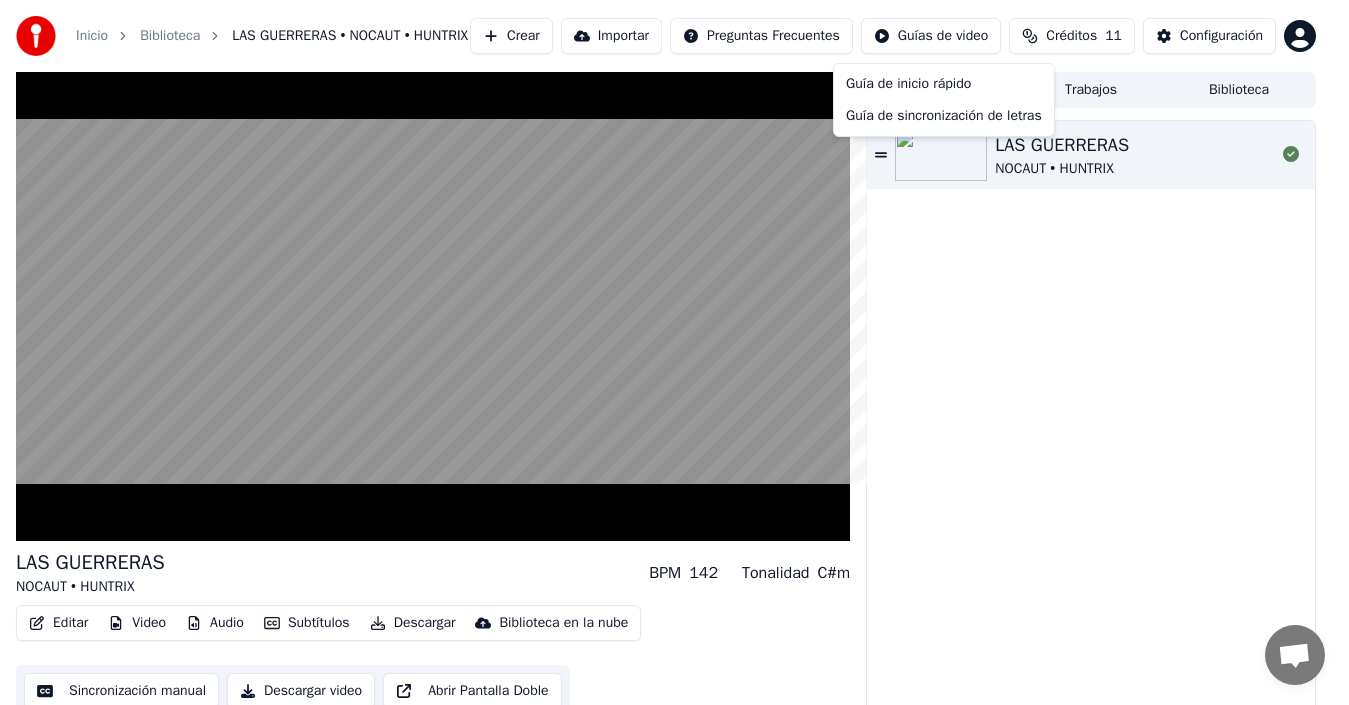 click on "Inicio Biblioteca LAS GUERRERAS • NOCAUT • HUNTRIX Crear Importar Preguntas Frecuentes Guías de video Créditos 11 Configuración LAS GUERRERAS NOCAUT • HUNTRIX BPM 142 Tonalidad C#m Editar Video Audio Subtítulos Descargar Biblioteca en la nube Sincronización manual Descargar video Abrir Pantalla Doble Cola ( 1 ) Trabajos Biblioteca LAS GUERRERAS NOCAUT • HUNTRIX
Guía de inicio rápido Guía de sincronización de letras" at bounding box center [674, 352] 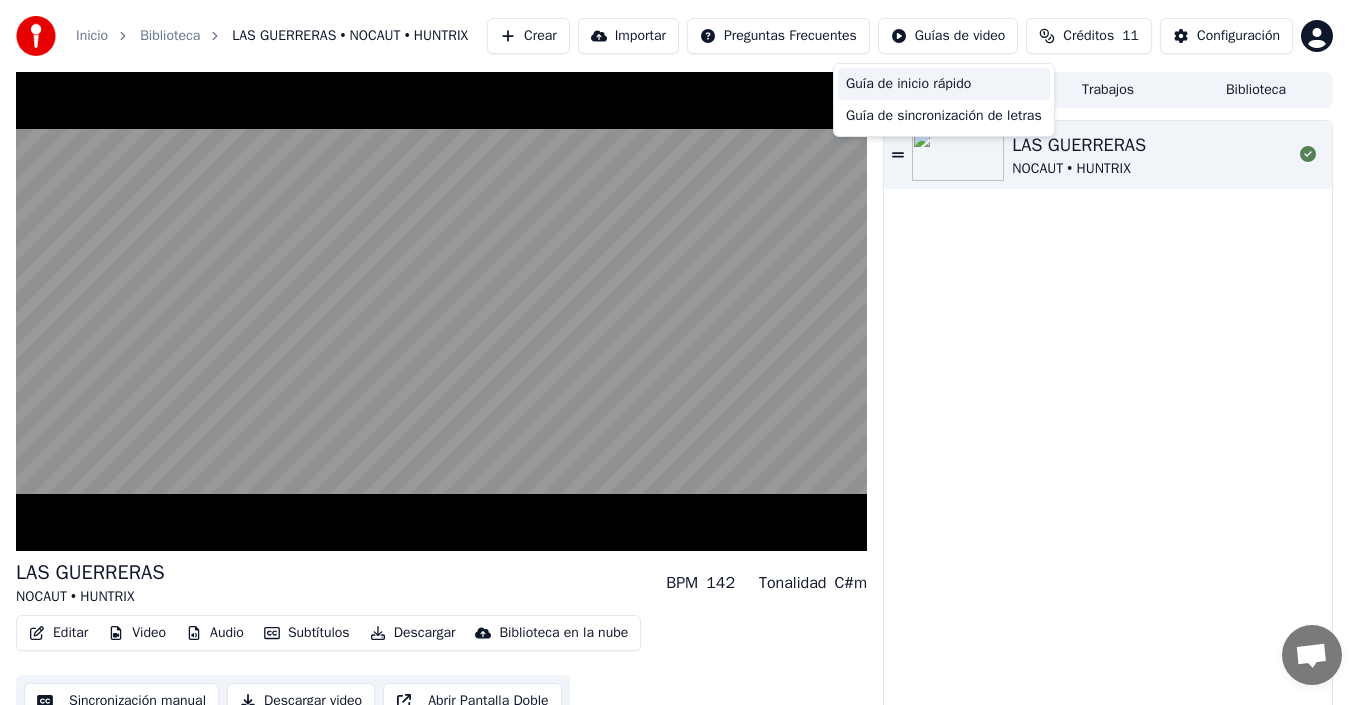 click on "Guía de inicio rápido" at bounding box center (944, 84) 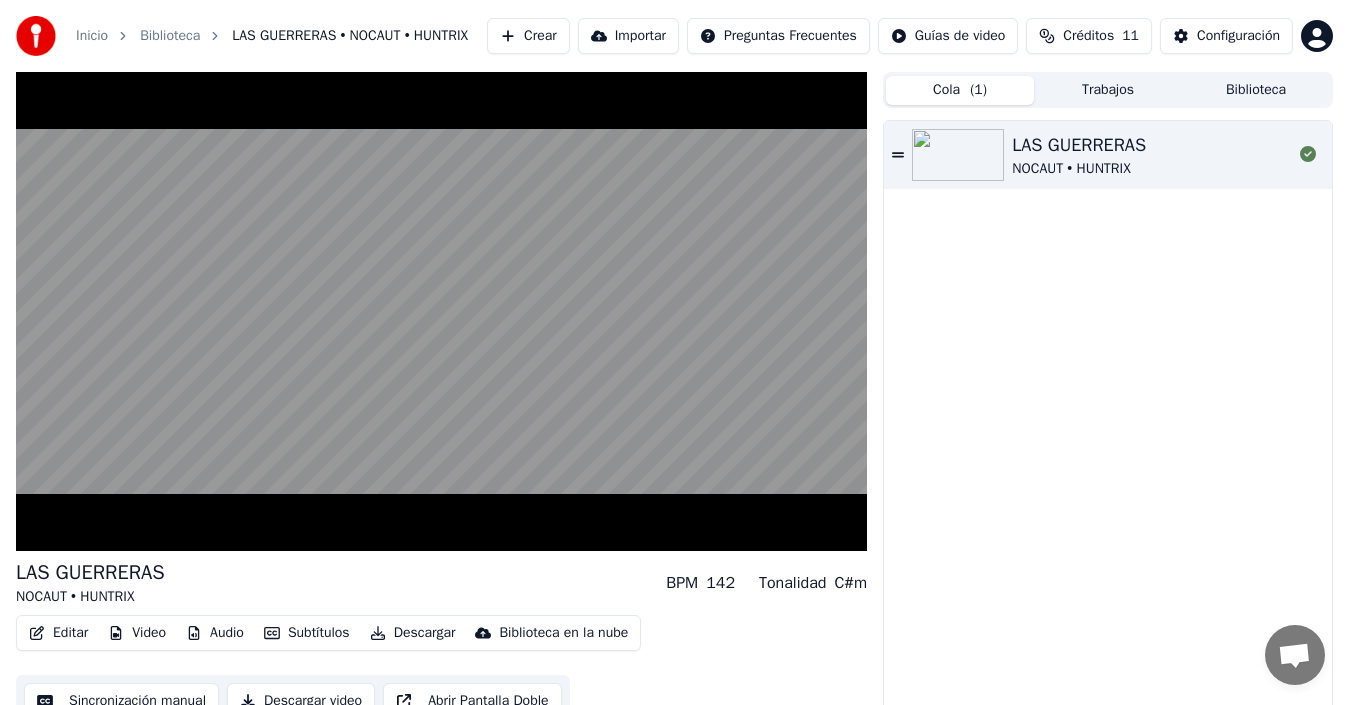 click at bounding box center (441, 311) 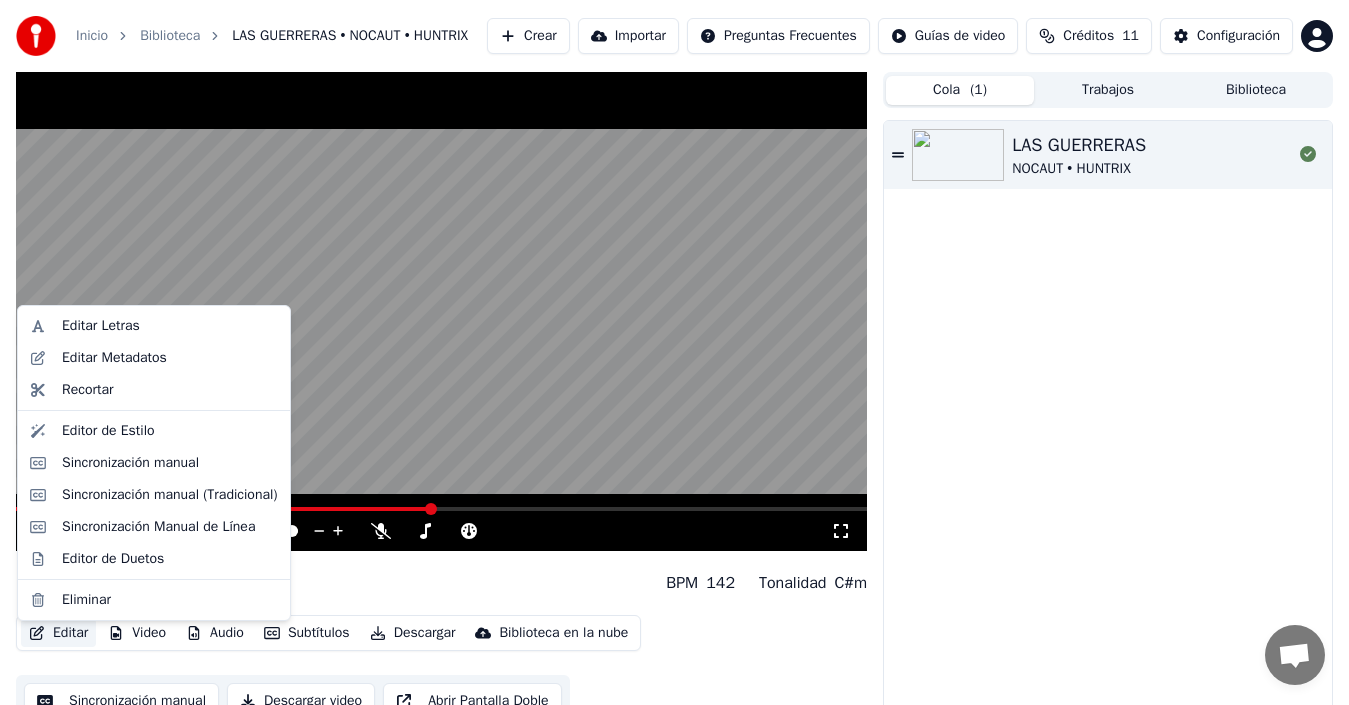 click on "Editar Video Audio Subtítulos Descargar Biblioteca en la nube" at bounding box center [328, 633] 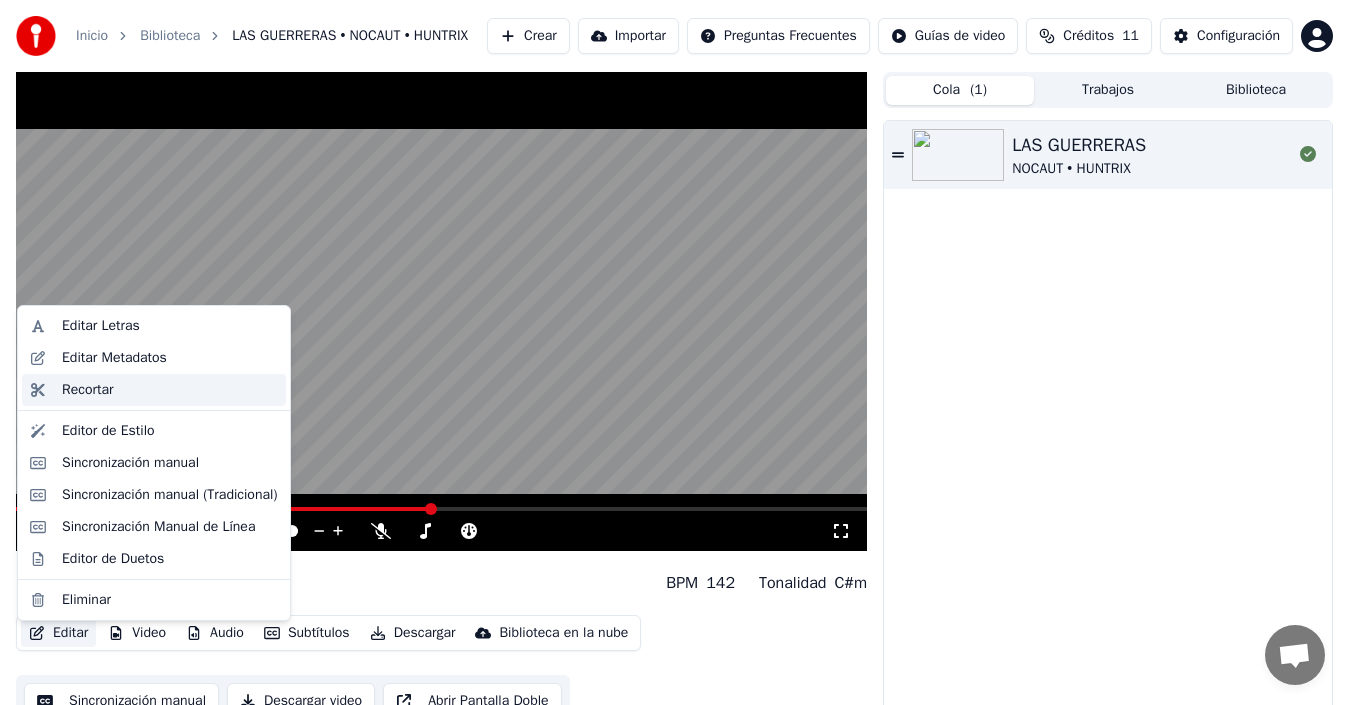 click on "Recortar" at bounding box center [170, 390] 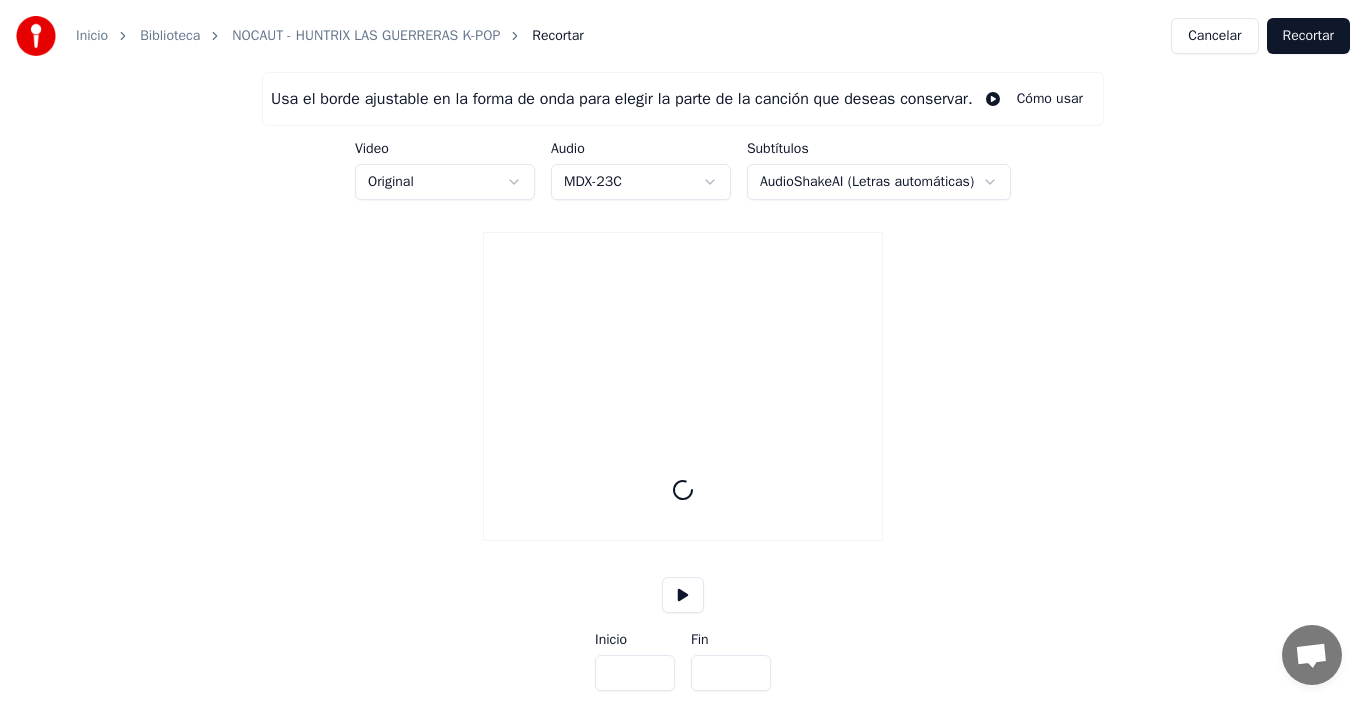 click on "Cancelar" at bounding box center [1214, 36] 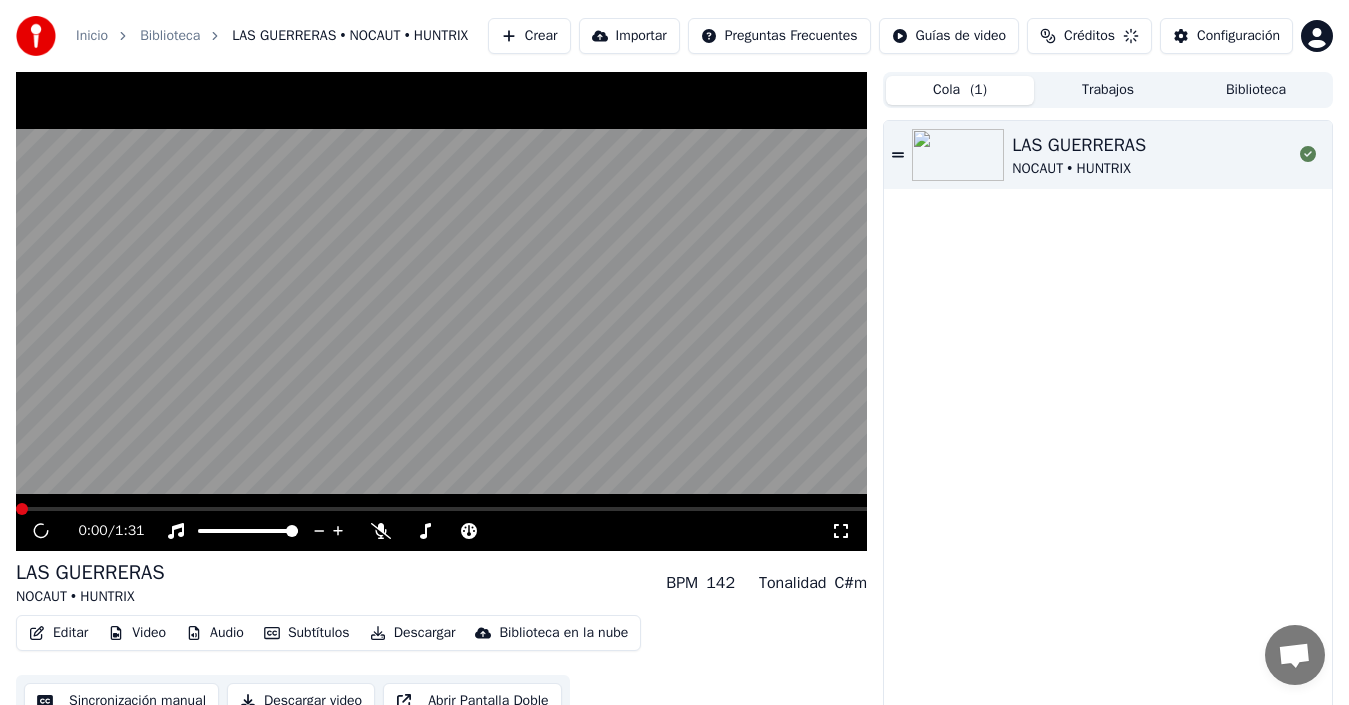 click on "Trabajos" at bounding box center [1108, 90] 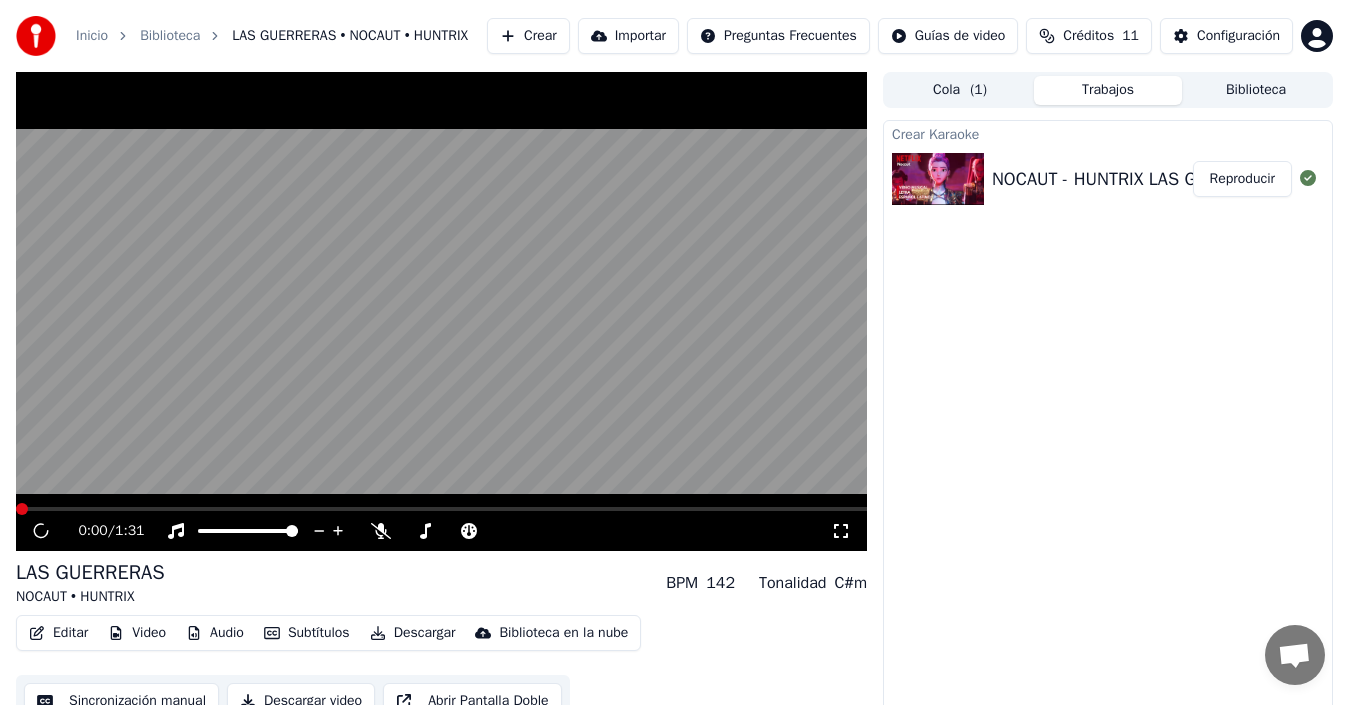 click on "Trabajos" at bounding box center [1108, 90] 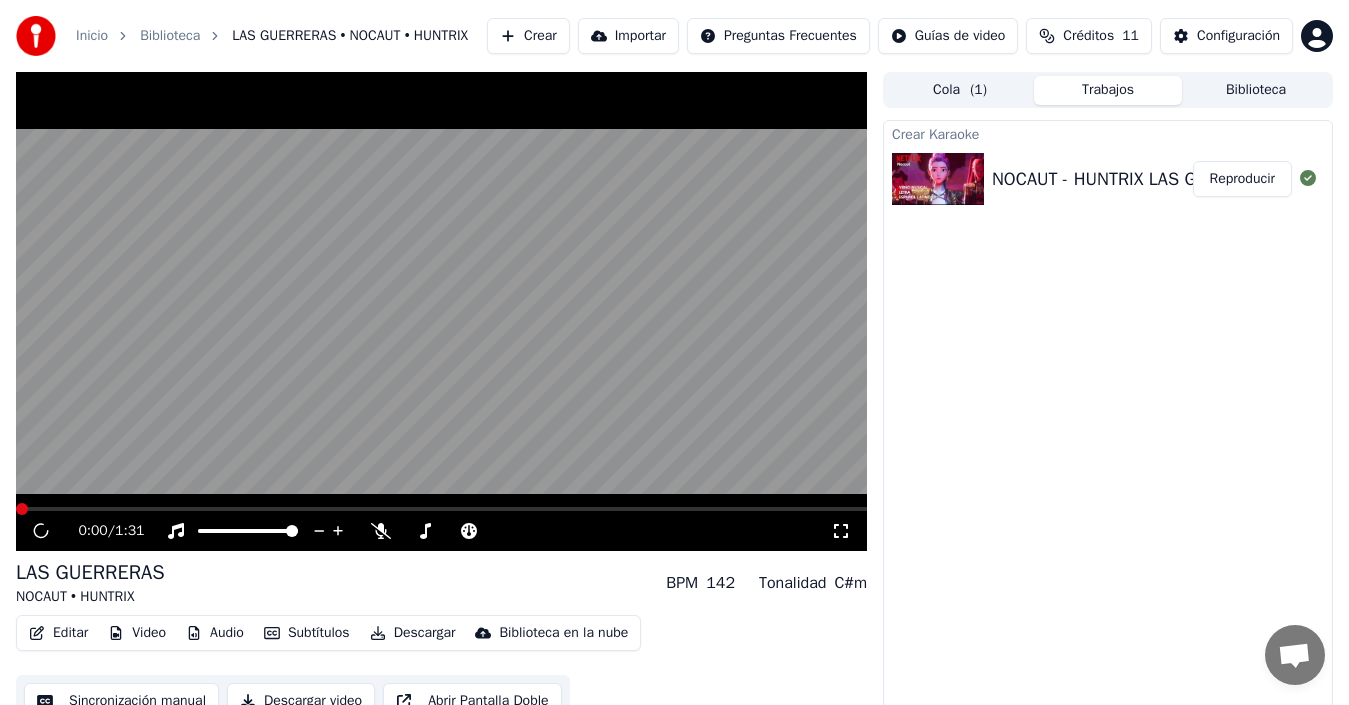 click on "Reproducir" at bounding box center [1242, 179] 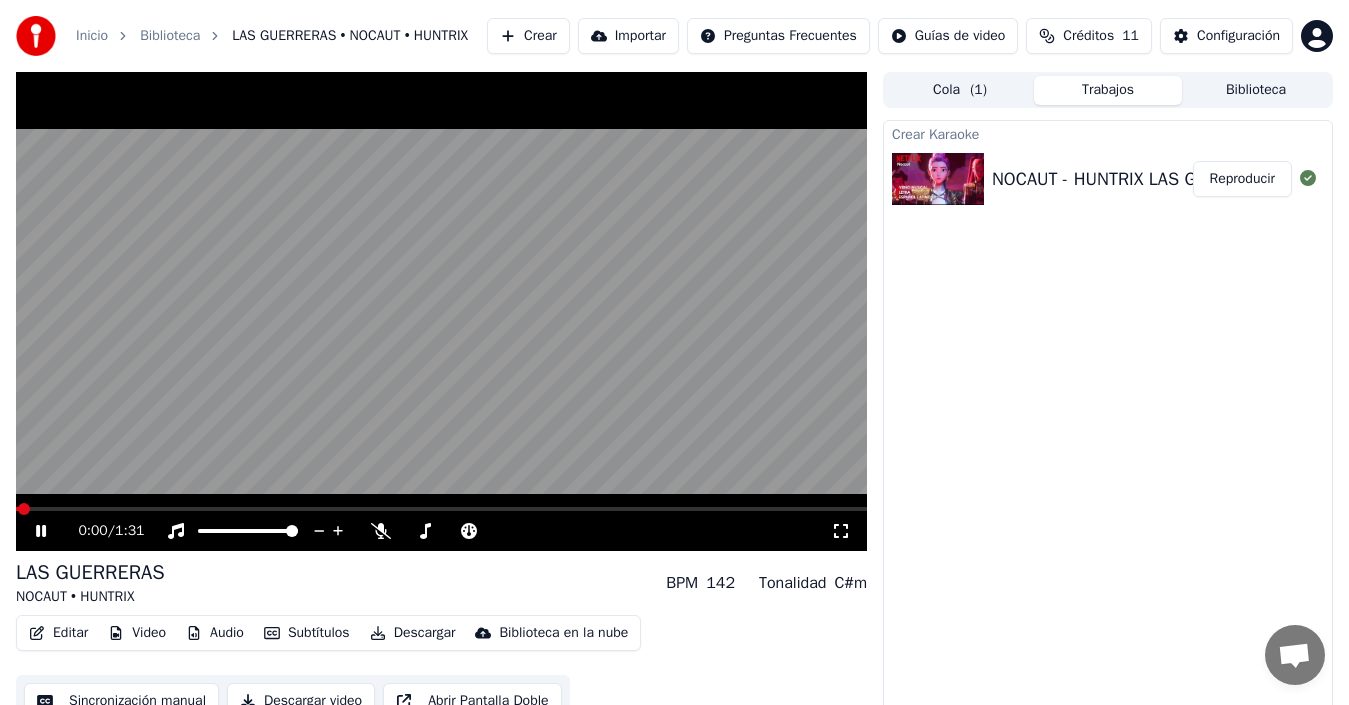 click at bounding box center [441, 311] 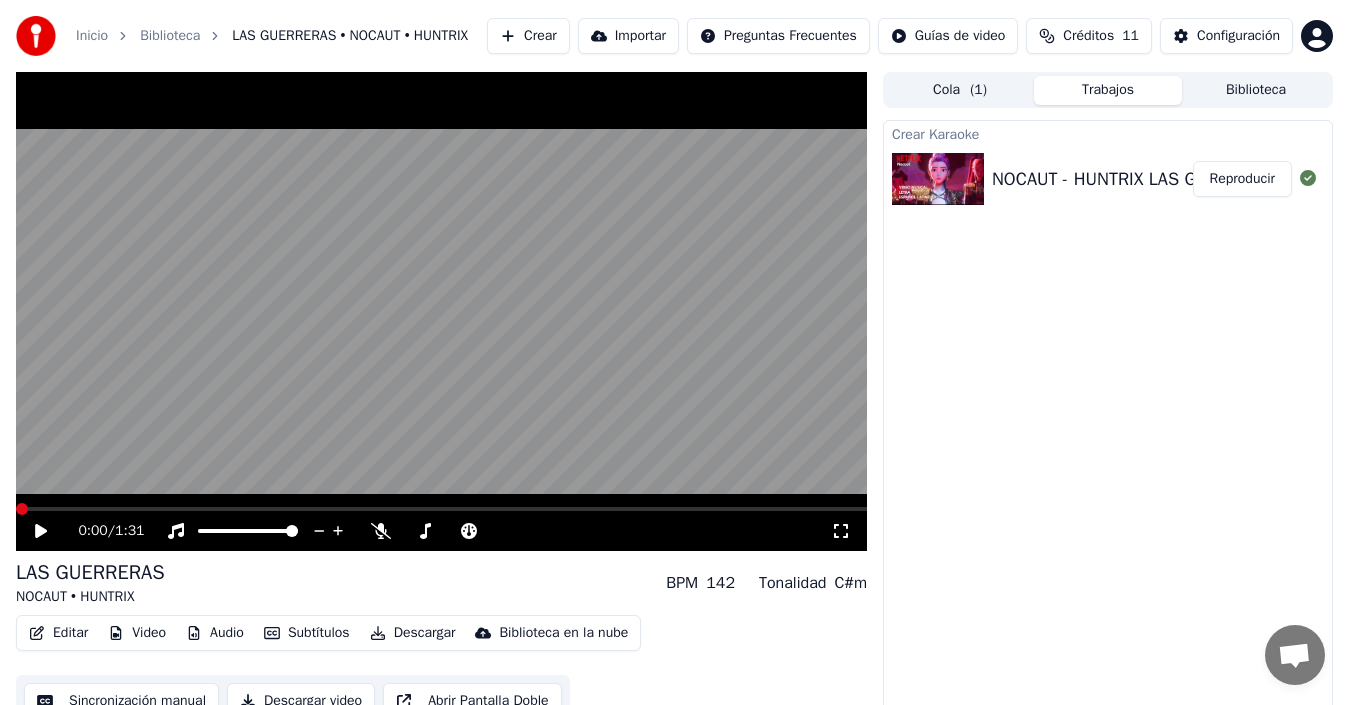 click at bounding box center [441, 311] 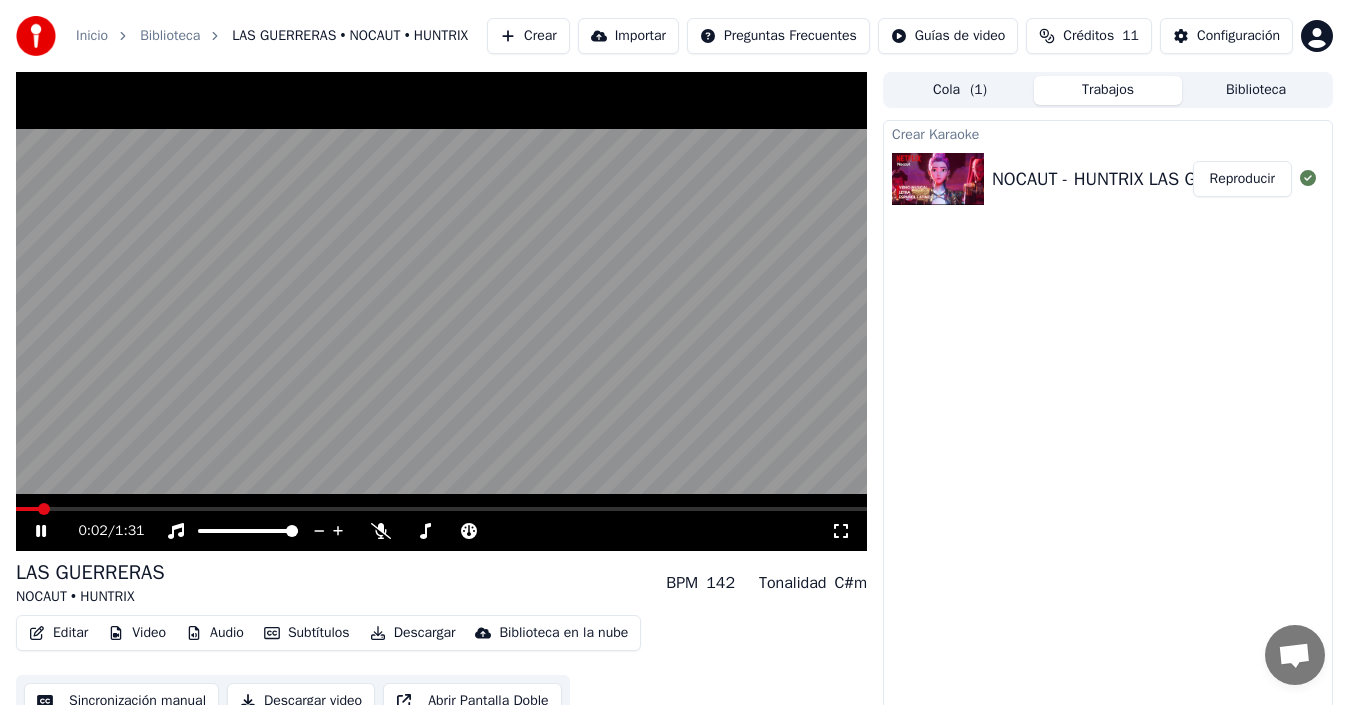 click at bounding box center (441, 311) 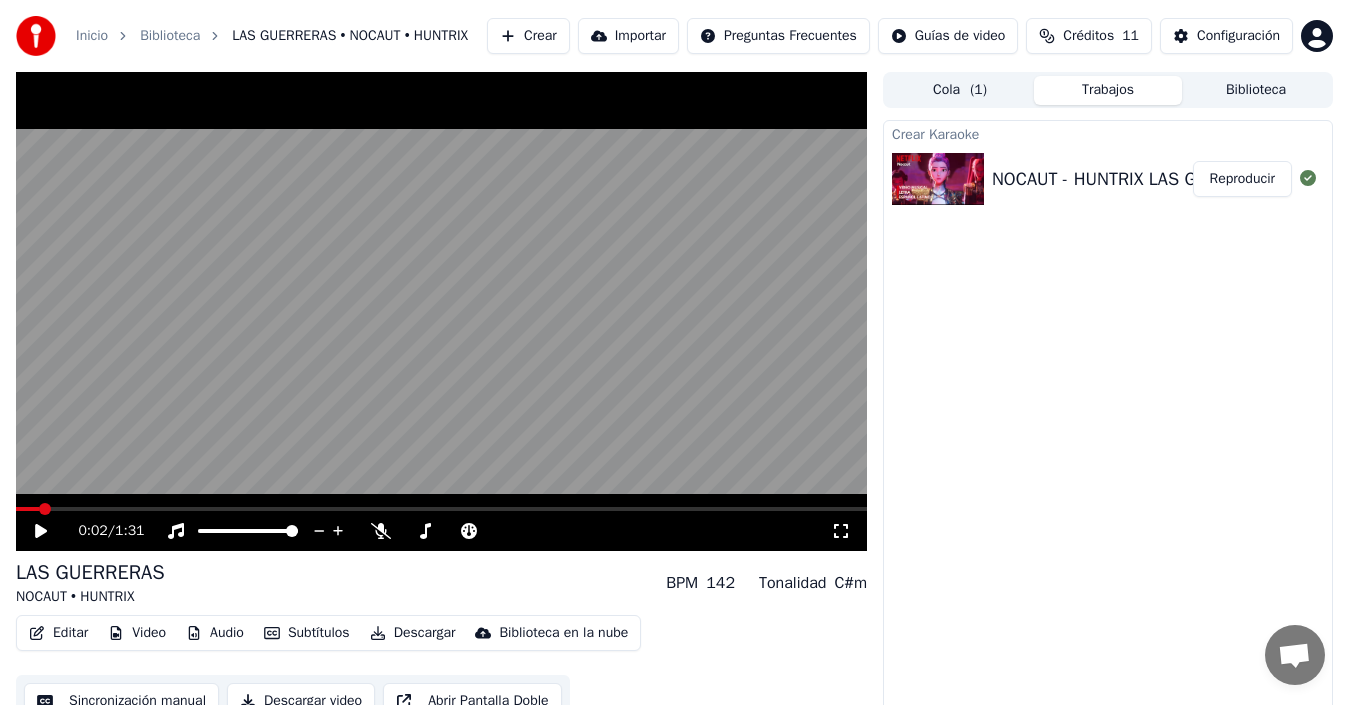 click at bounding box center (441, 311) 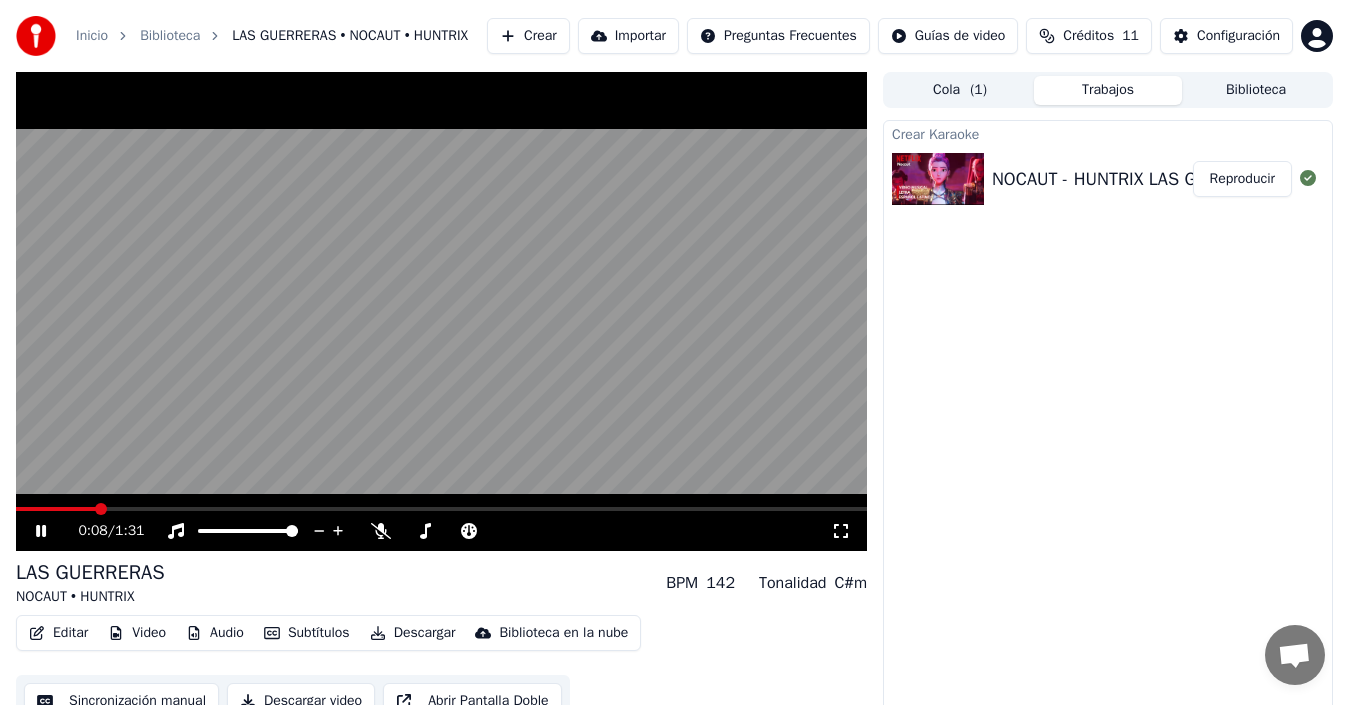 click at bounding box center [441, 311] 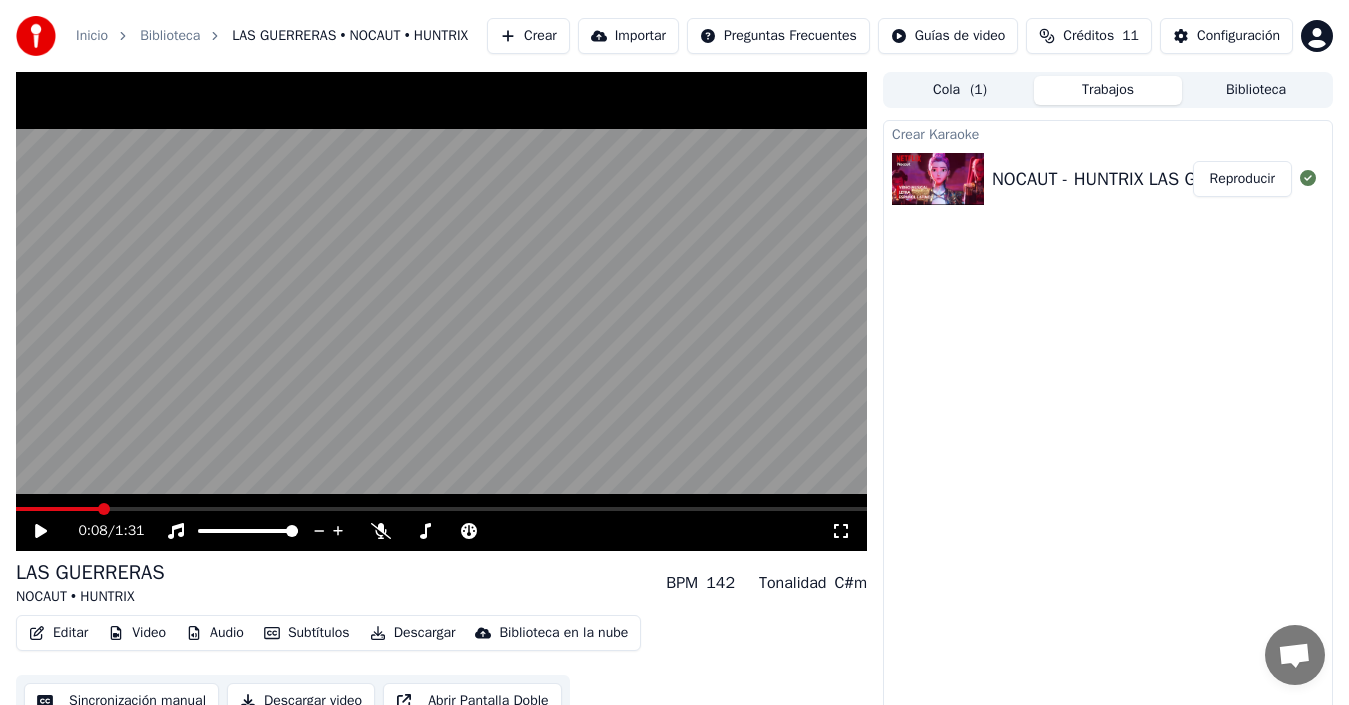 click at bounding box center (441, 311) 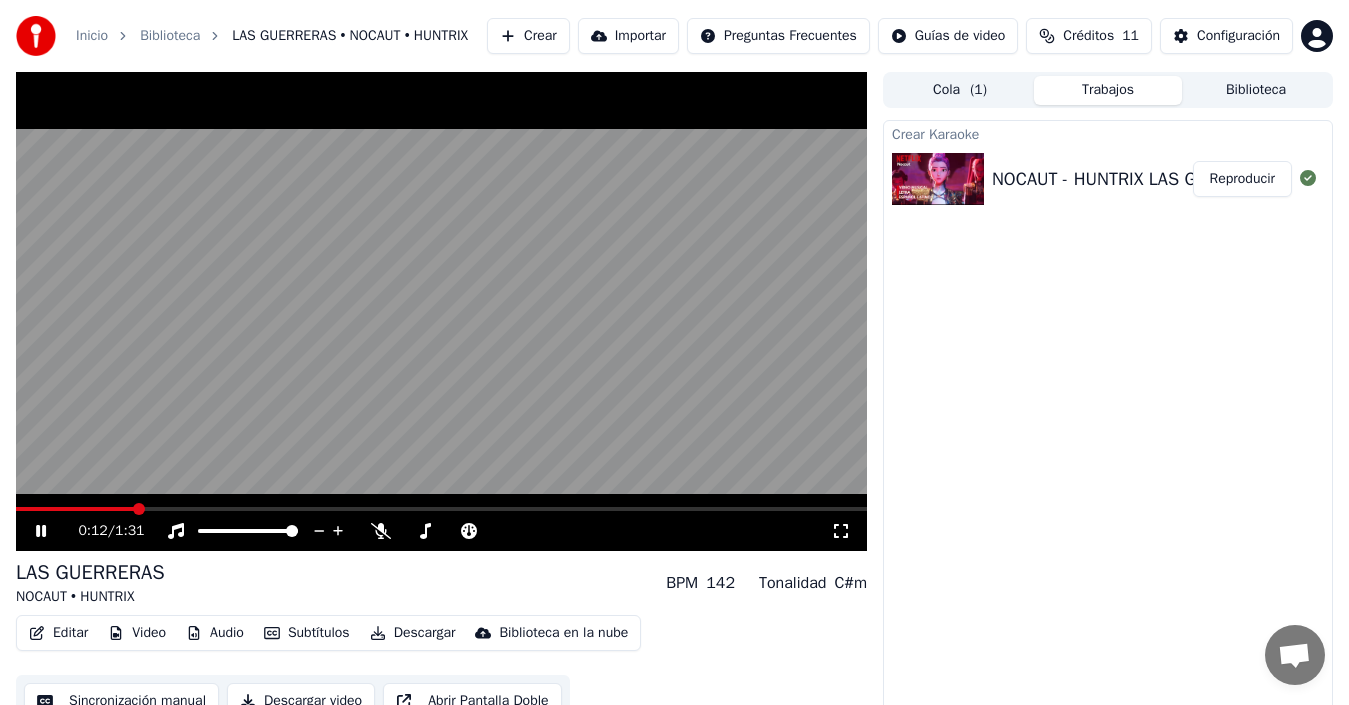 click at bounding box center [441, 311] 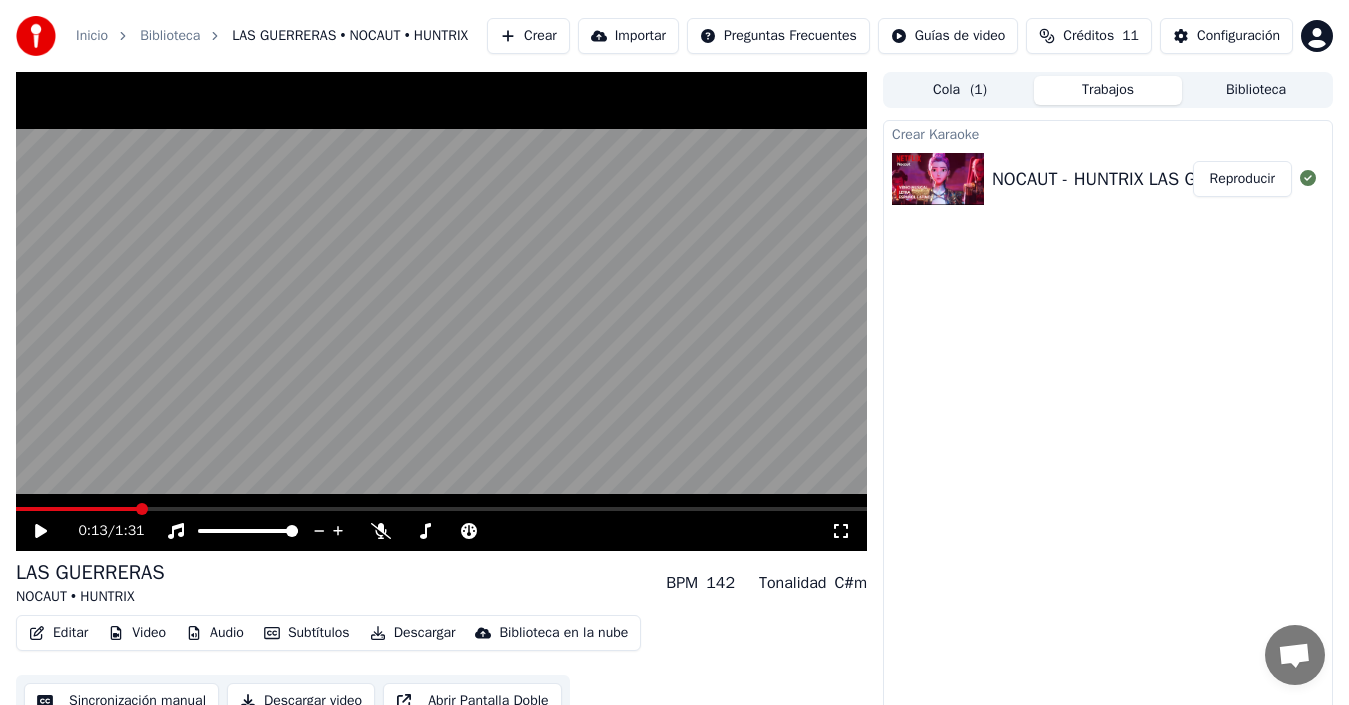 click at bounding box center (441, 311) 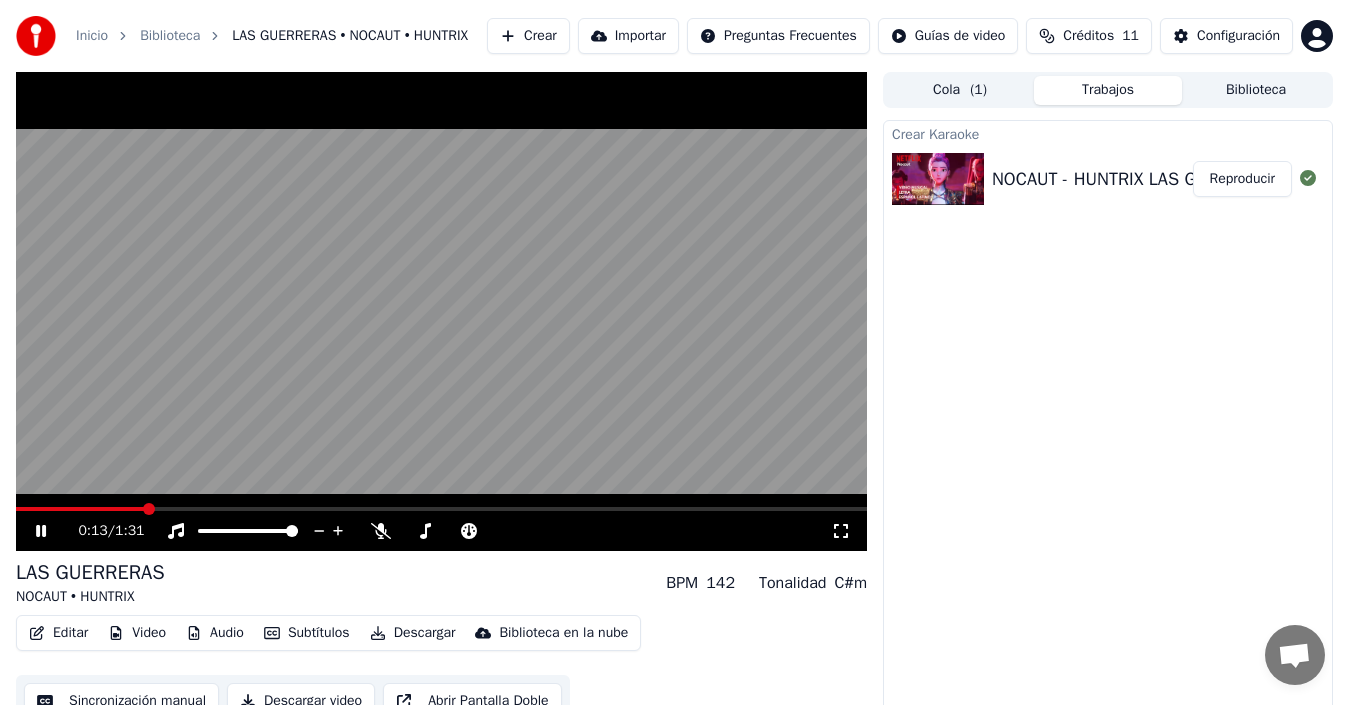 click at bounding box center (441, 311) 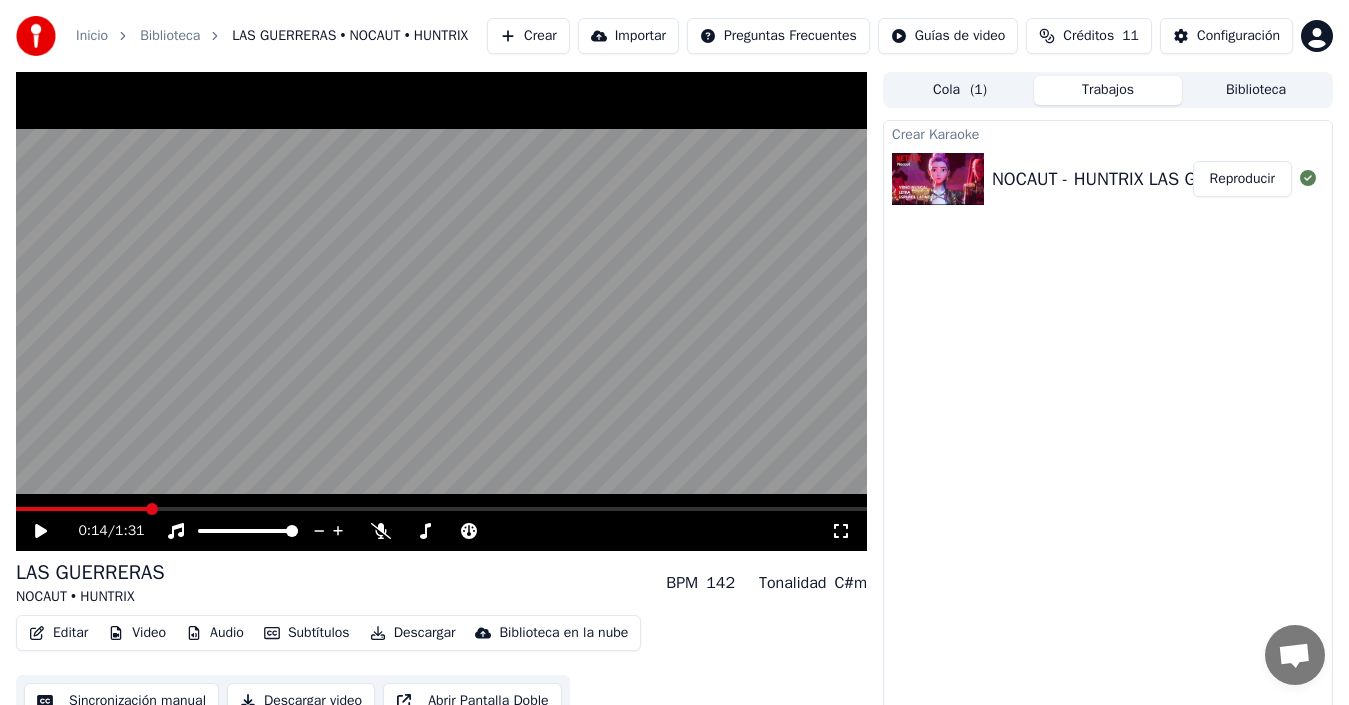 click at bounding box center [441, 311] 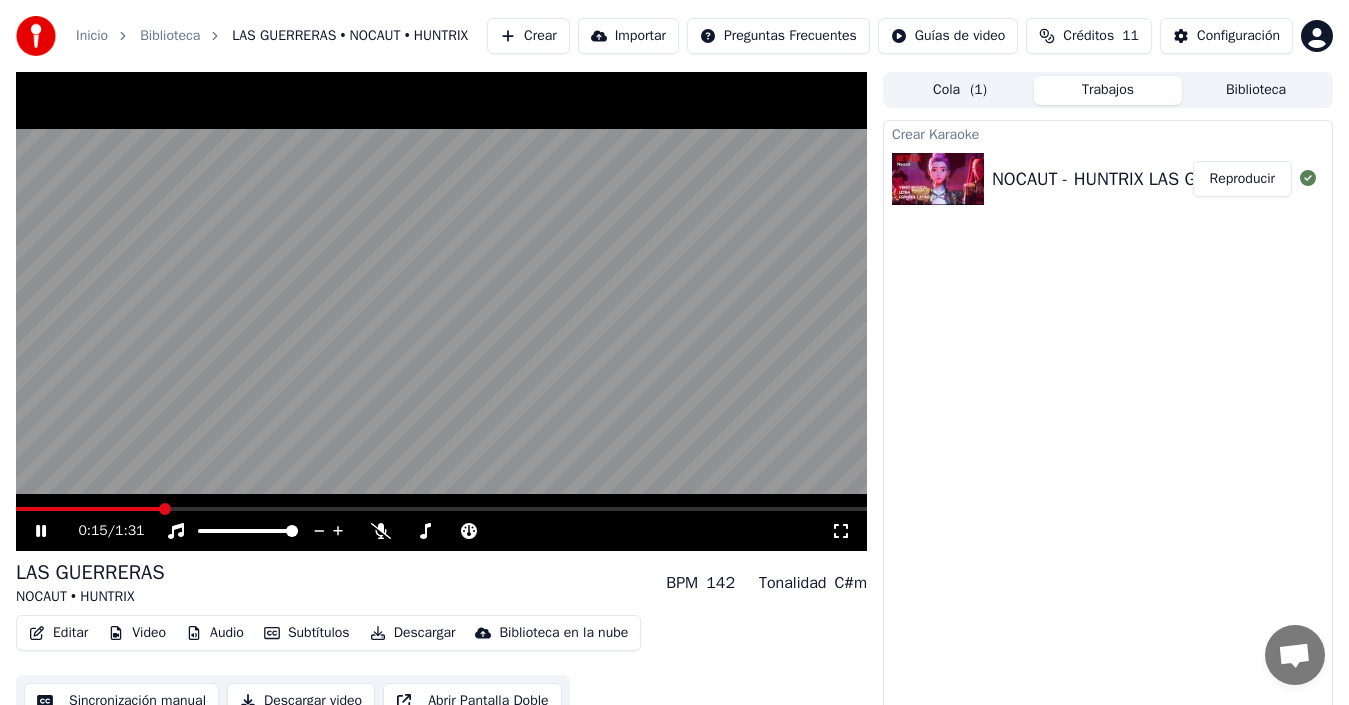 click at bounding box center [441, 311] 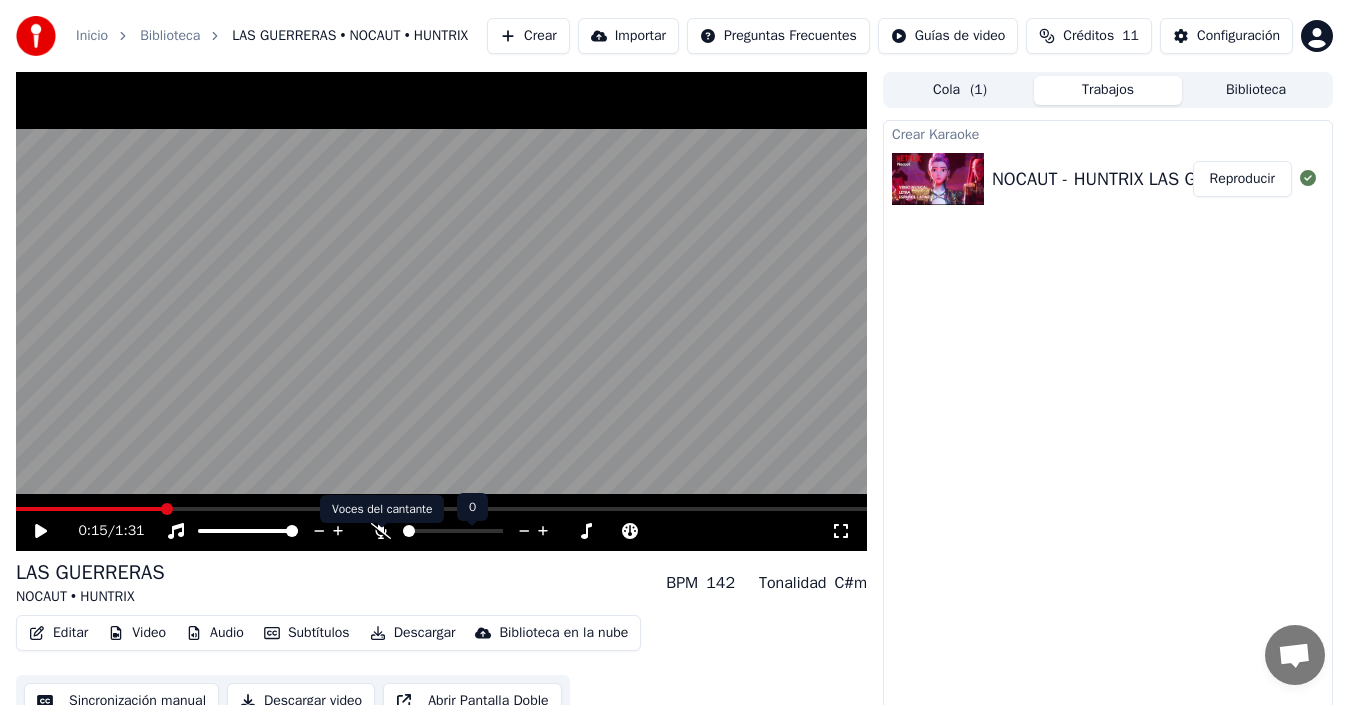 click 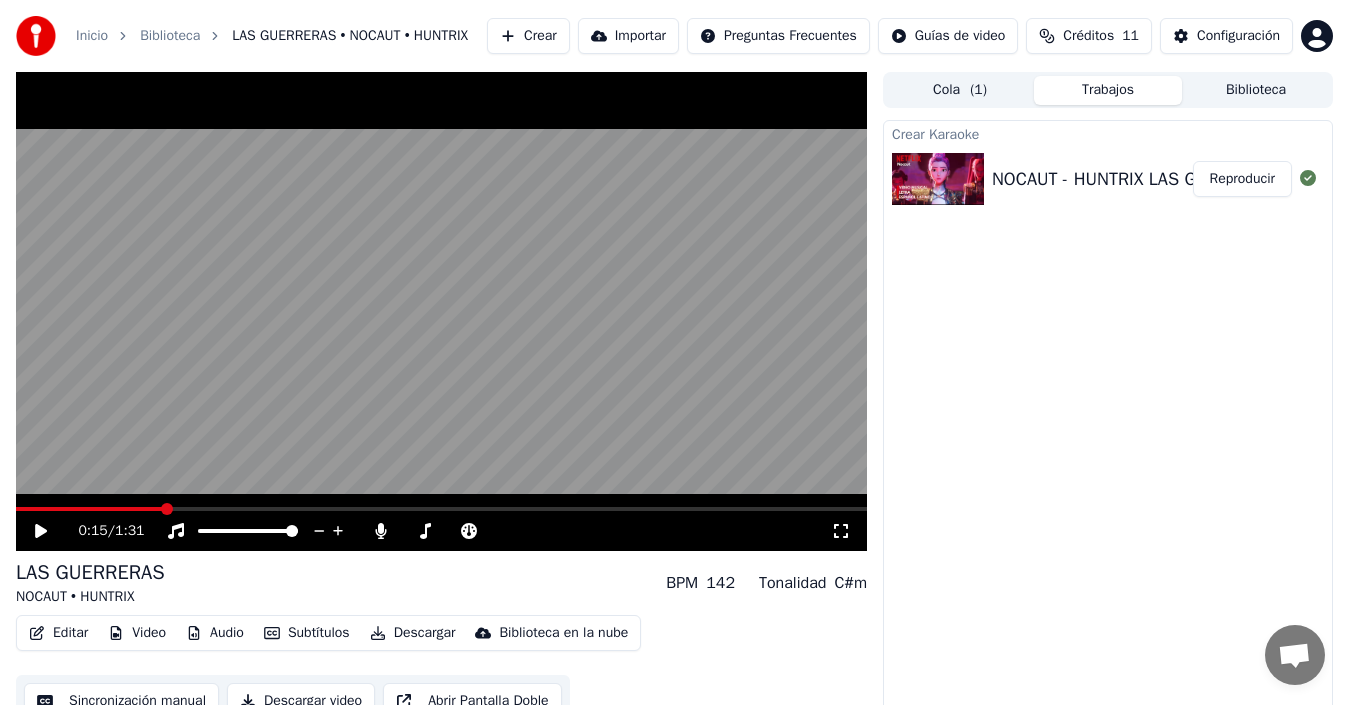 click at bounding box center (441, 311) 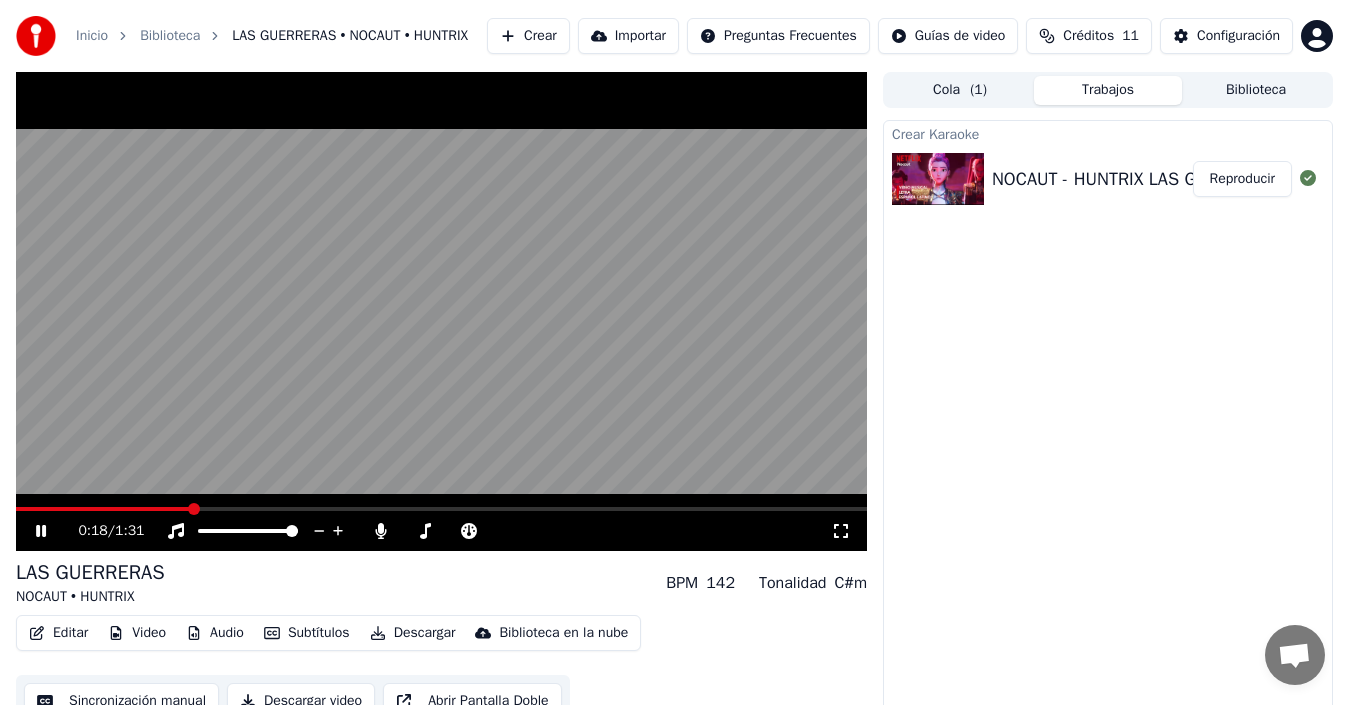 click at bounding box center [441, 311] 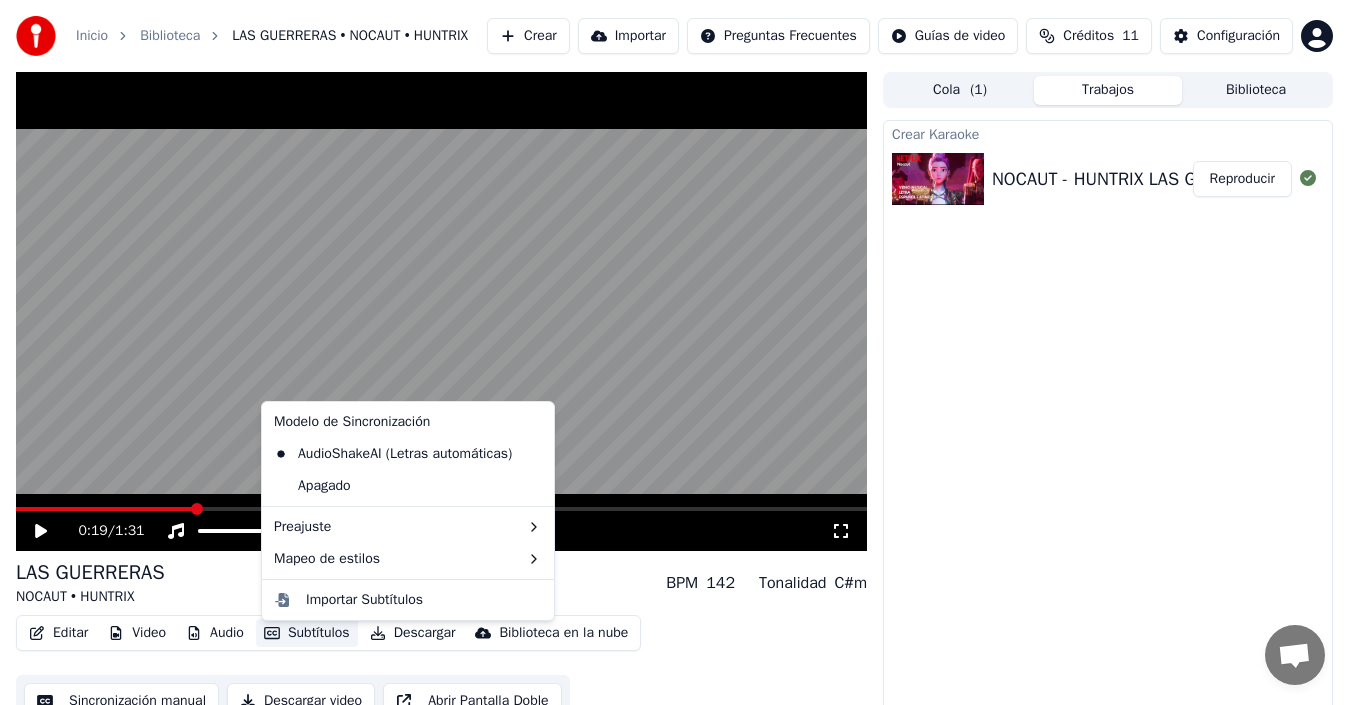 click on "Subtítulos" at bounding box center (307, 633) 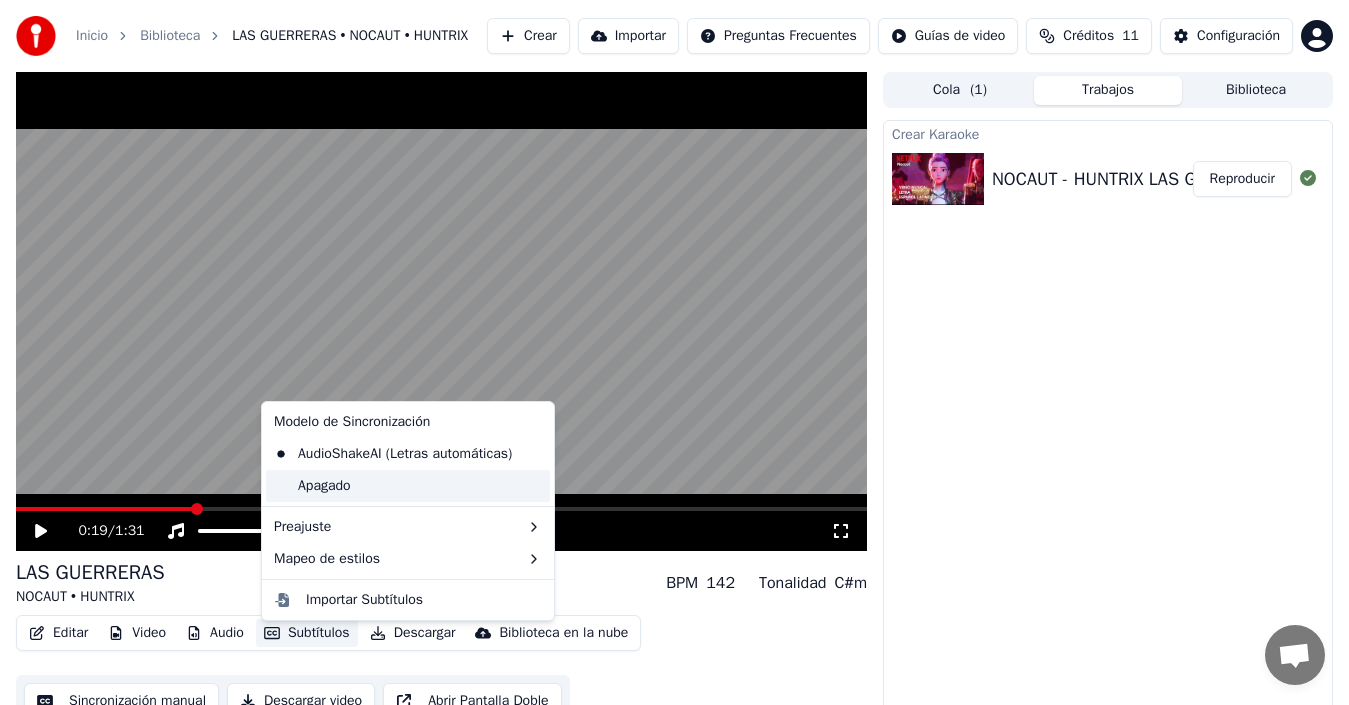 click on "Apagado" at bounding box center (408, 486) 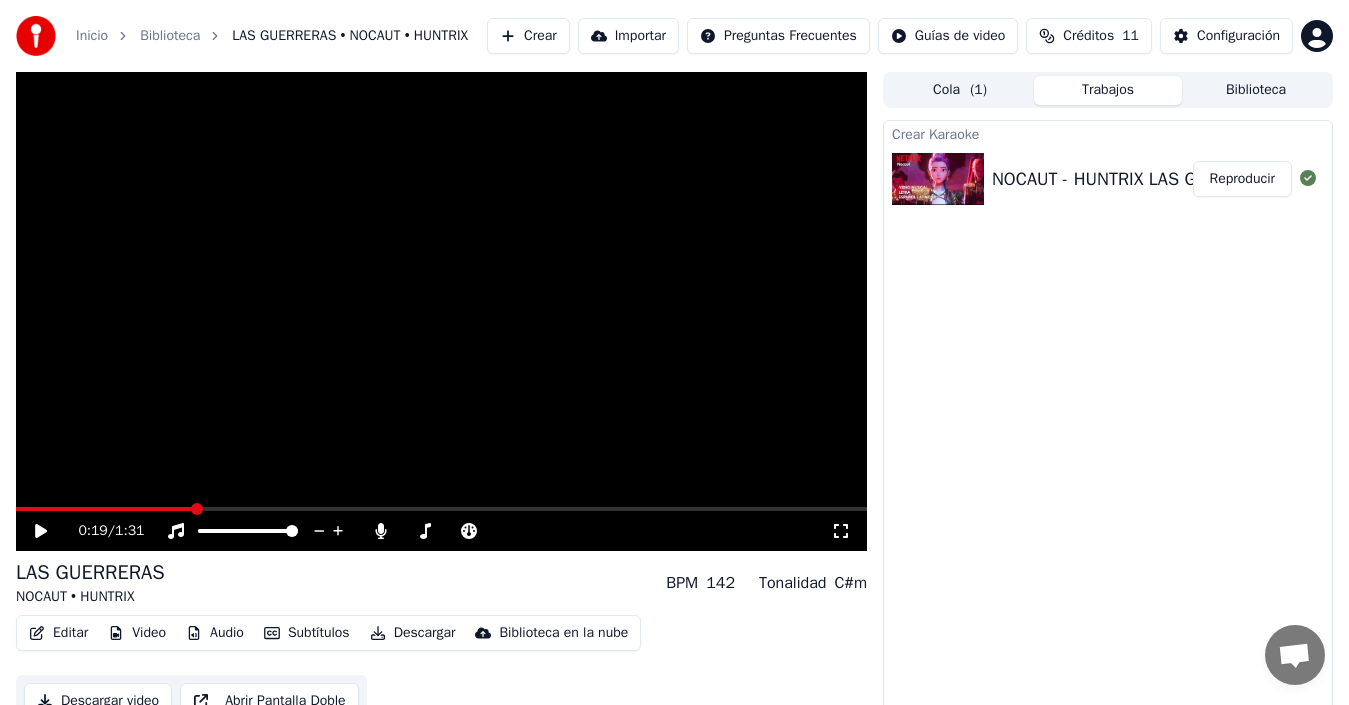 click at bounding box center [441, 311] 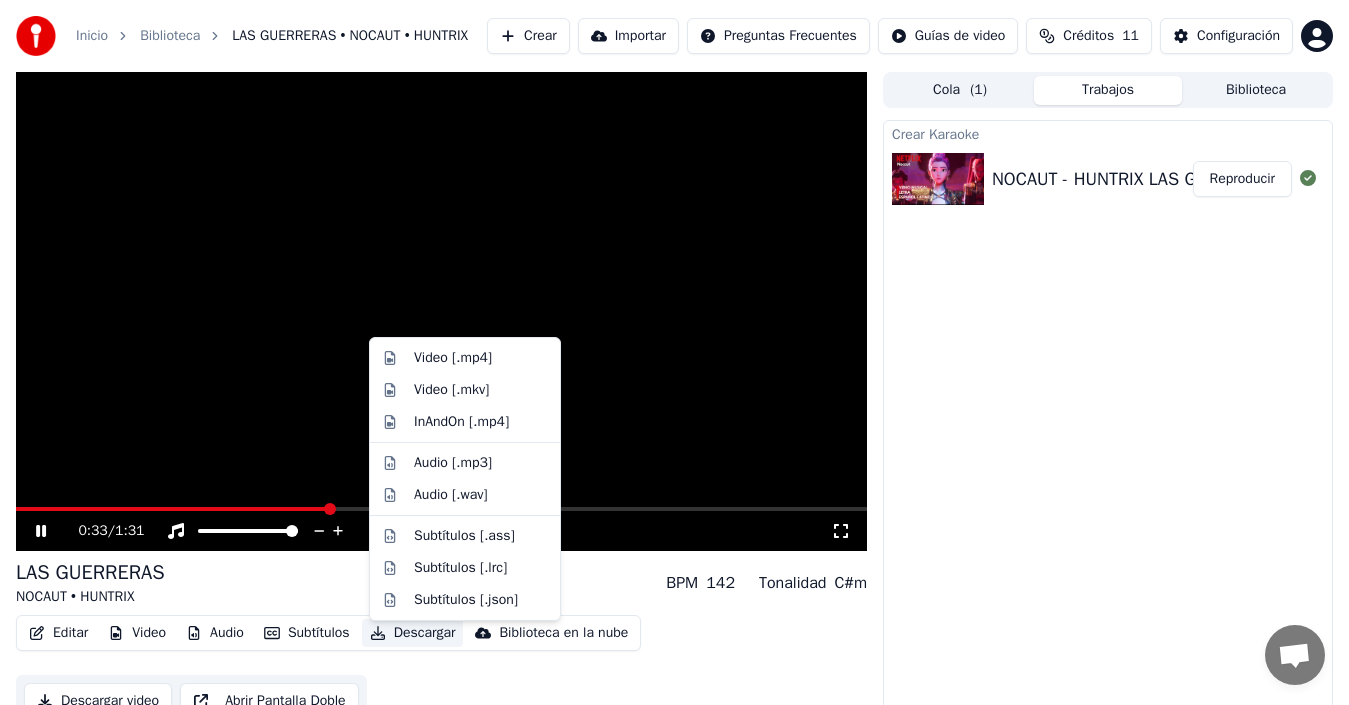 click on "Descargar" at bounding box center [413, 633] 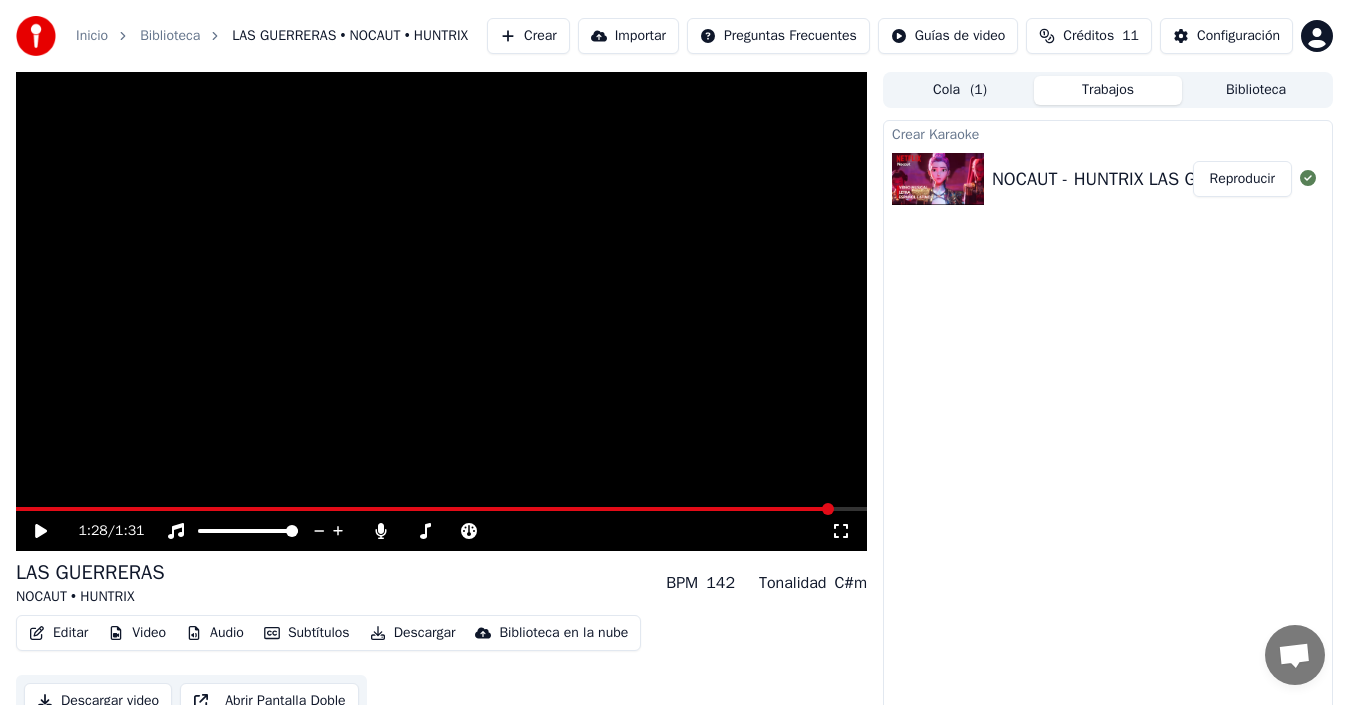 click at bounding box center (441, 311) 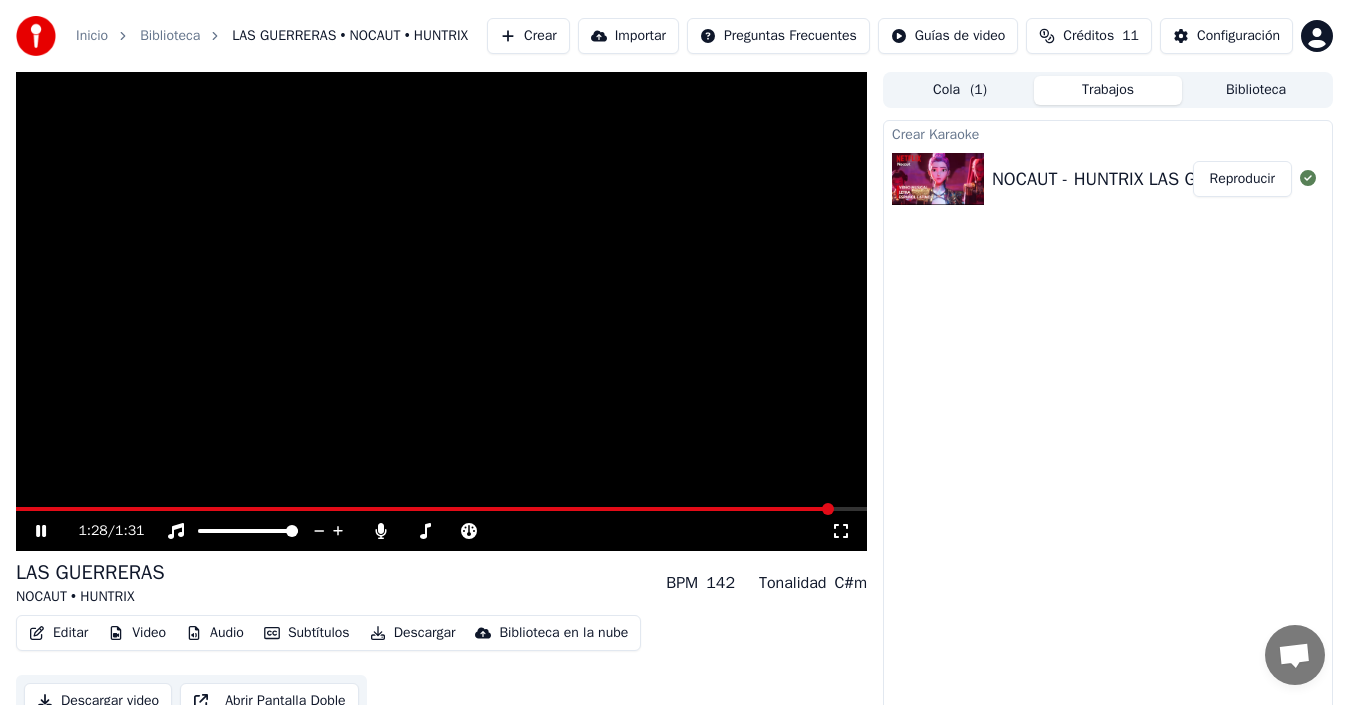 click at bounding box center [441, 311] 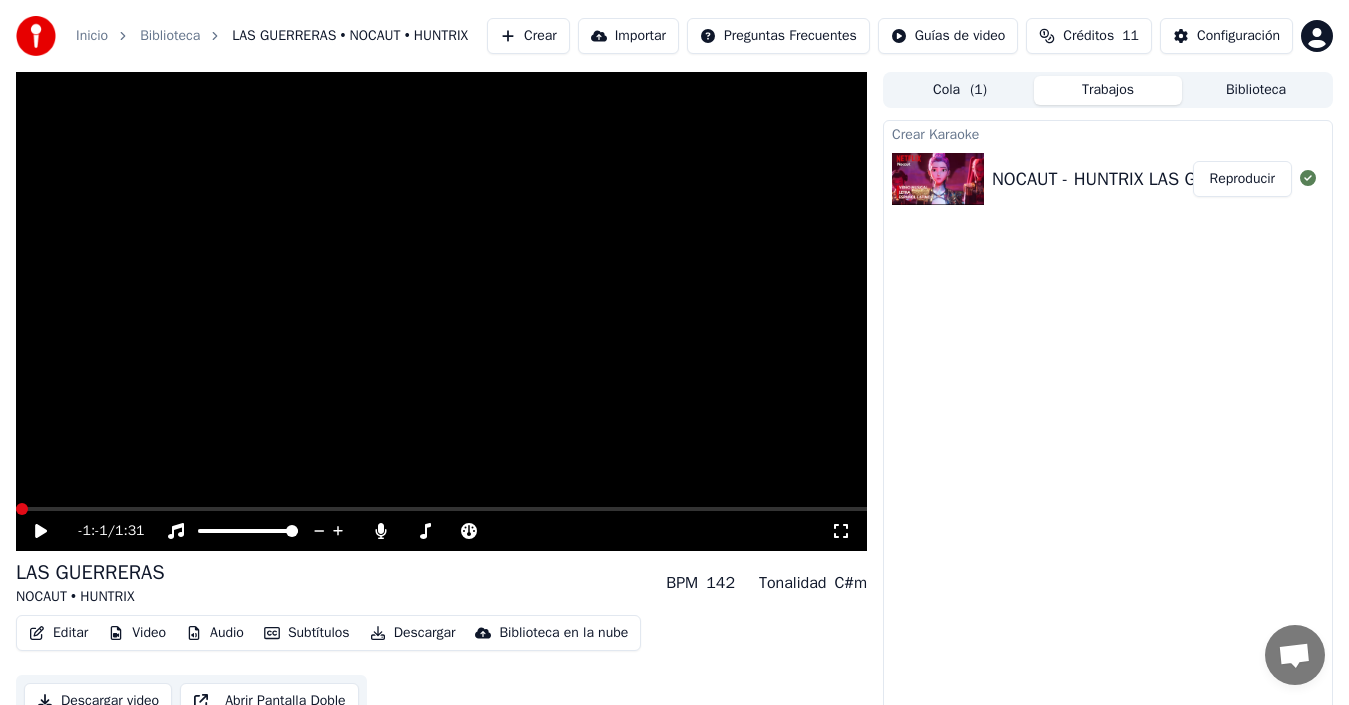 click at bounding box center [441, 311] 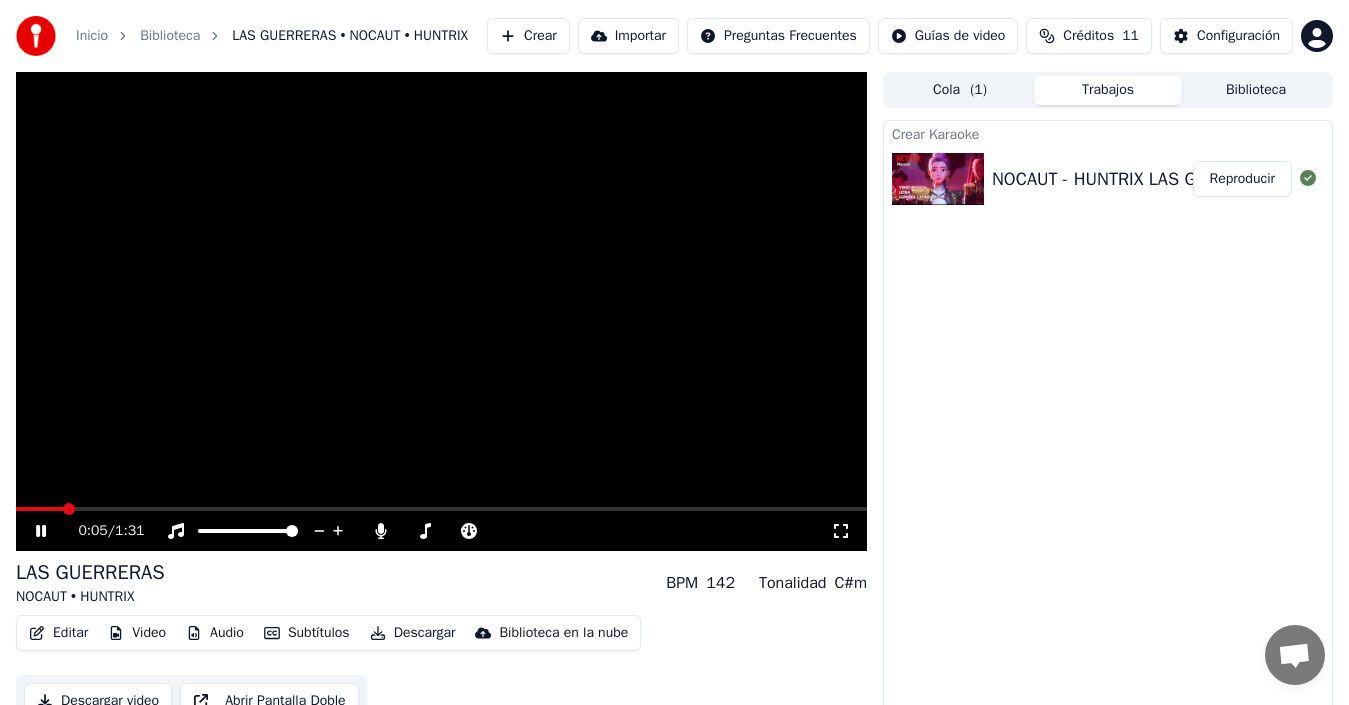 click at bounding box center (441, 311) 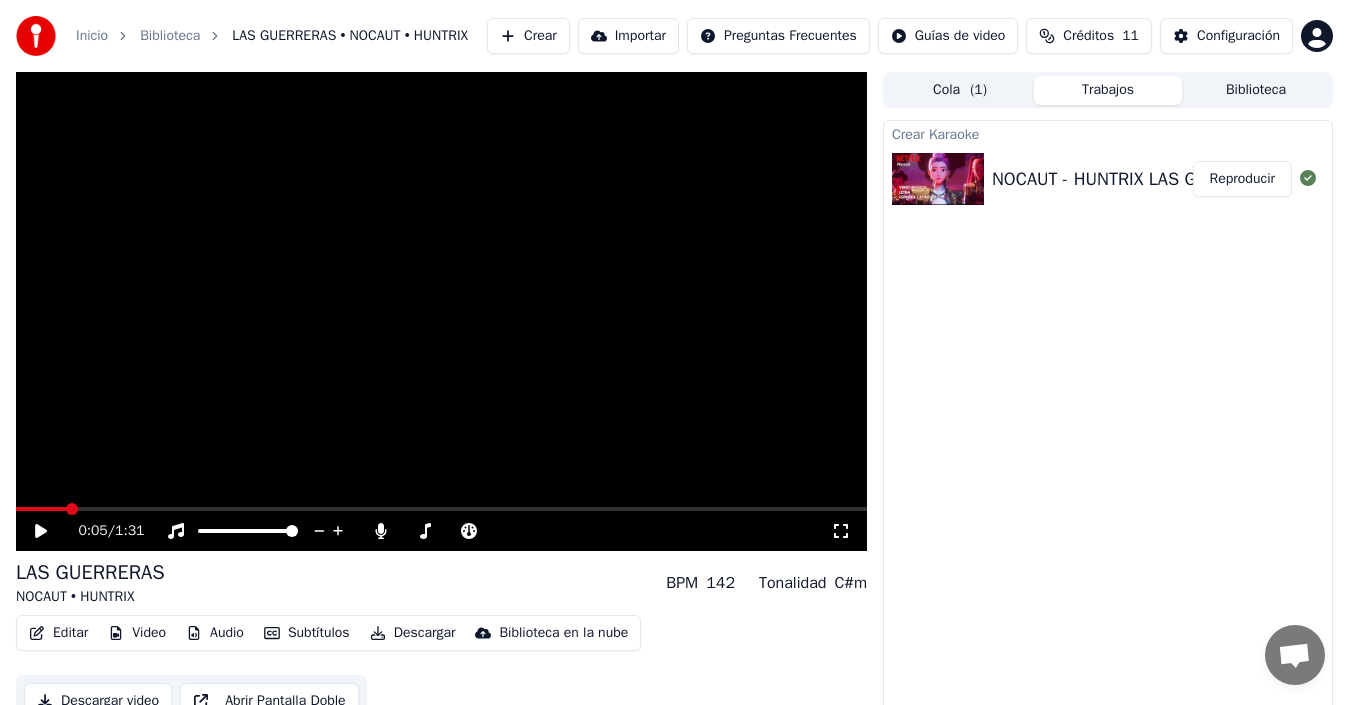 click at bounding box center [441, 311] 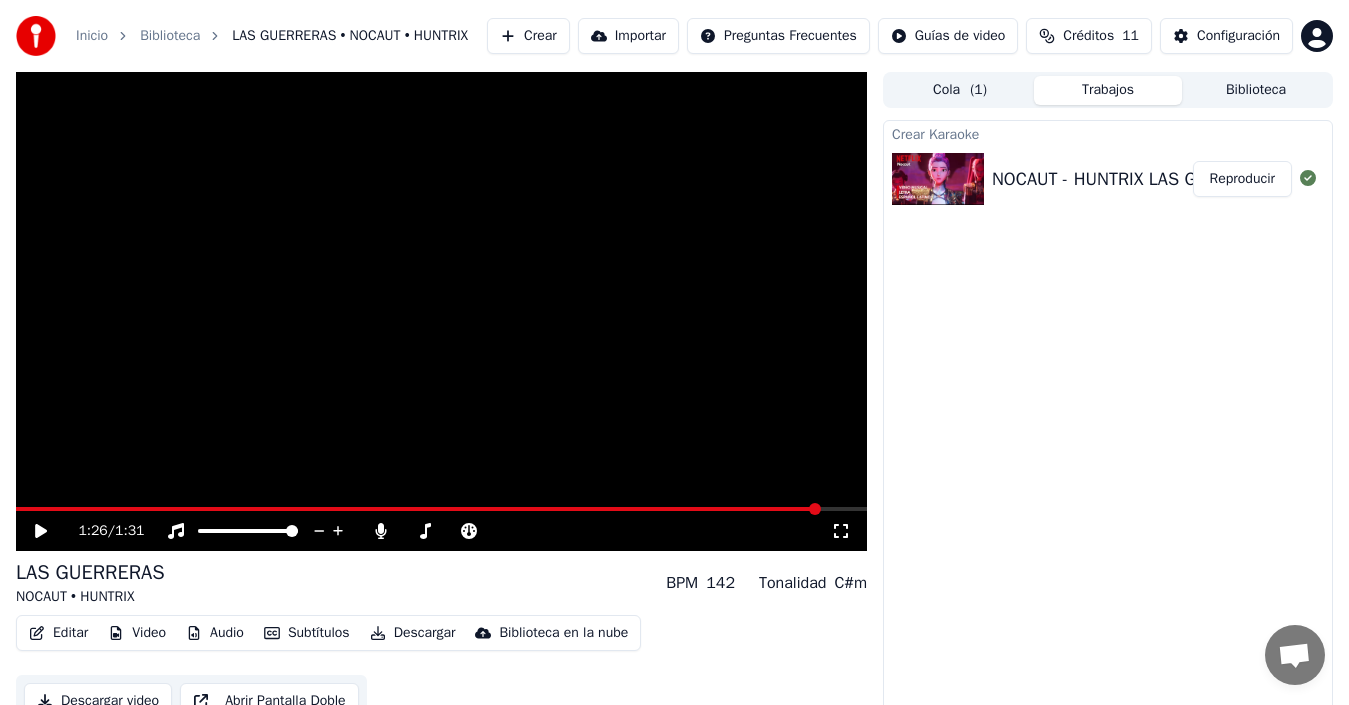 click on "1:26  /  1:31" at bounding box center [441, 531] 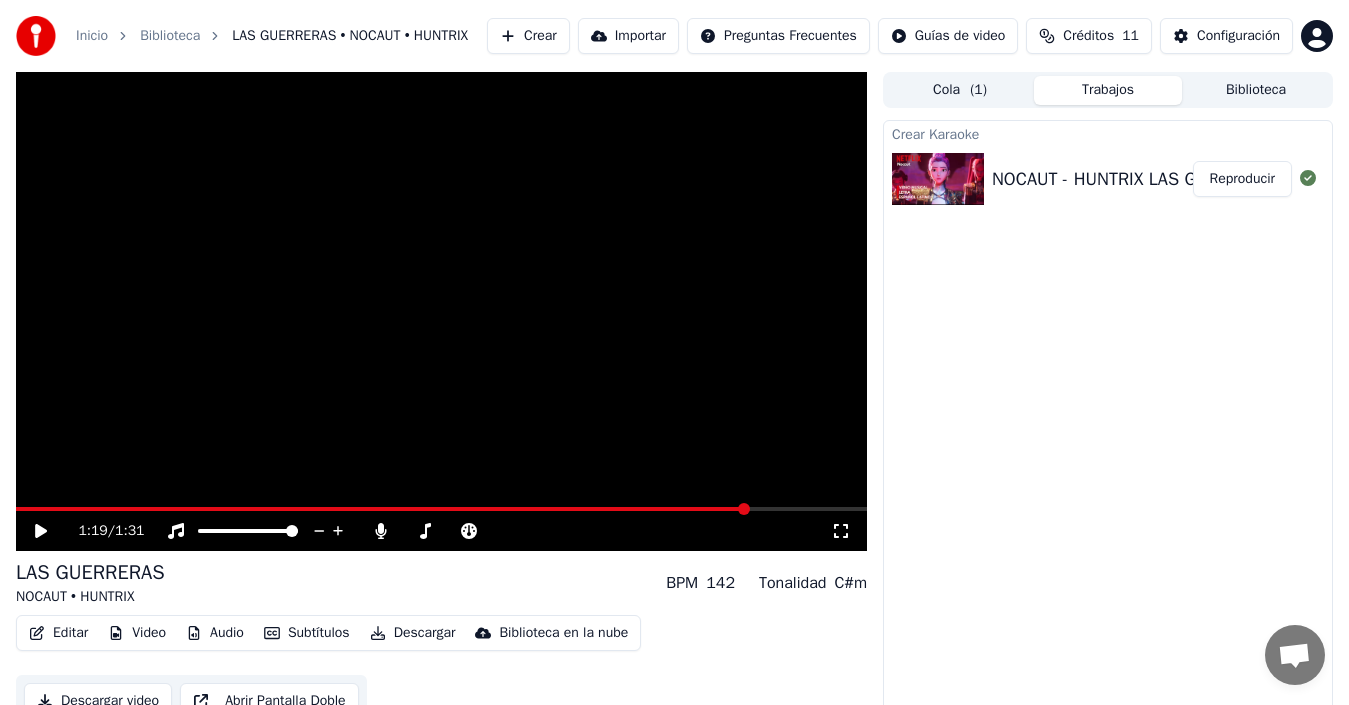 click at bounding box center (382, 509) 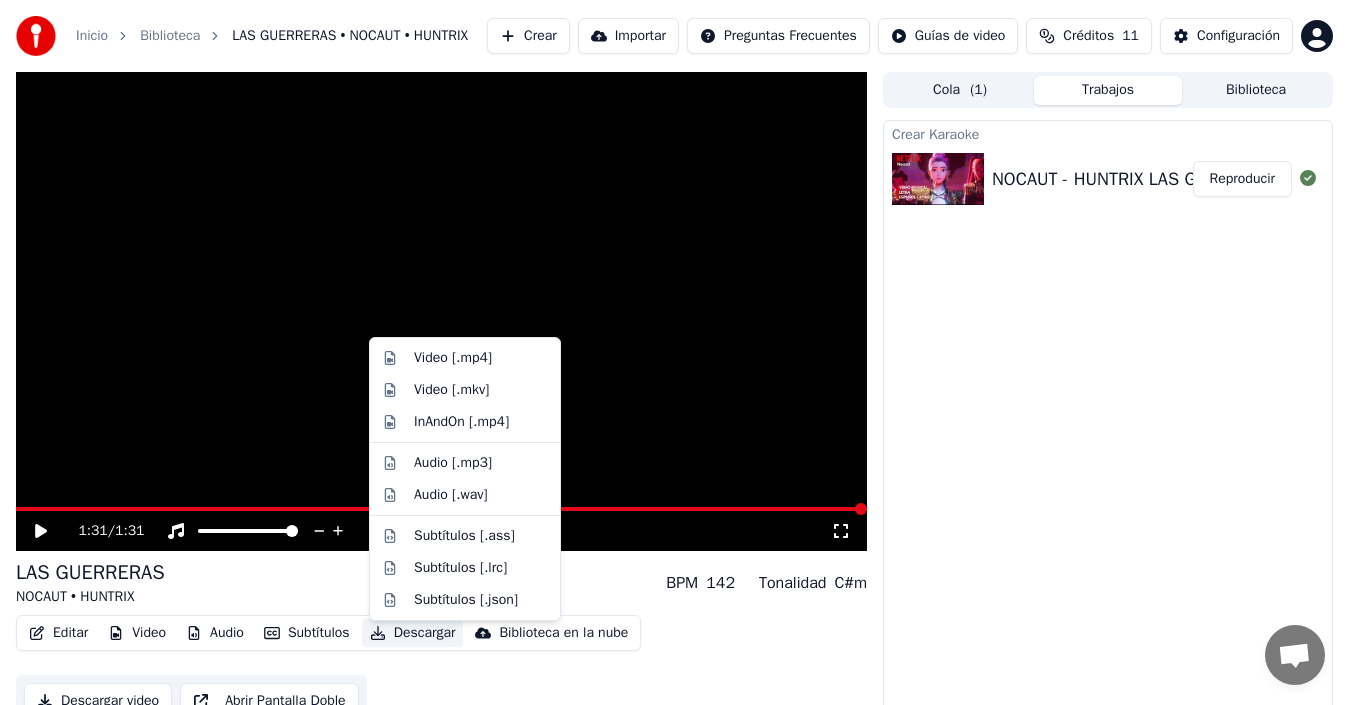 click on "Descargar" at bounding box center [413, 633] 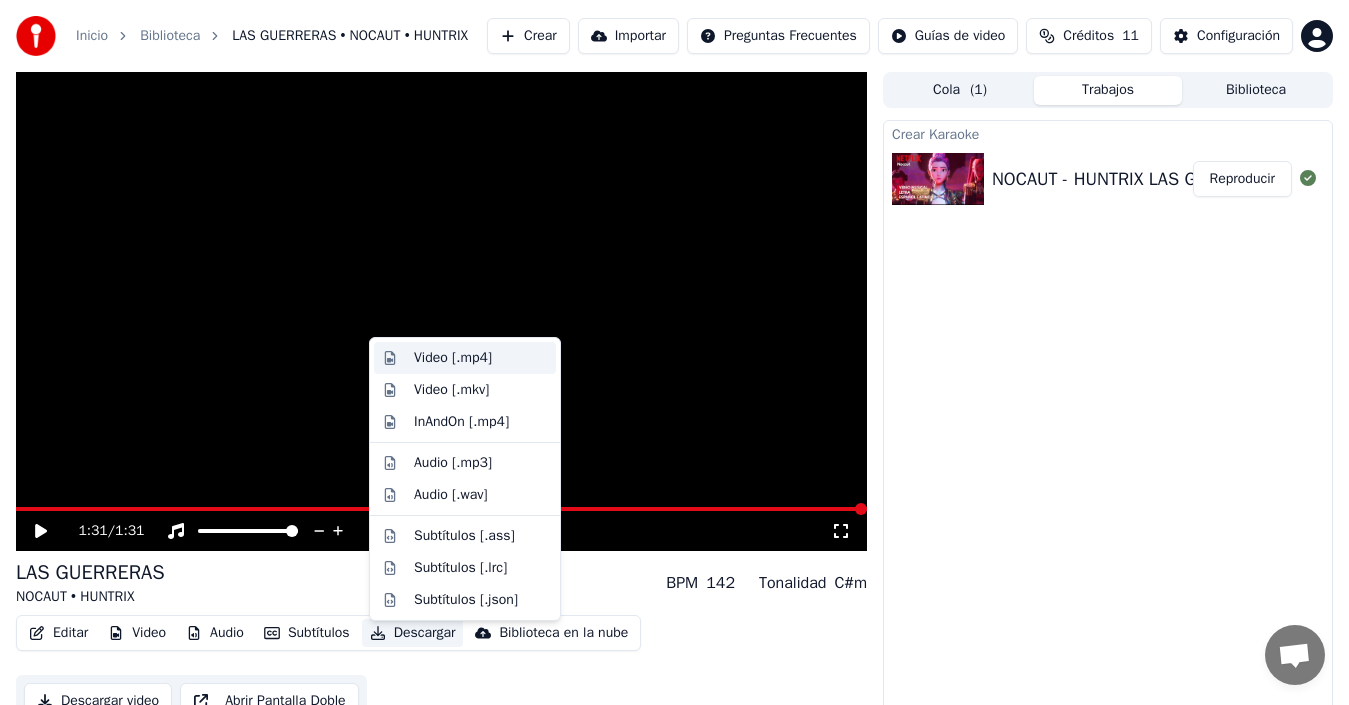 click on "Video [.mp4]" at bounding box center [453, 358] 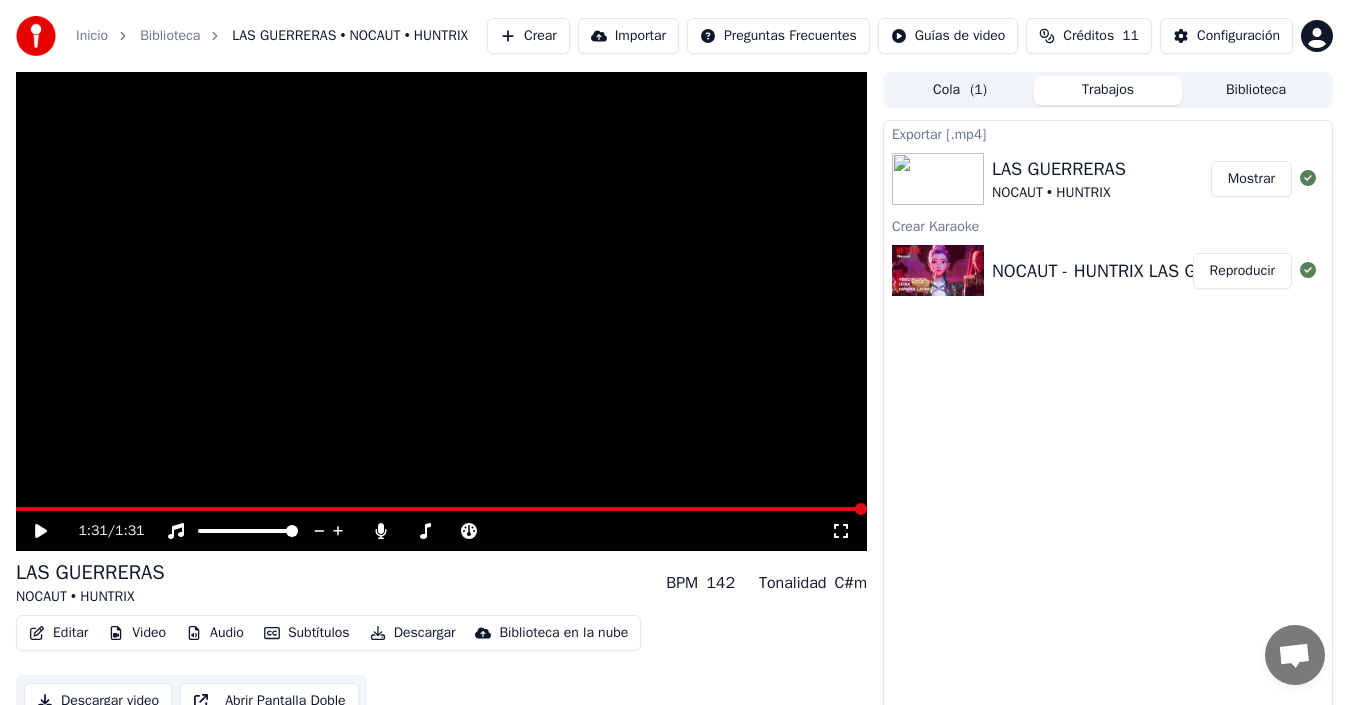 click at bounding box center [441, 311] 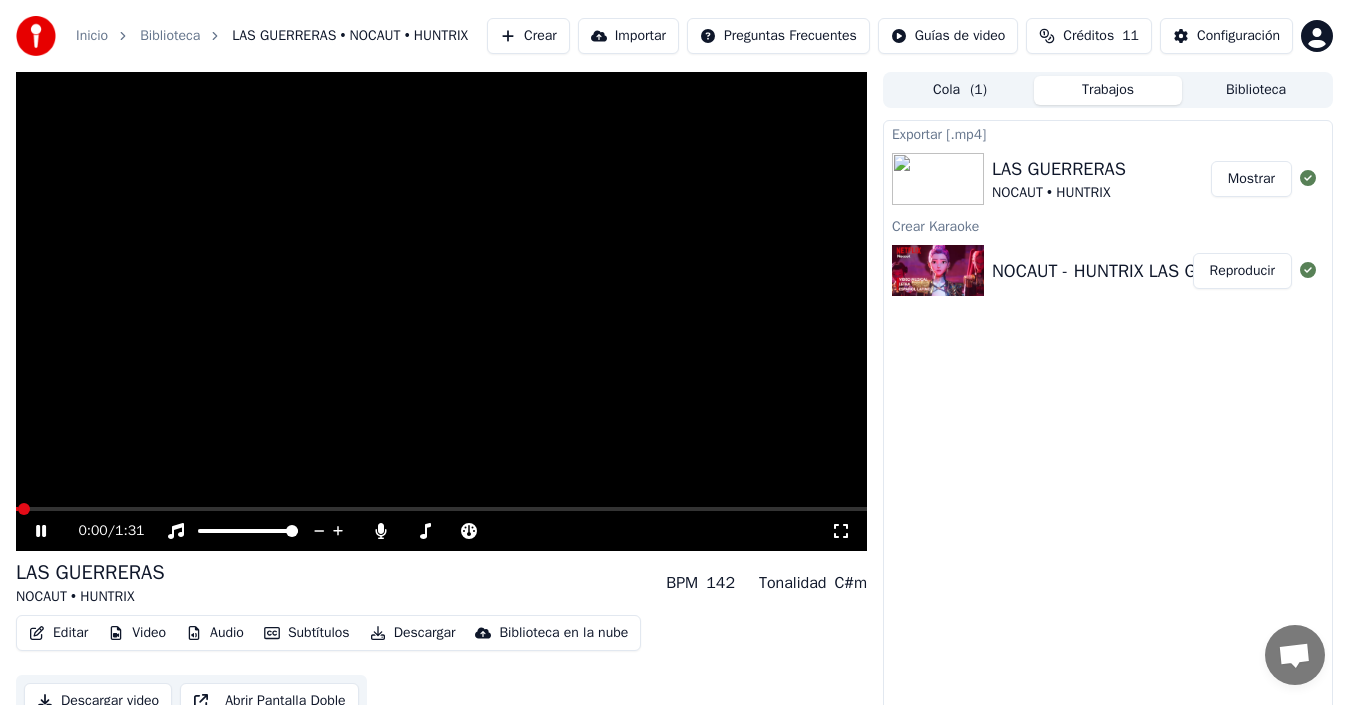 click at bounding box center (441, 311) 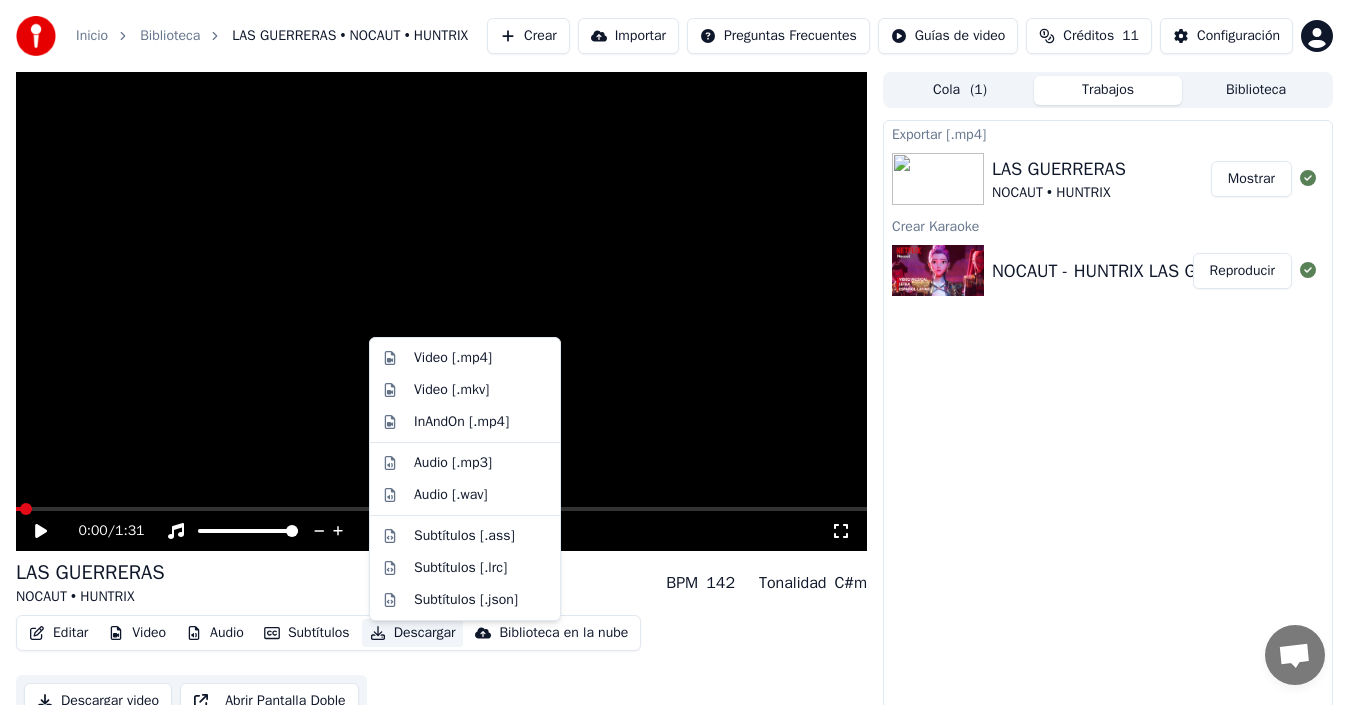 click on "Descargar" at bounding box center [413, 633] 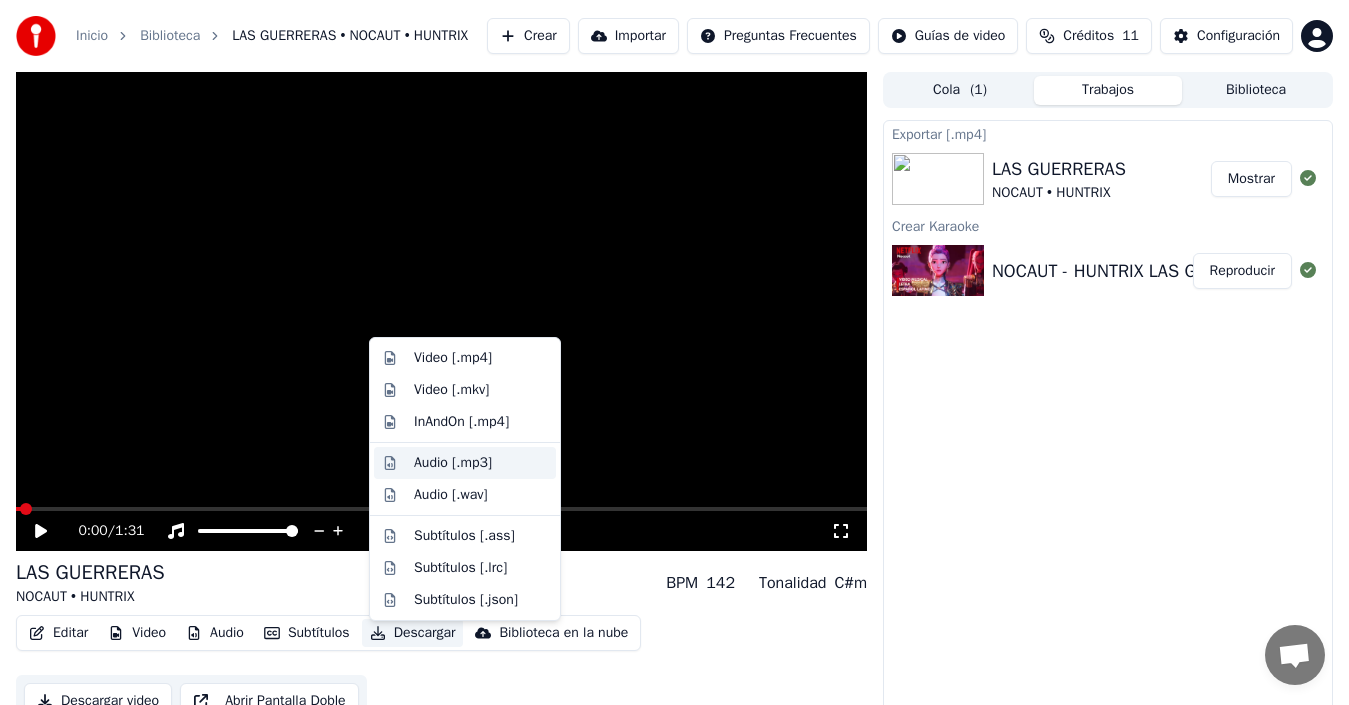 click on "Audio [.mp3]" at bounding box center (453, 463) 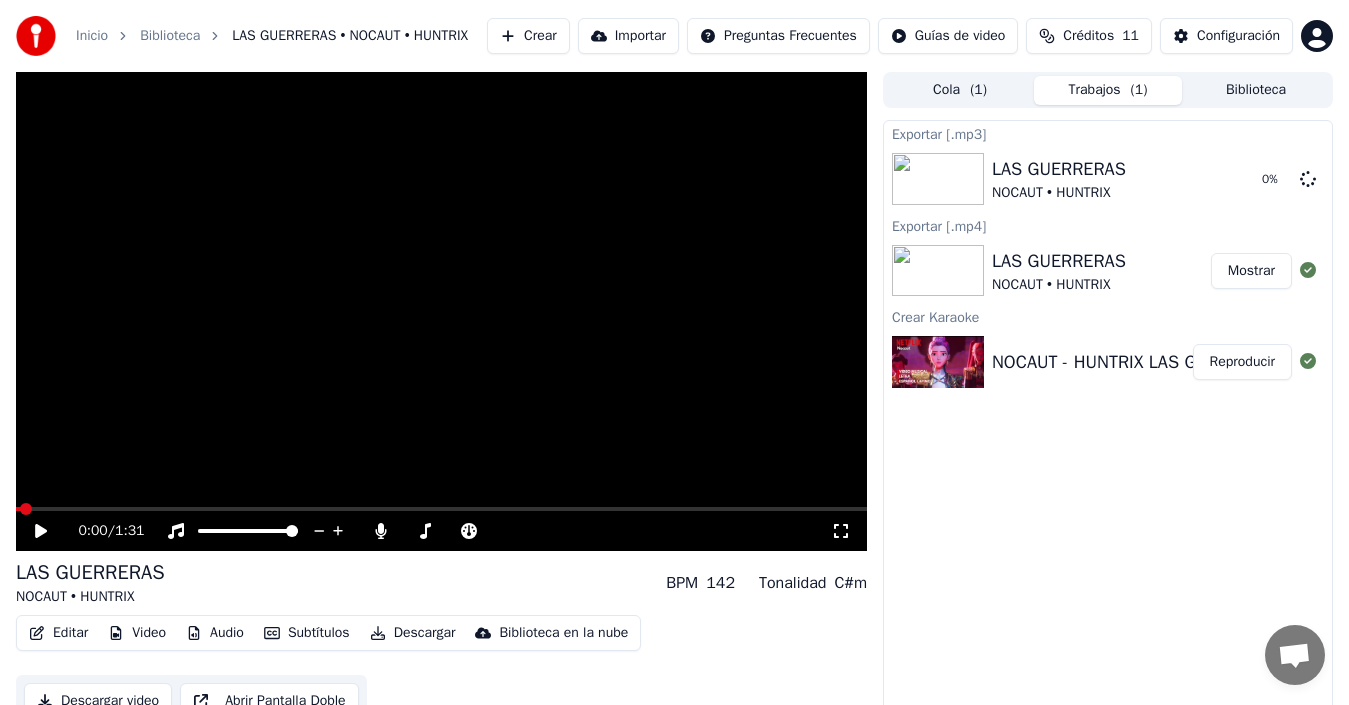 click on "NOCAUT - HUNTRIX LAS GUERRERAS K-POP" at bounding box center (1164, 362) 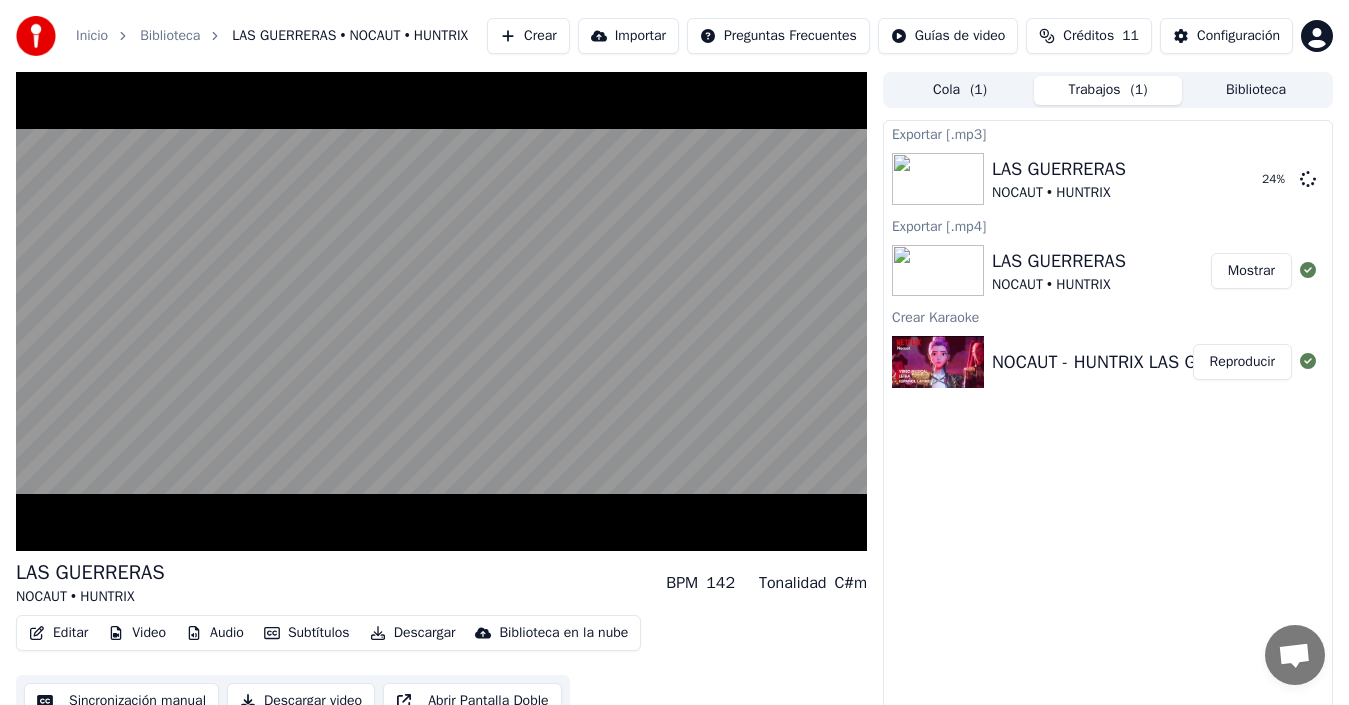 click on "Reproducir" at bounding box center [1242, 362] 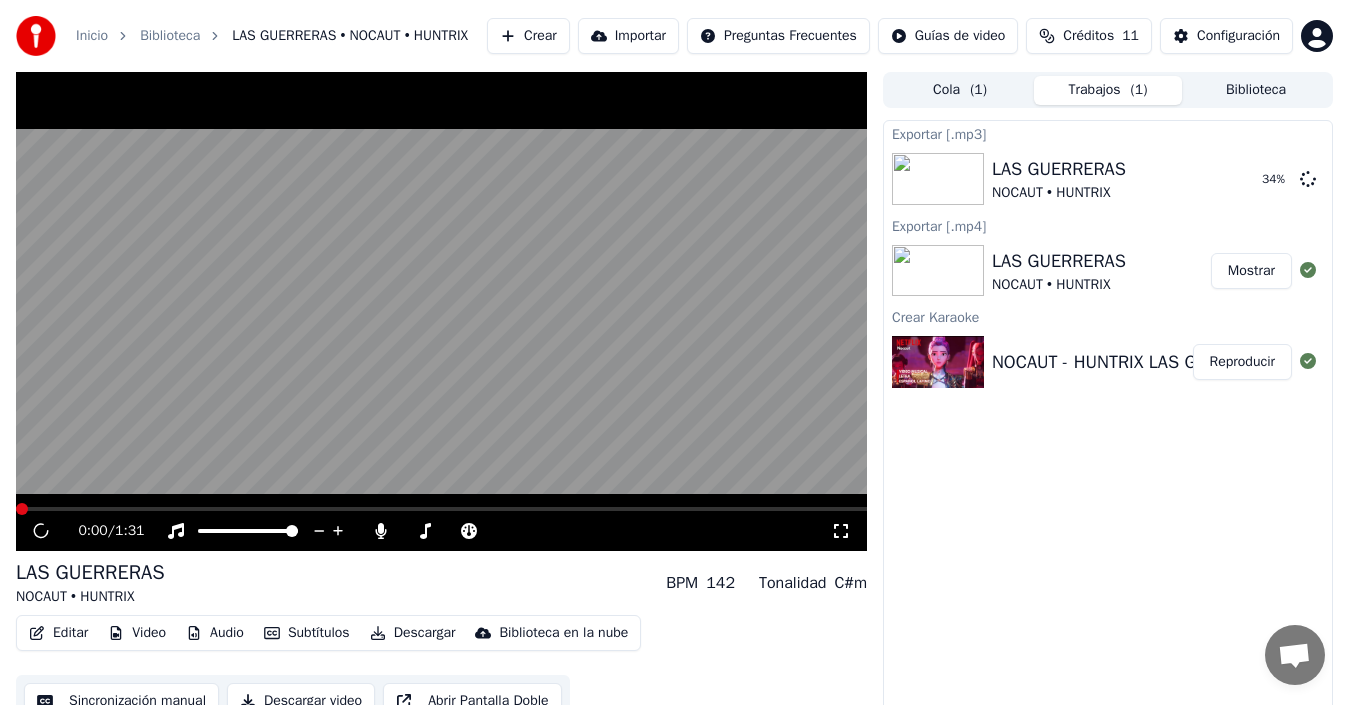 click on "Mostrar" at bounding box center (1251, 271) 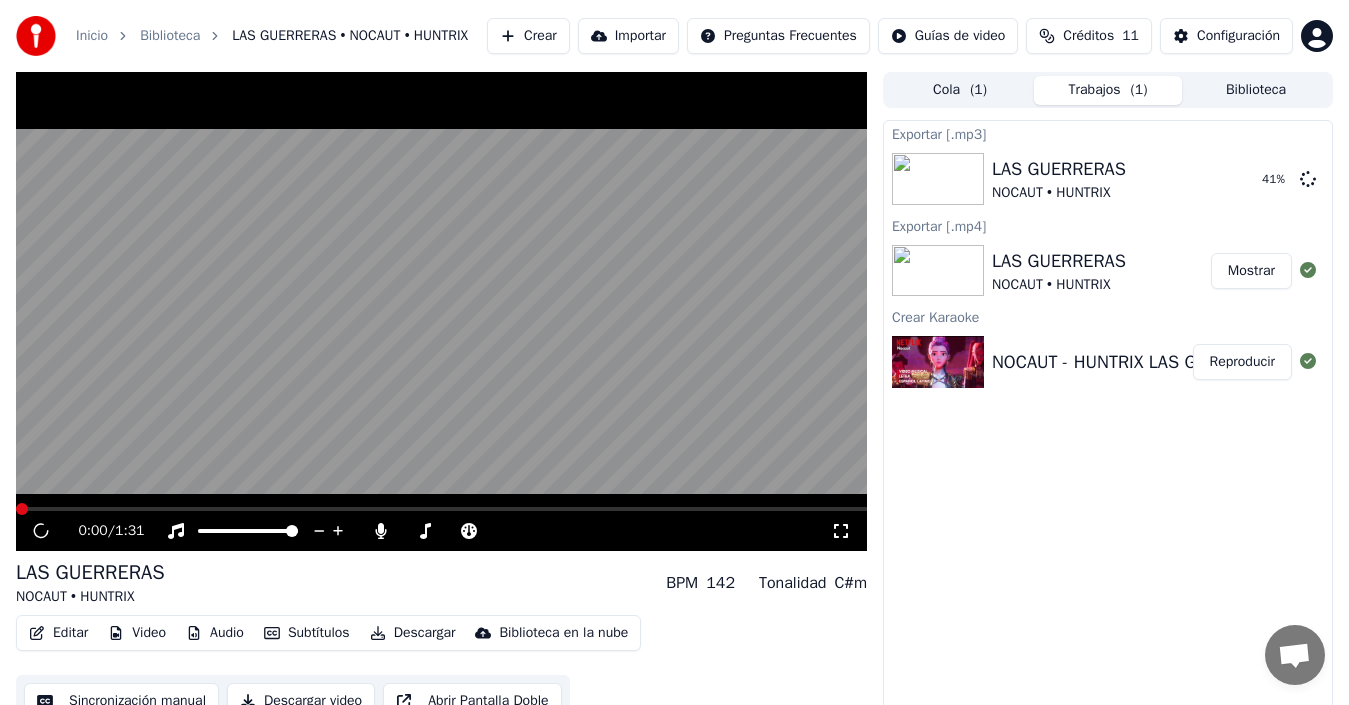 click at bounding box center [441, 311] 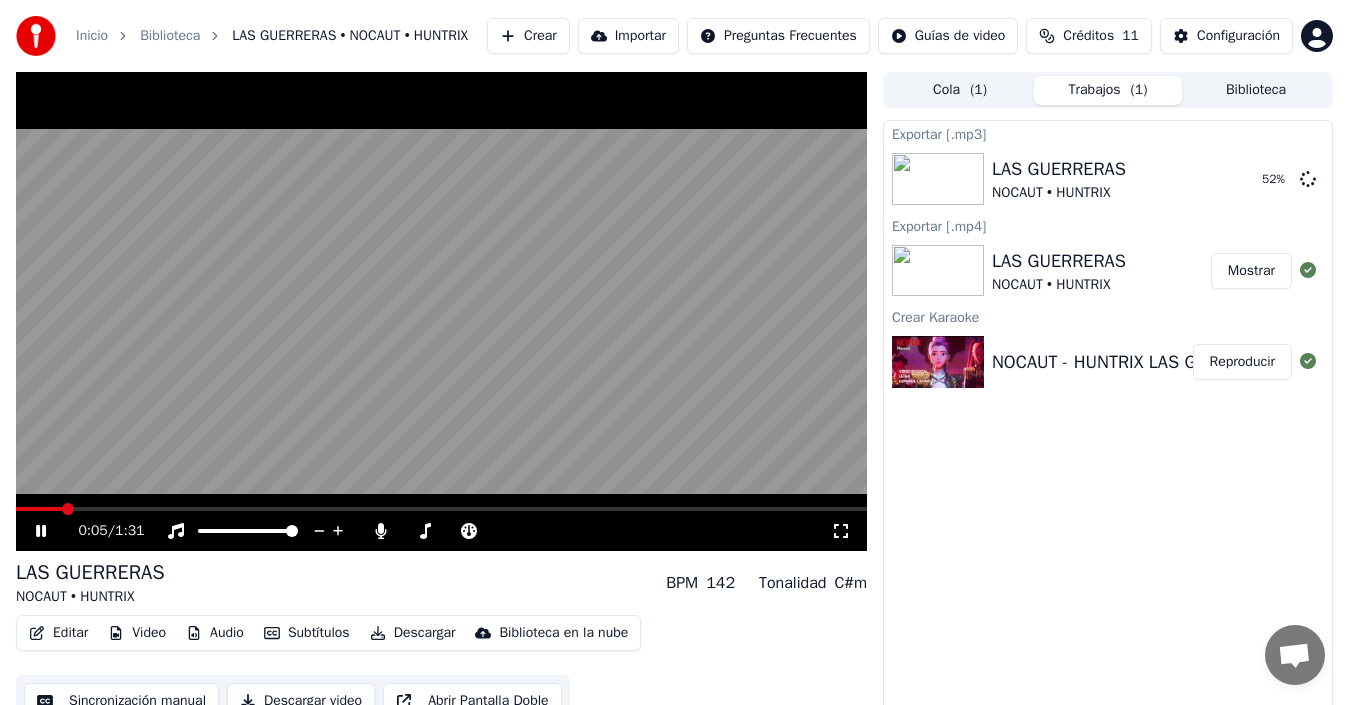 click at bounding box center (441, 311) 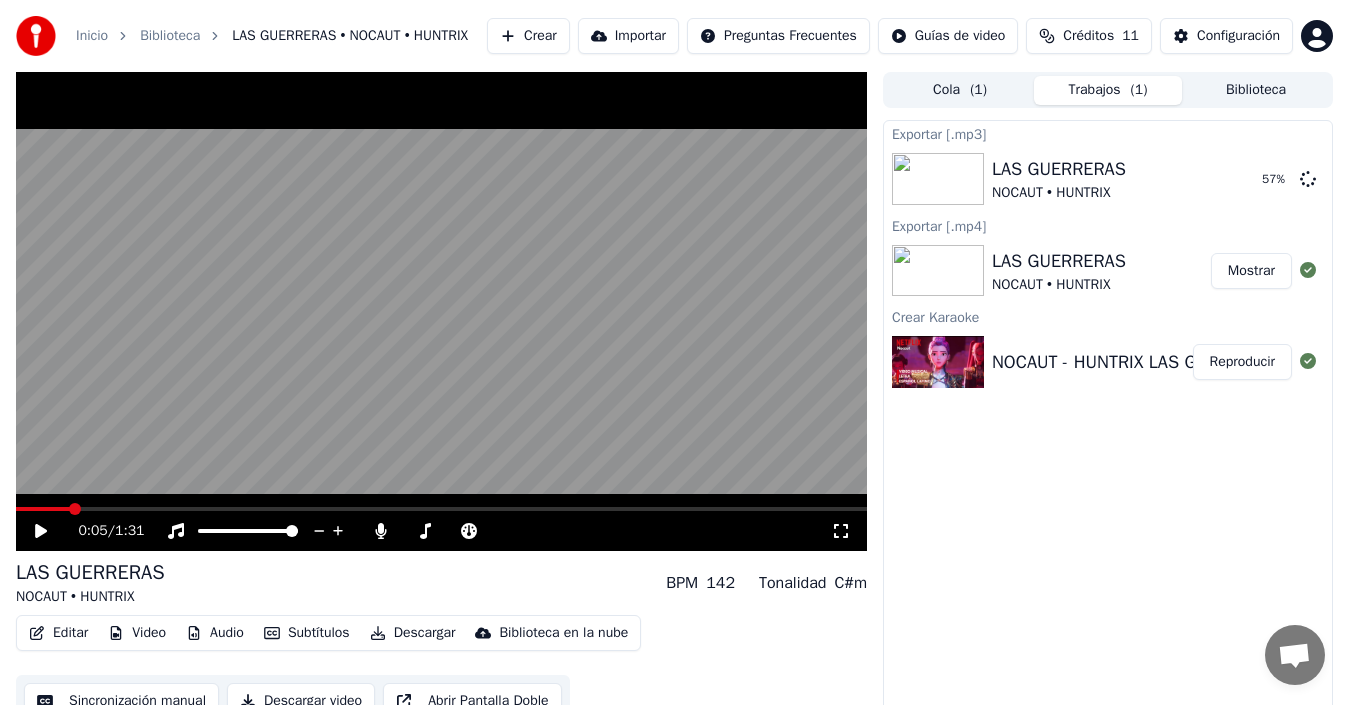 click on "Importar" at bounding box center [628, 36] 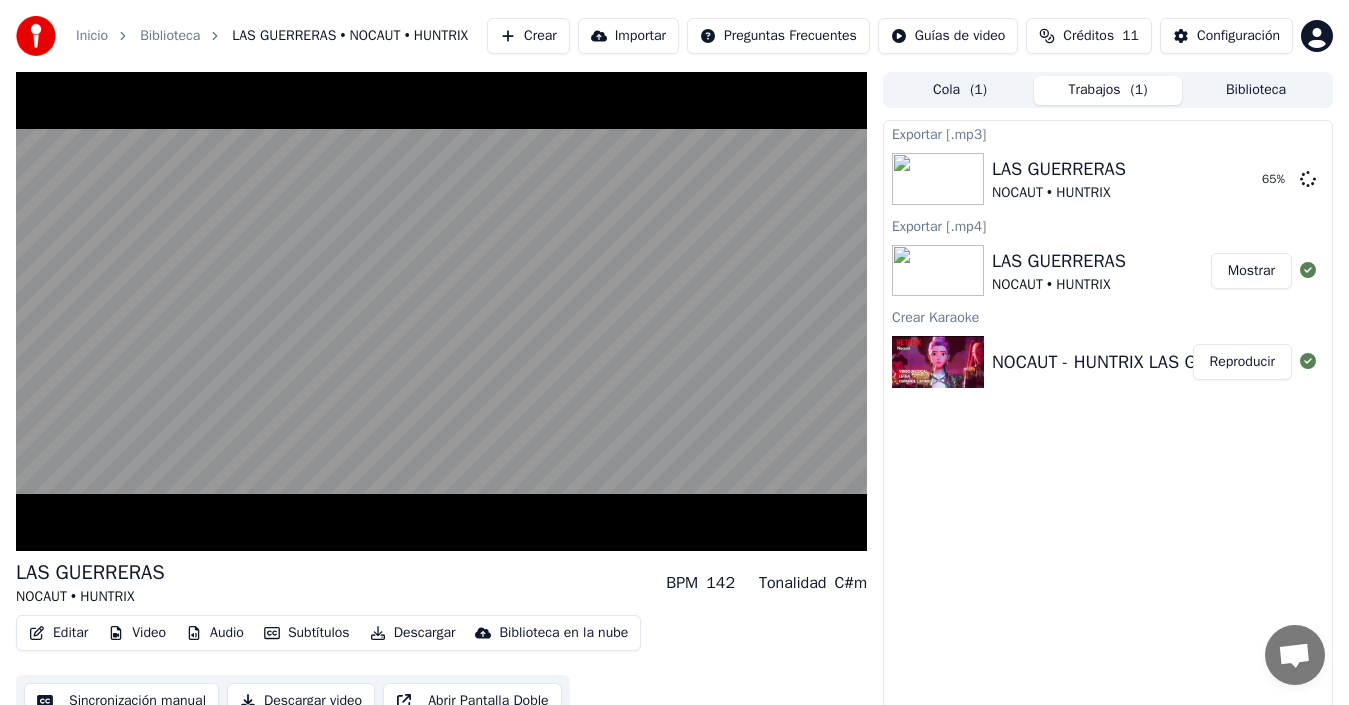 click at bounding box center [441, 311] 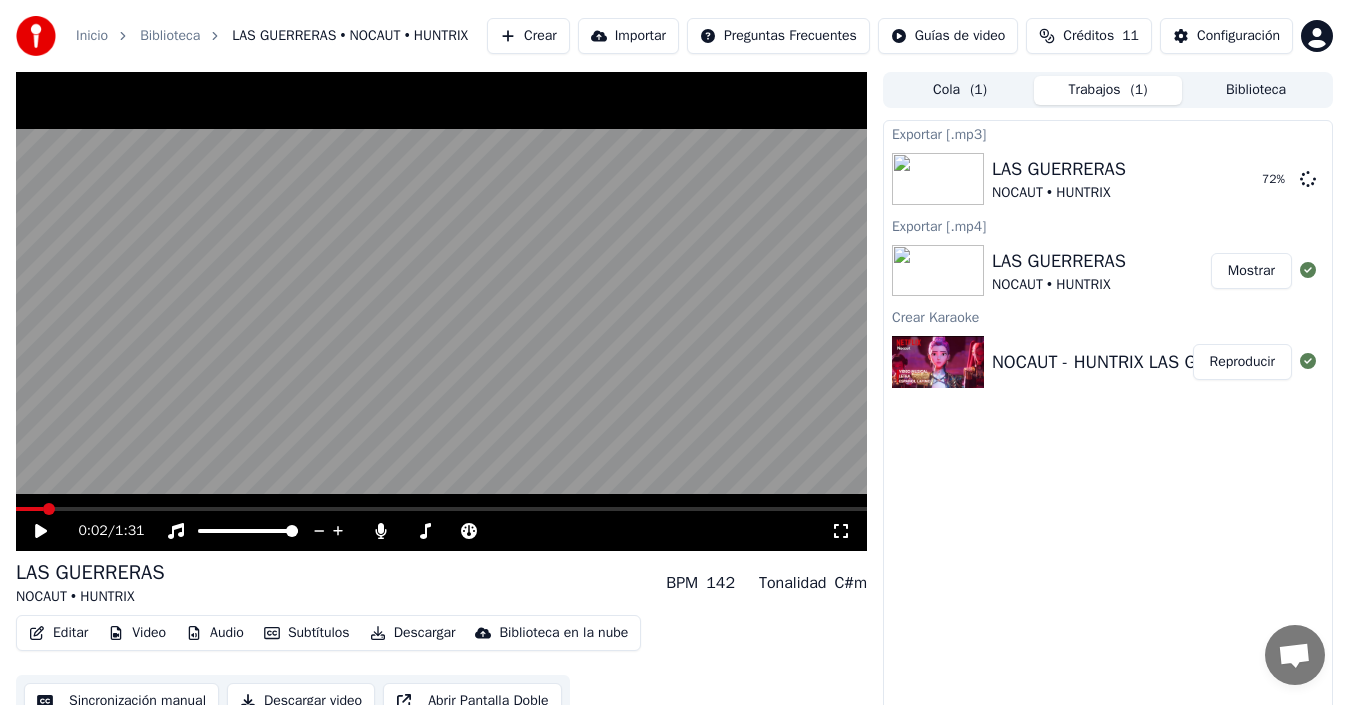 click on "Importar" at bounding box center [628, 36] 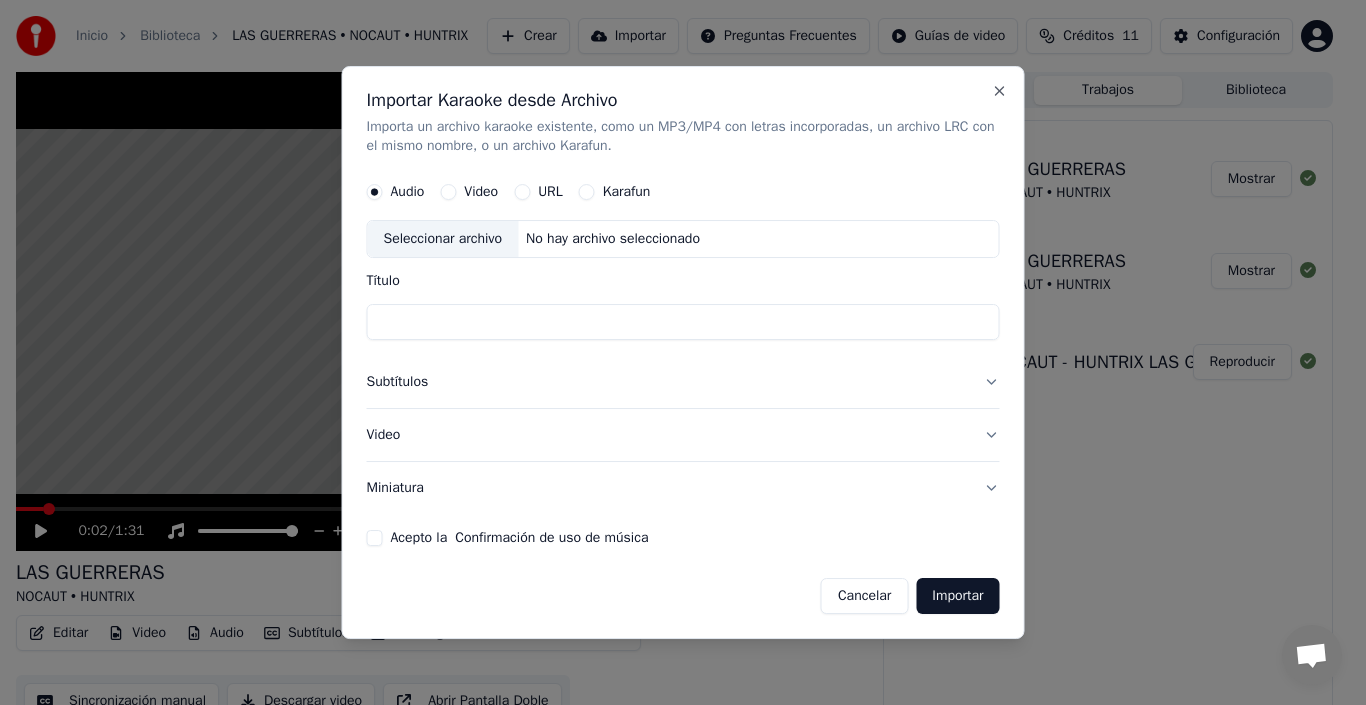 click on "Importar Karaoke desde Archivo" at bounding box center [683, 100] 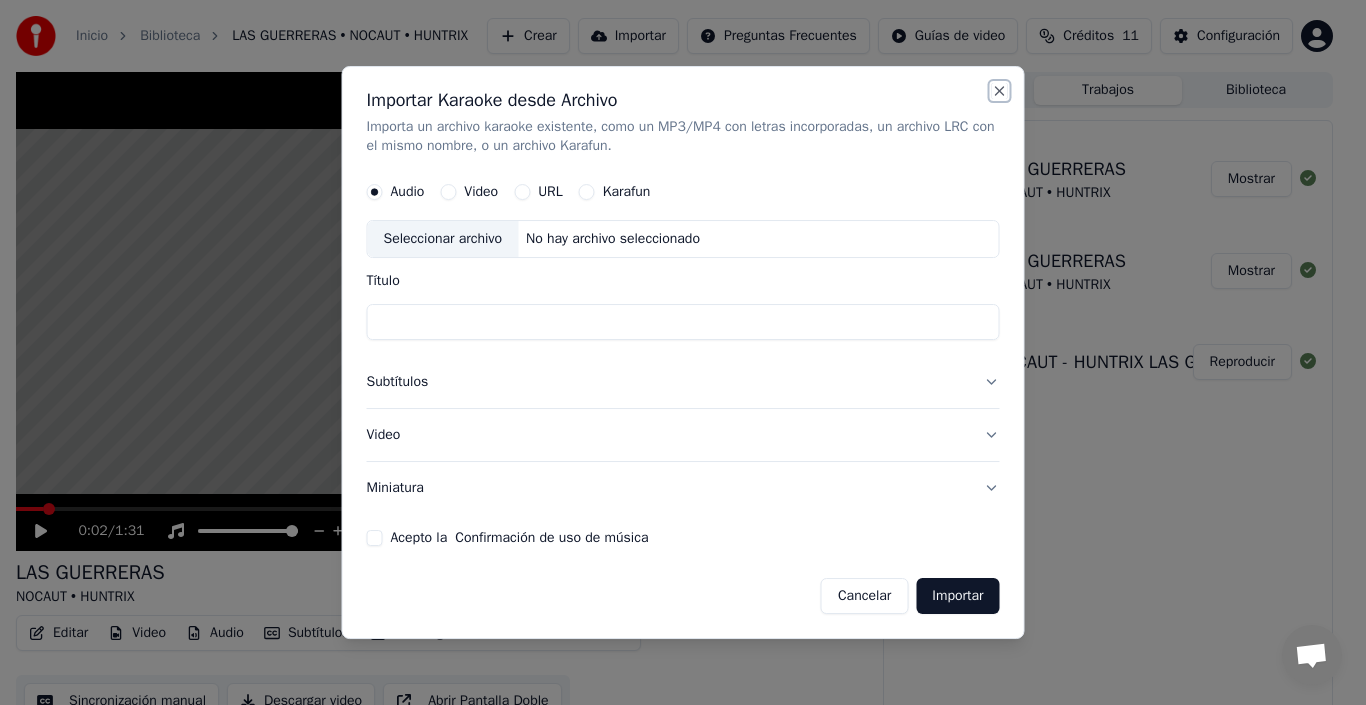 click on "Close" at bounding box center (1000, 91) 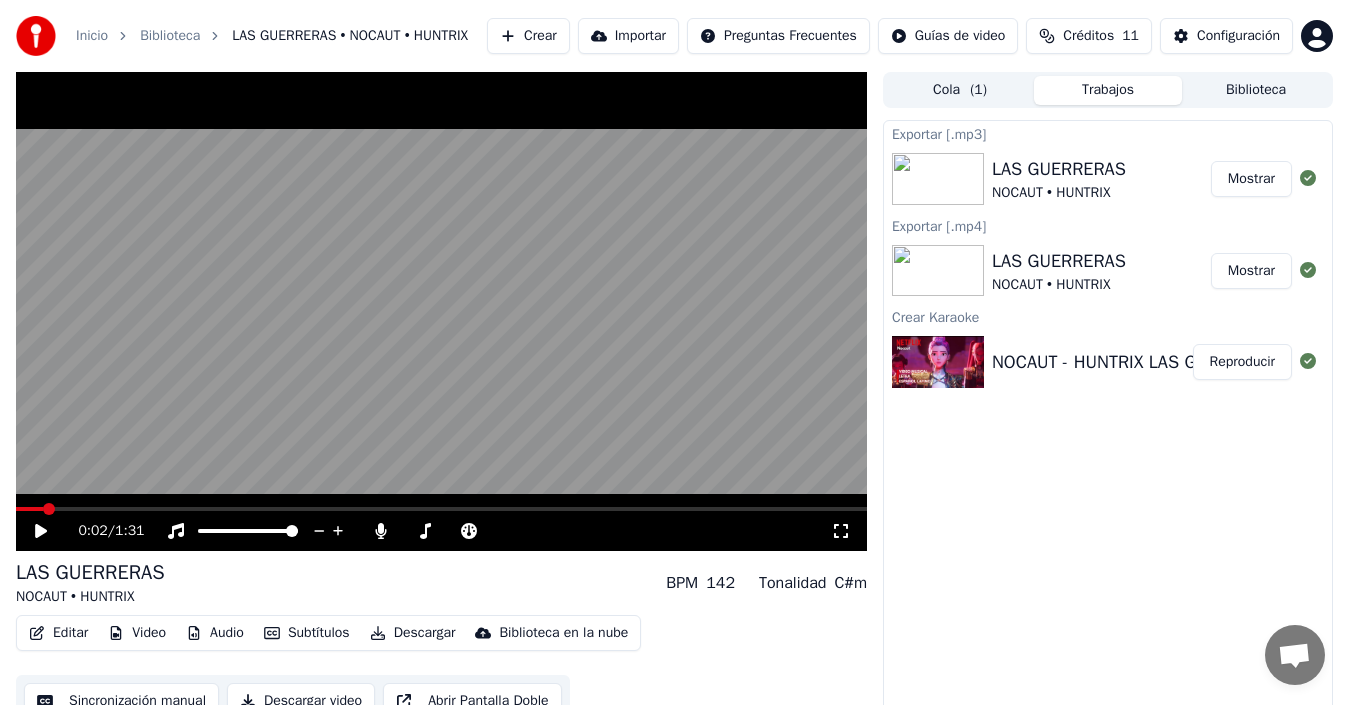 click on "NOCAUT • HUNTRIX" at bounding box center [1059, 193] 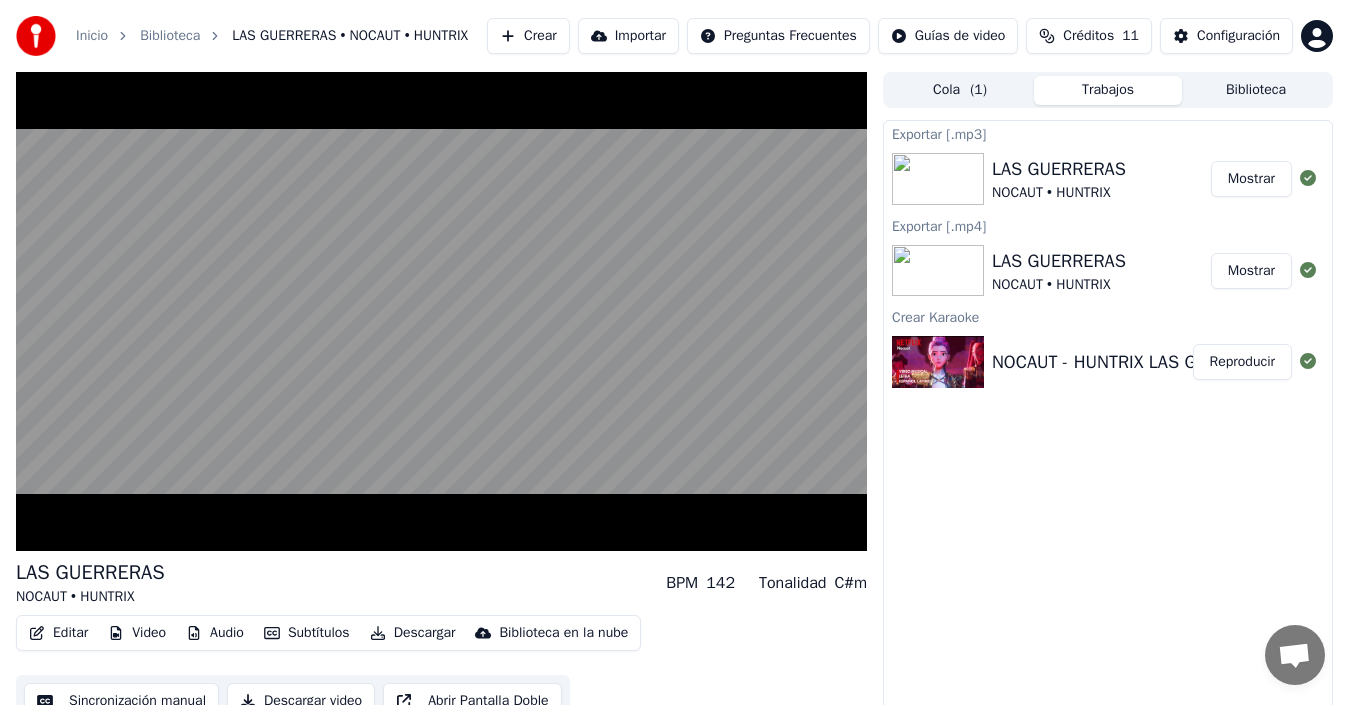 click on "Mostrar" at bounding box center [1251, 271] 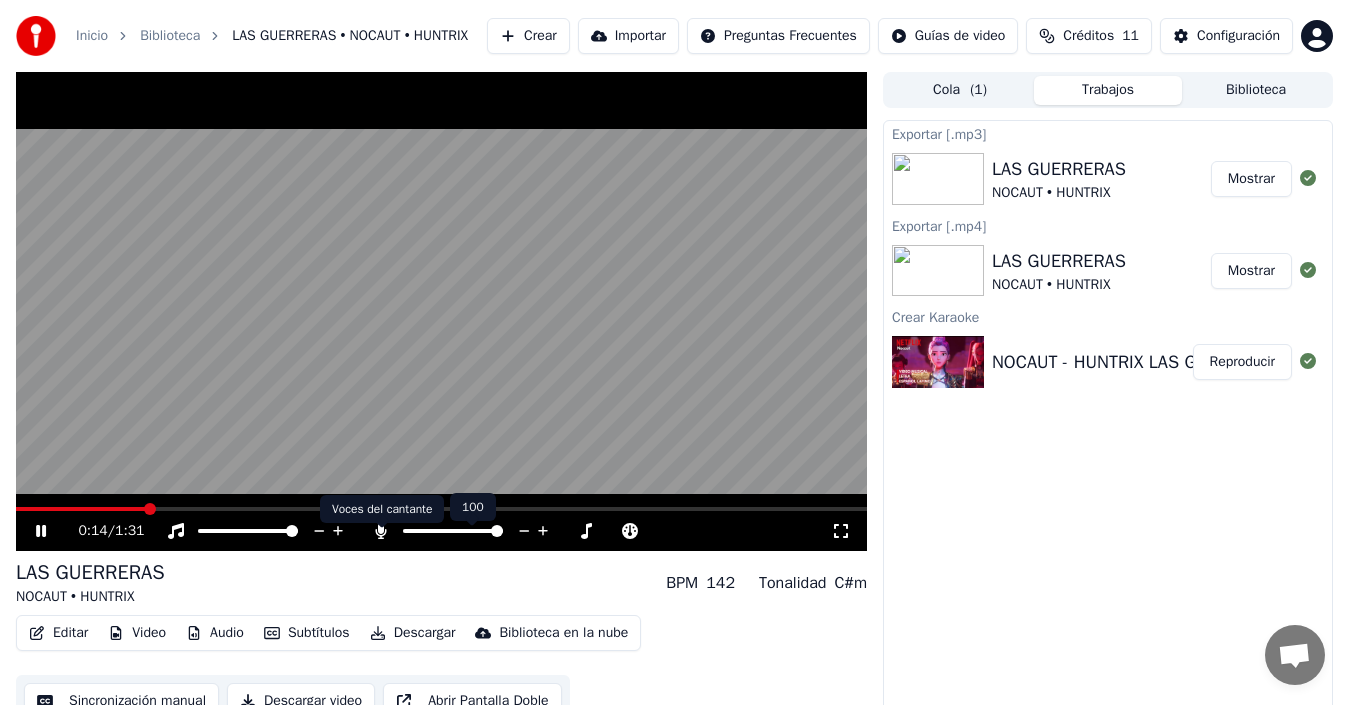 click 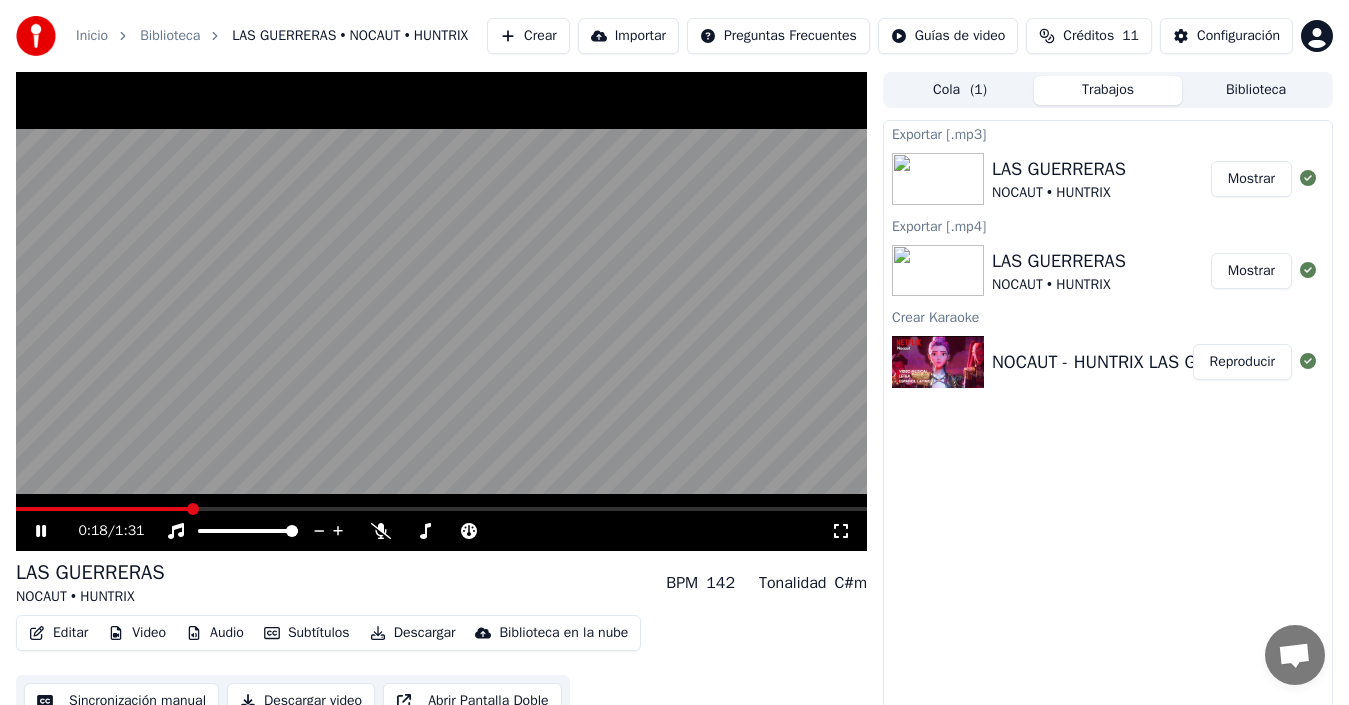 drag, startPoint x: 180, startPoint y: 522, endPoint x: 98, endPoint y: 516, distance: 82.219215 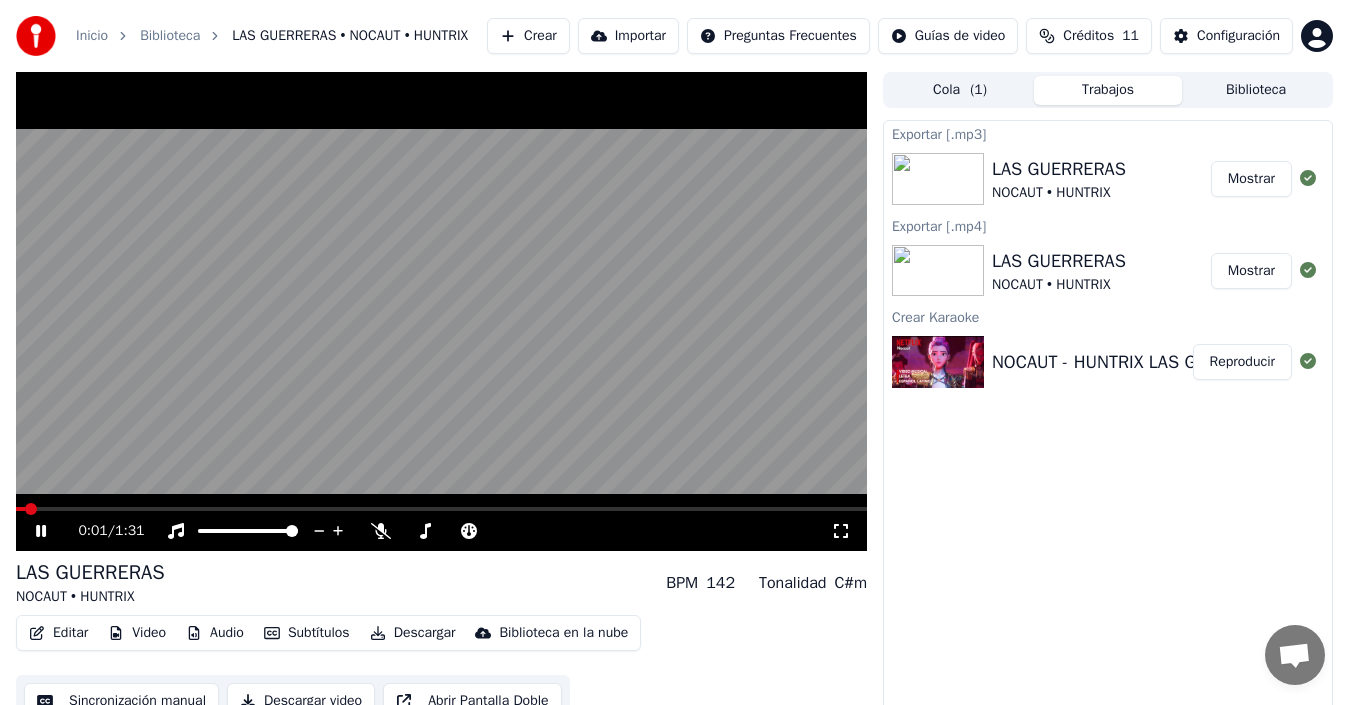click at bounding box center [20, 509] 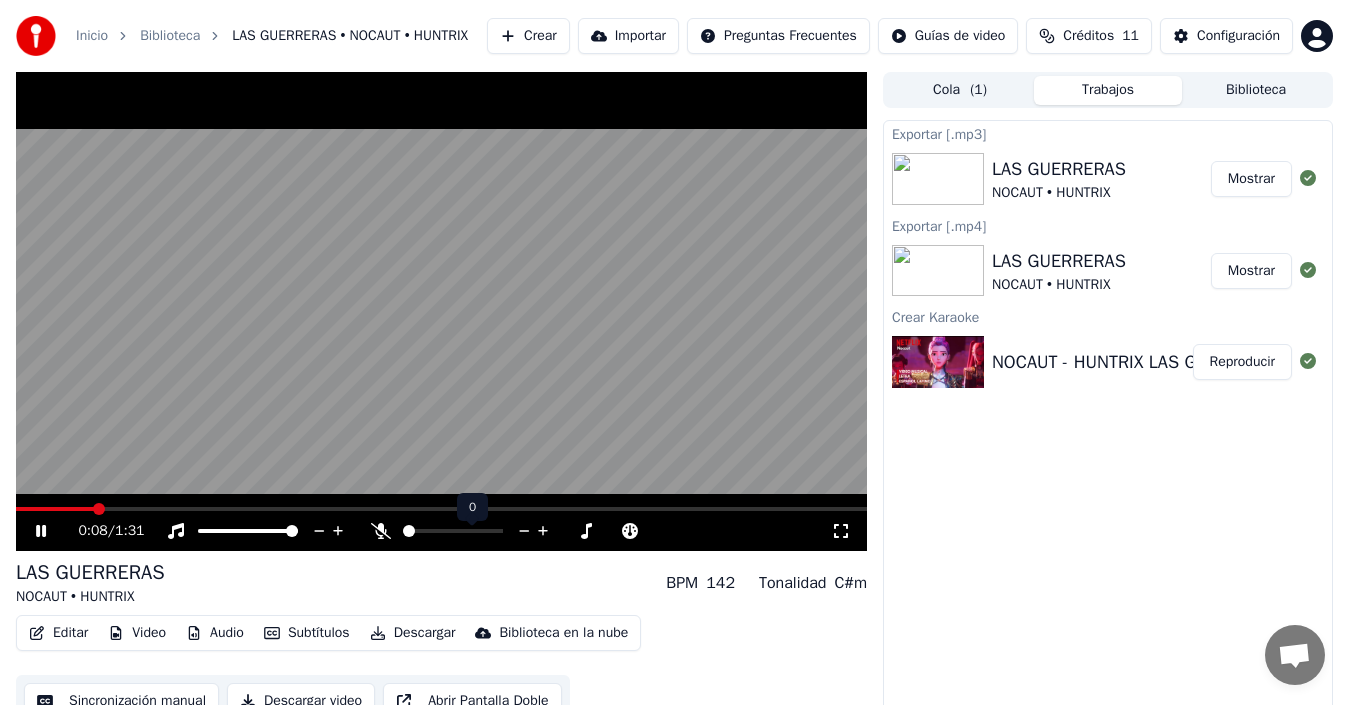 click 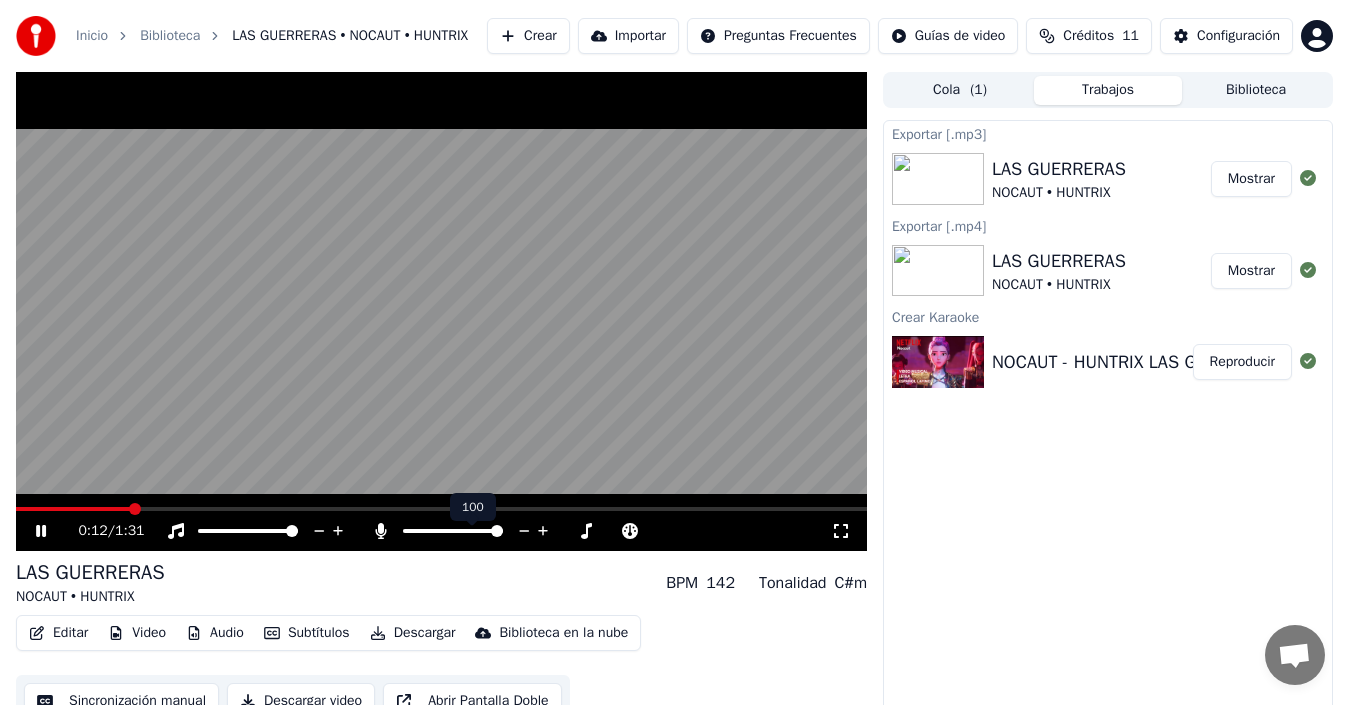 click 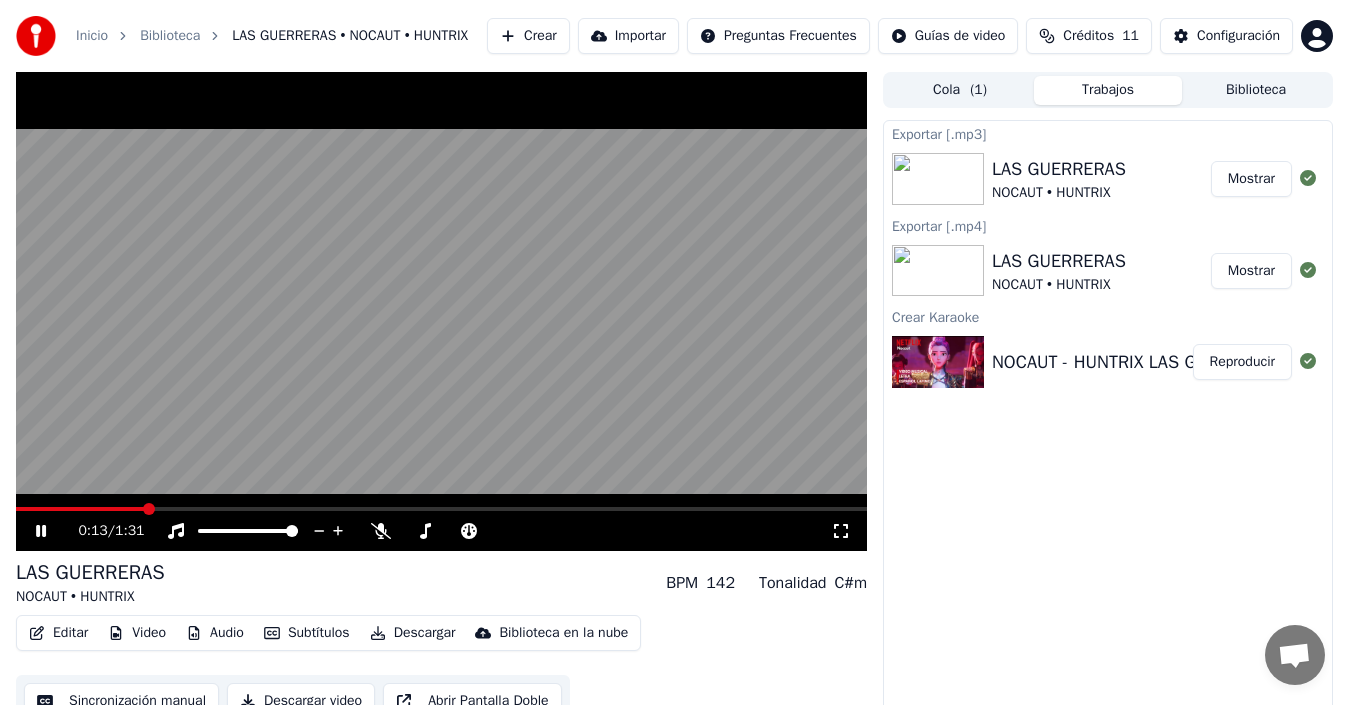 click at bounding box center [441, 311] 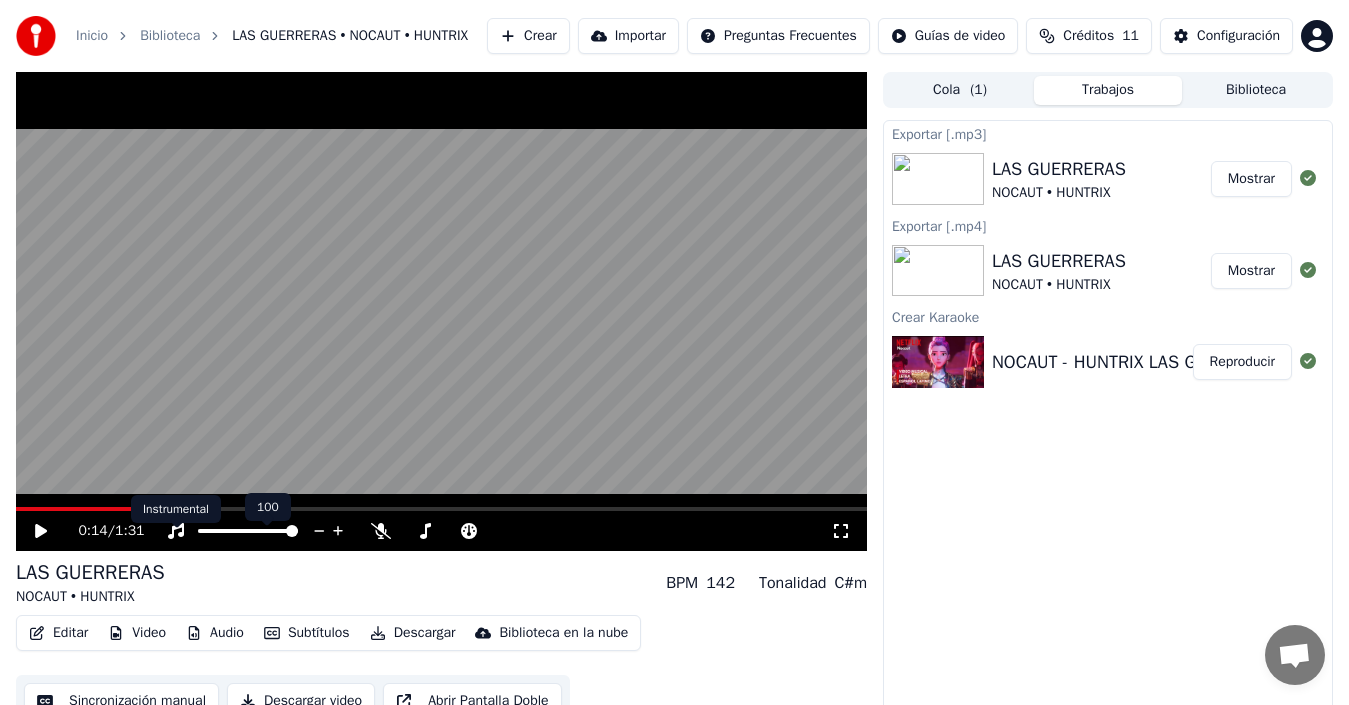 click 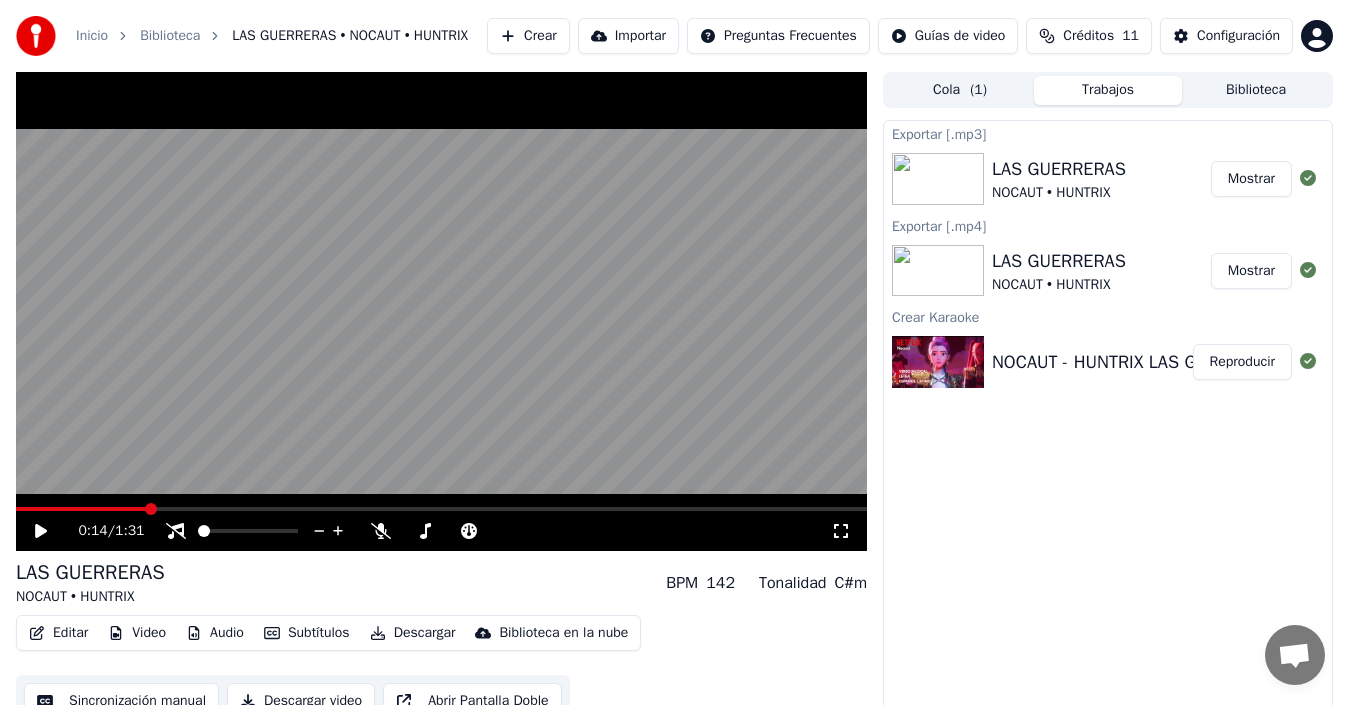 click at bounding box center [441, 311] 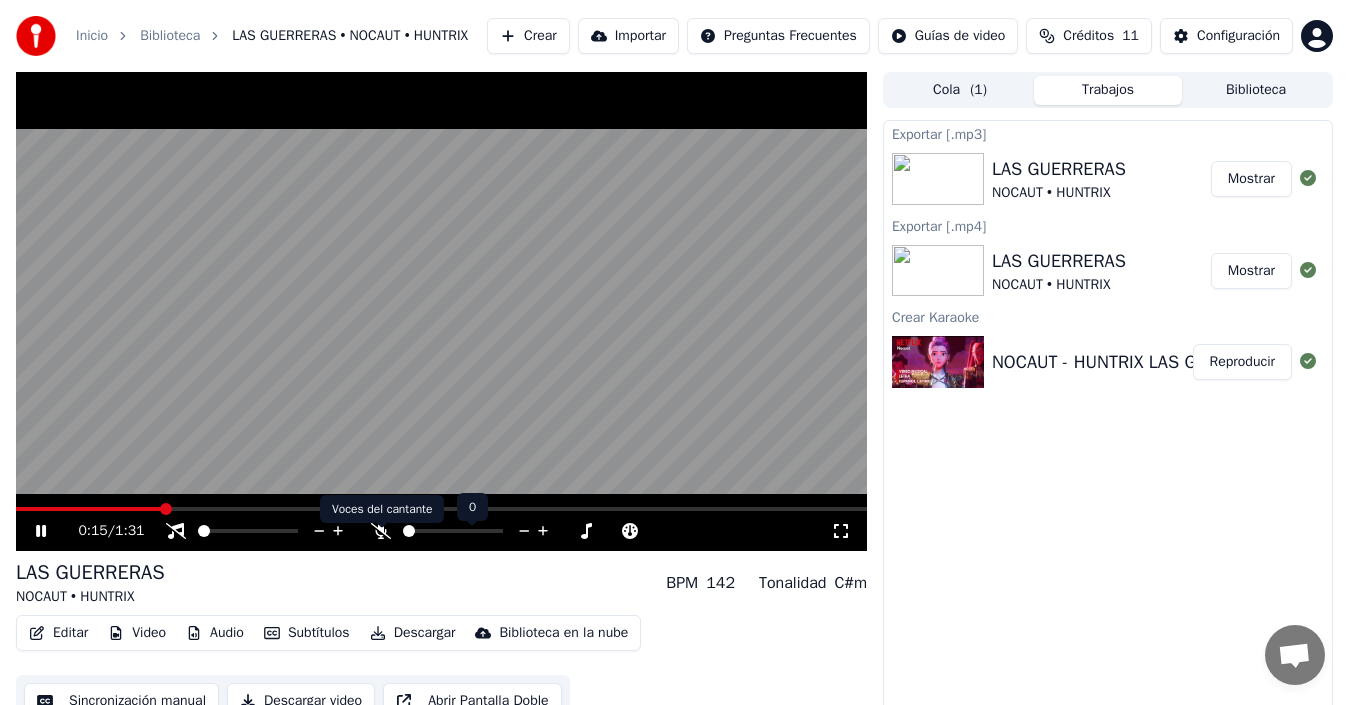 click 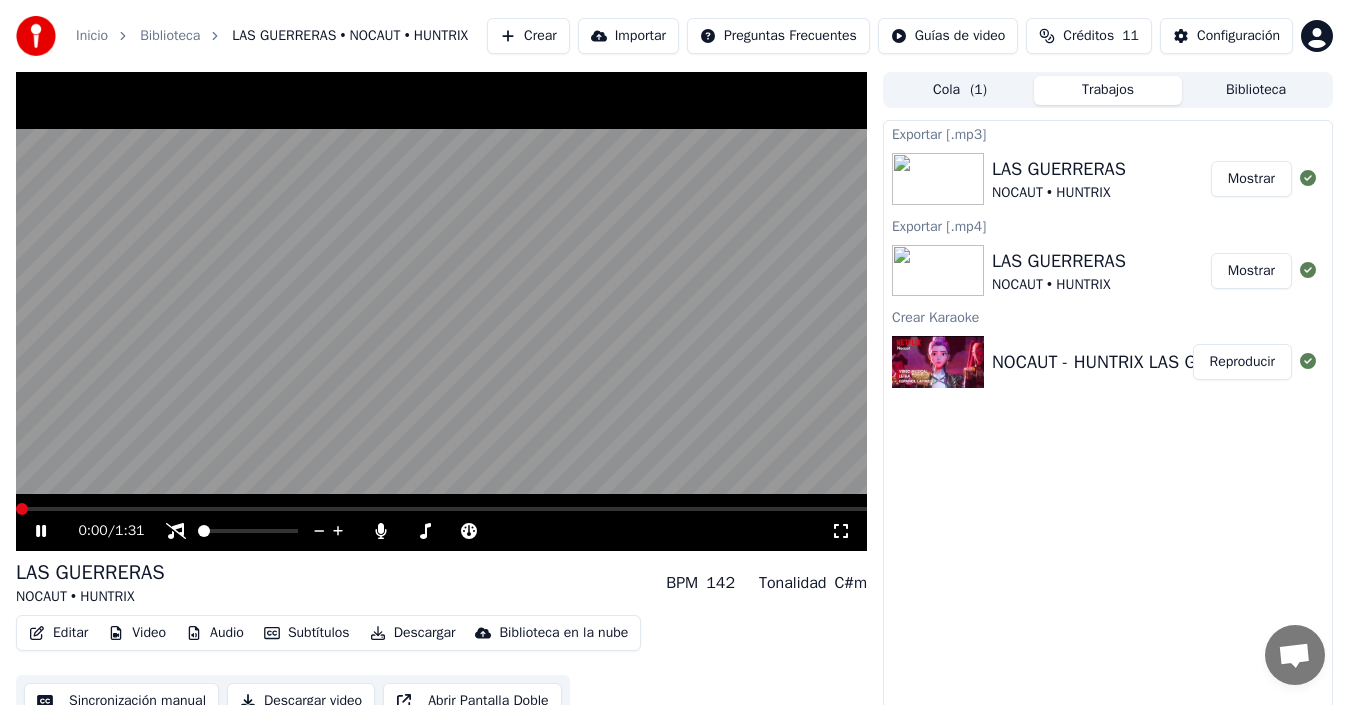 click at bounding box center (16, 509) 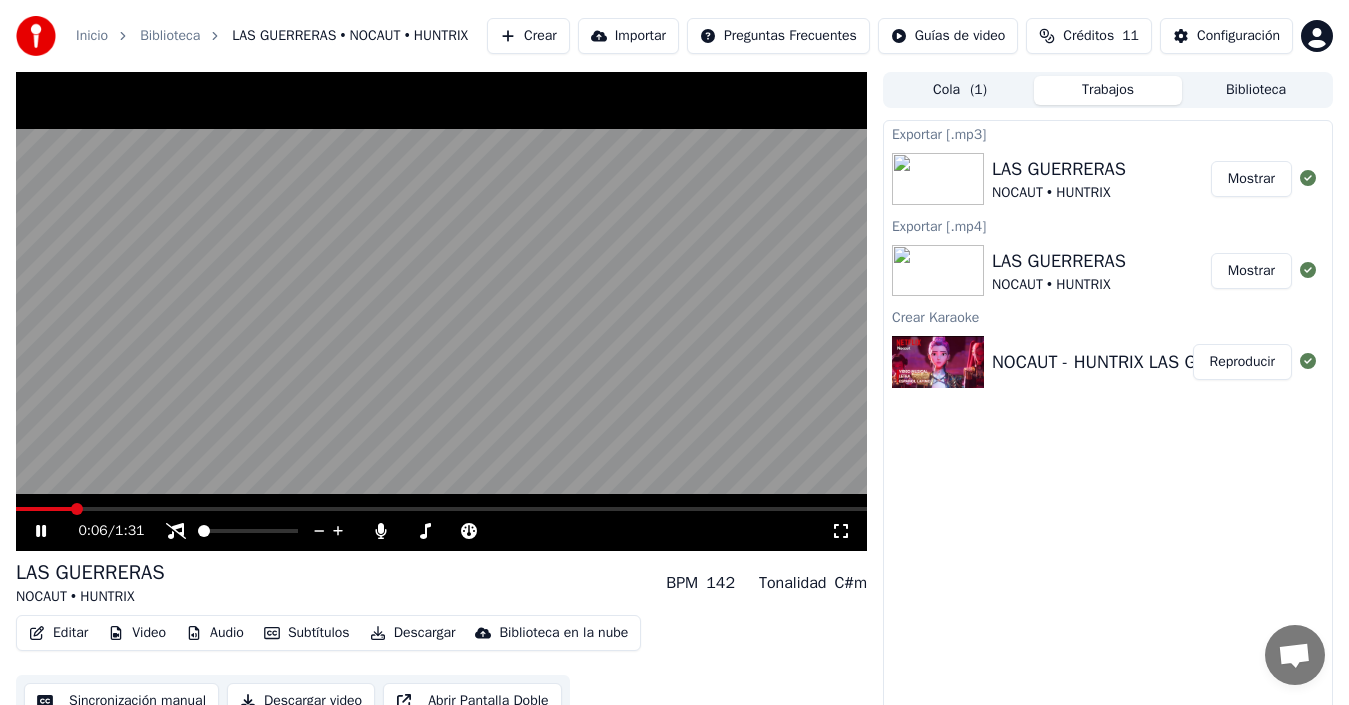 click at bounding box center (441, 311) 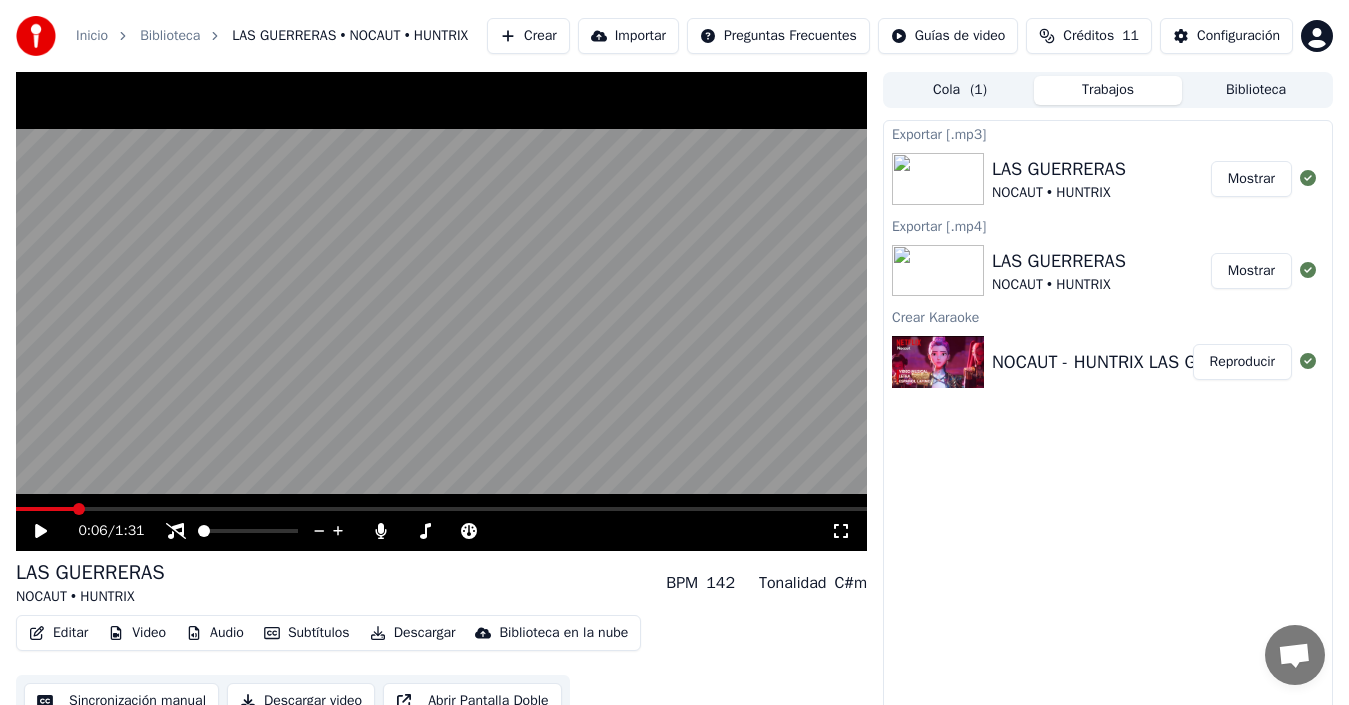 click at bounding box center (441, 311) 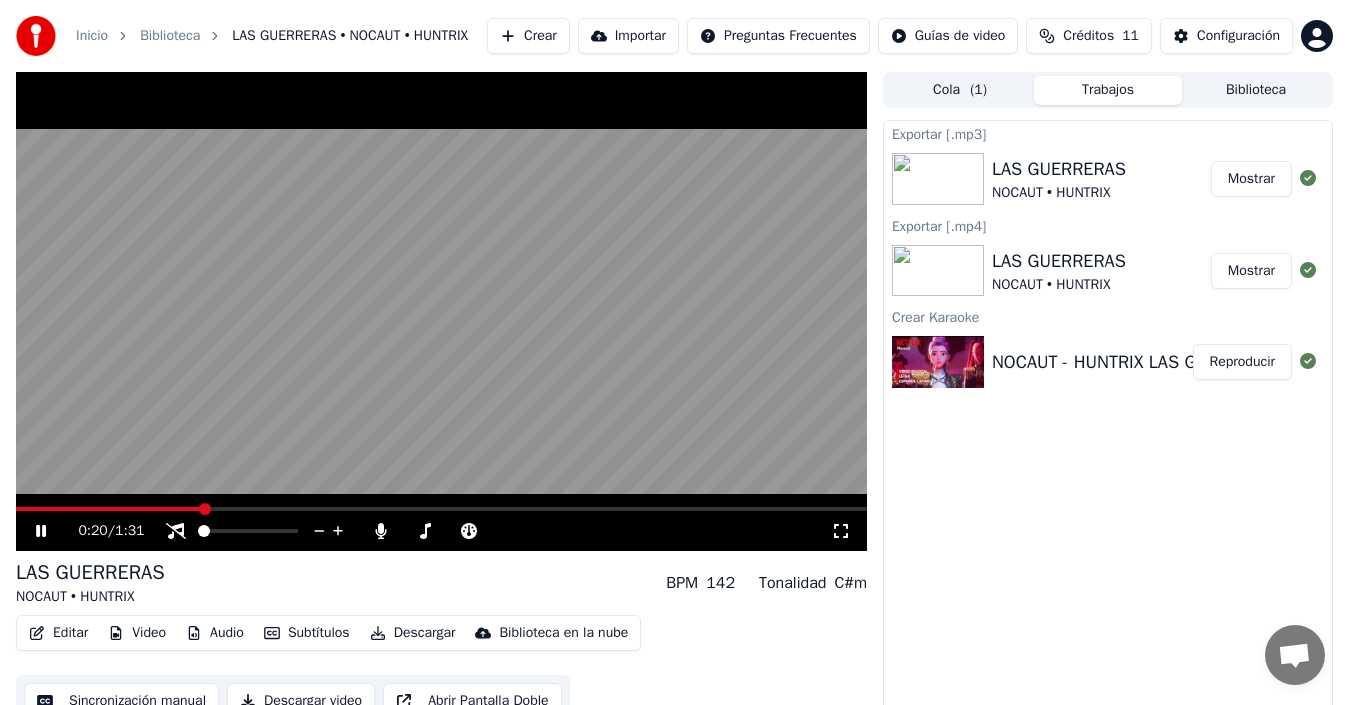 click on "Subtítulos" at bounding box center [307, 633] 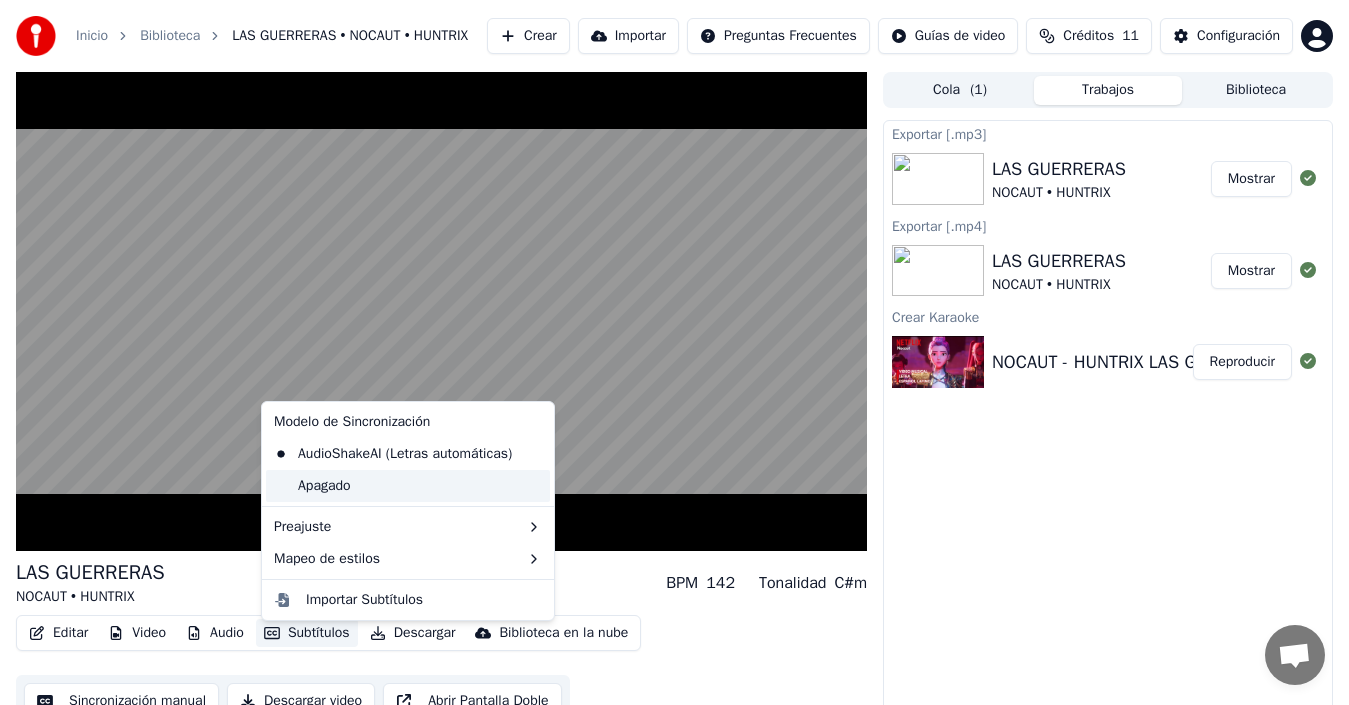 click on "Apagado" at bounding box center [408, 486] 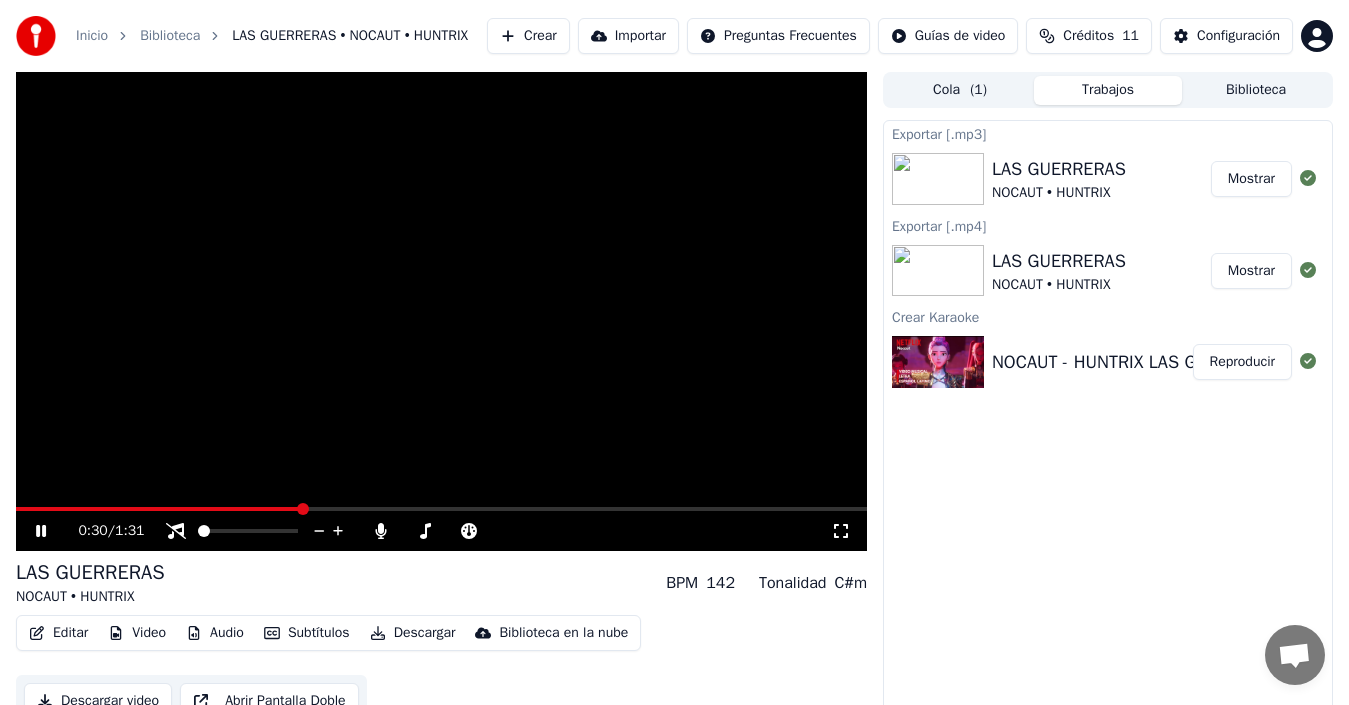 click at bounding box center (441, 311) 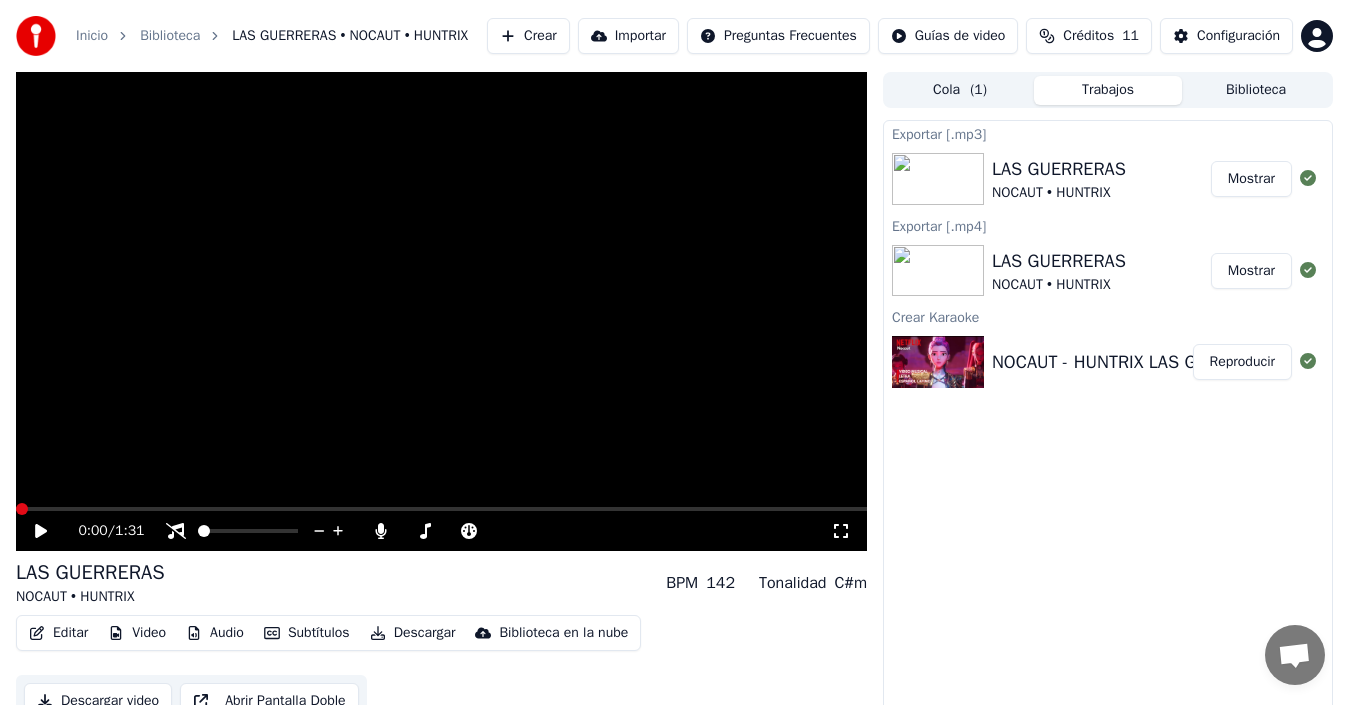 click at bounding box center (22, 509) 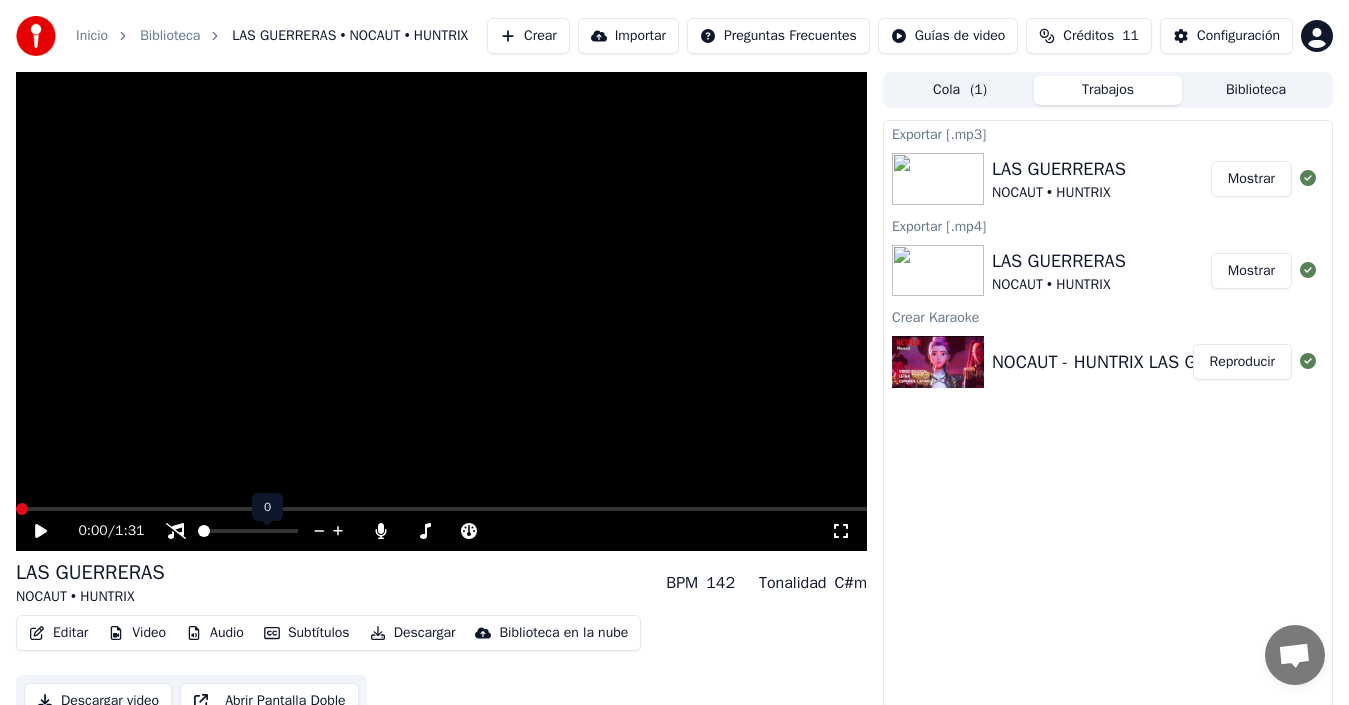 click 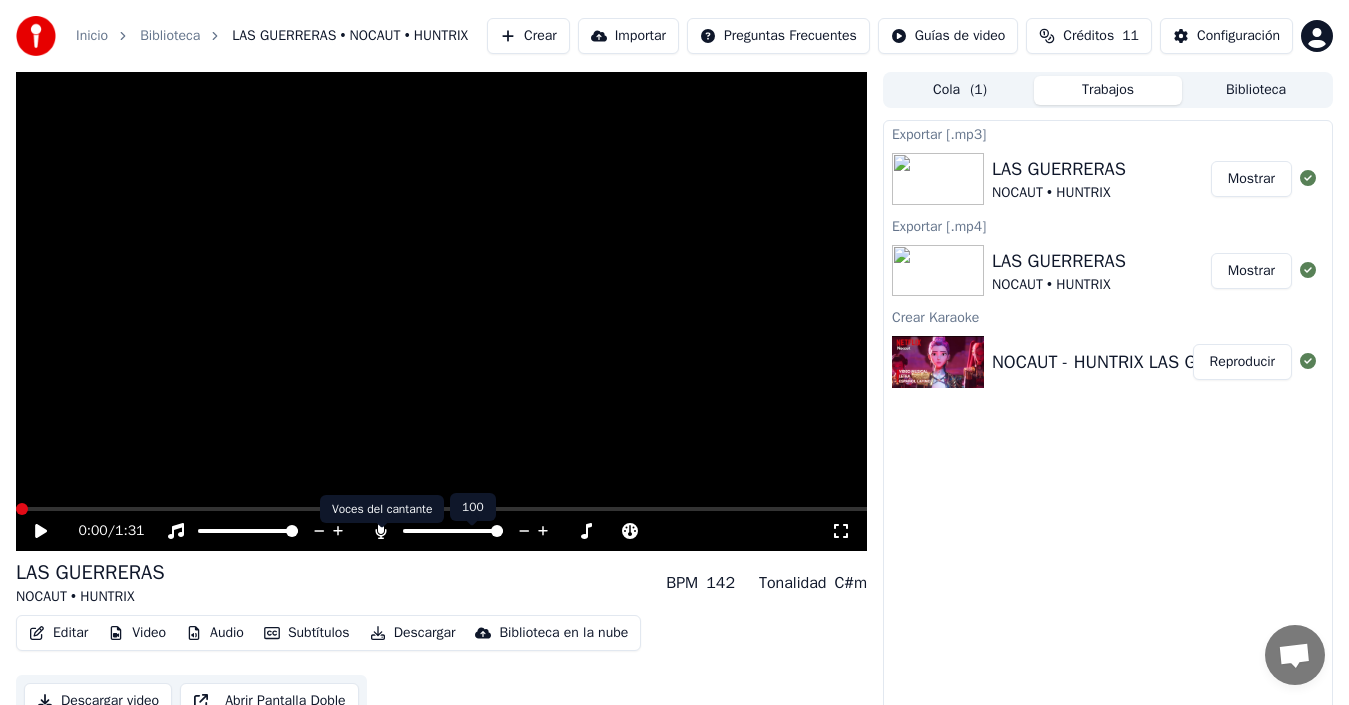 click 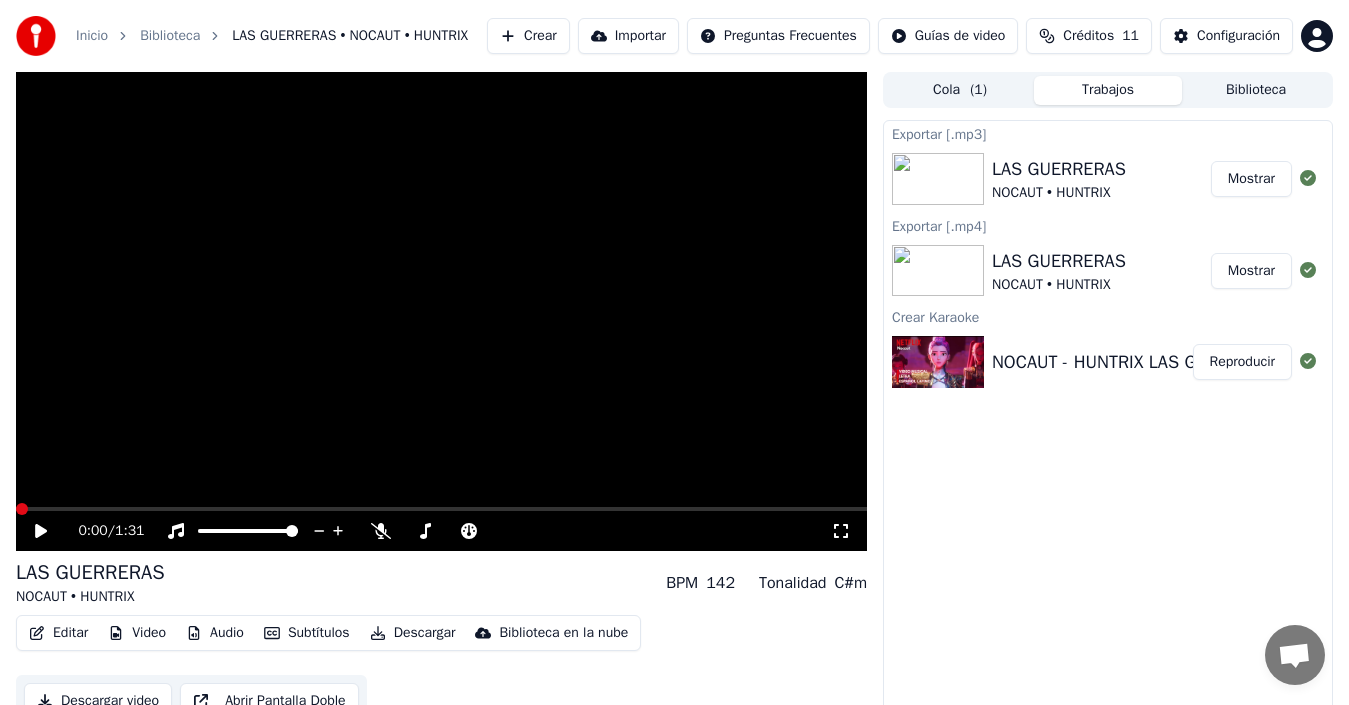 click at bounding box center [441, 311] 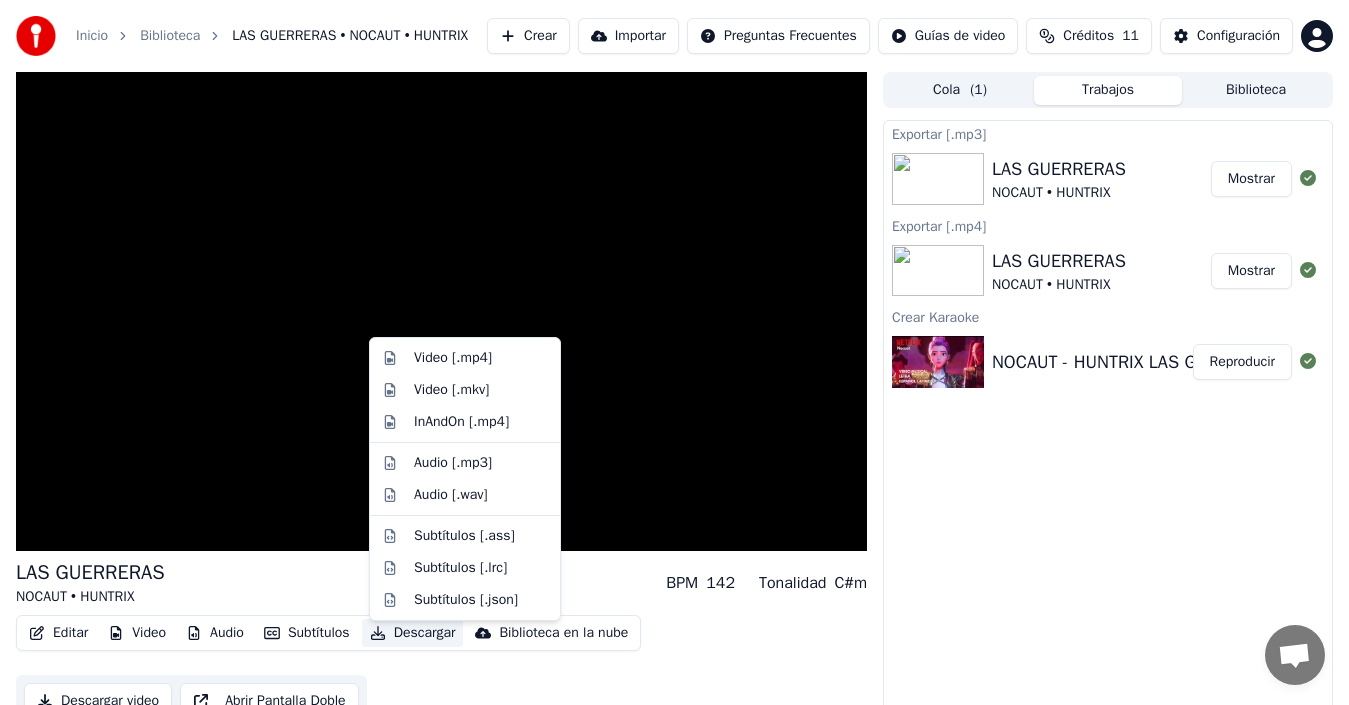 click on "Descargar" at bounding box center [413, 633] 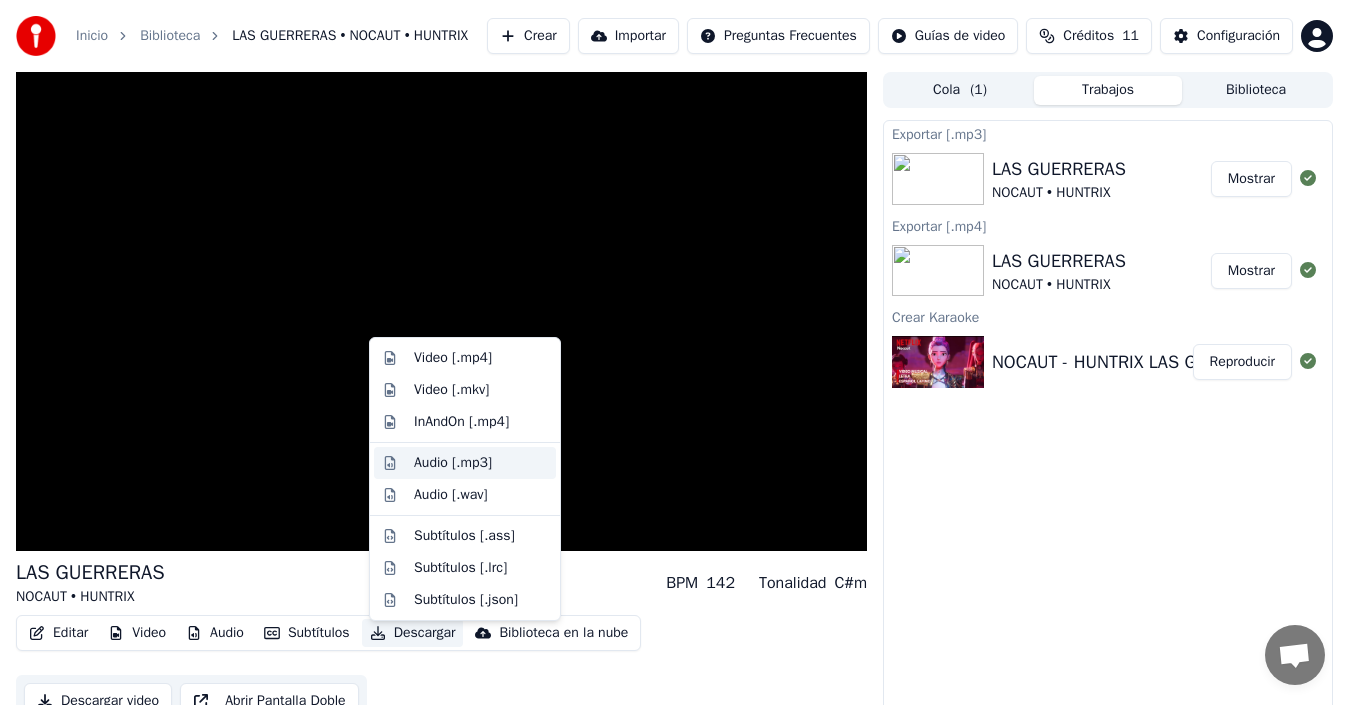 click on "Audio [.mp3]" at bounding box center (481, 463) 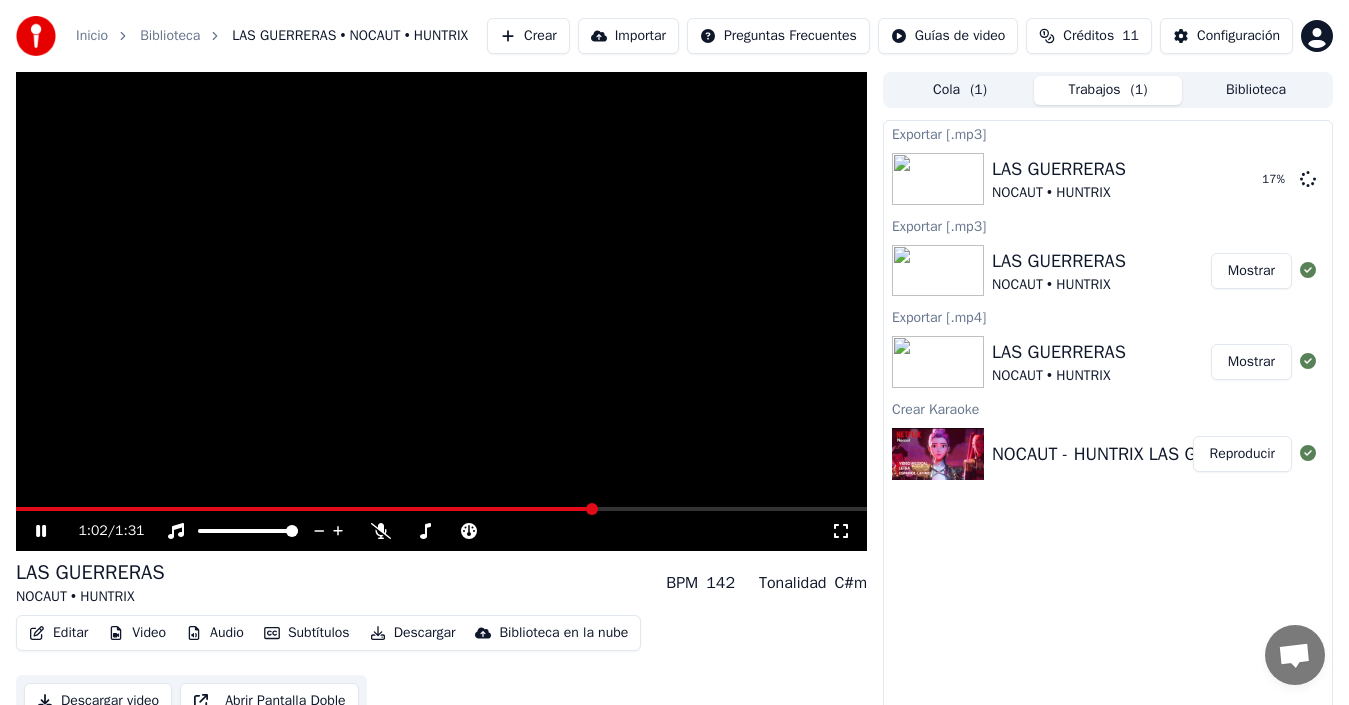 click on "Importar" at bounding box center [628, 36] 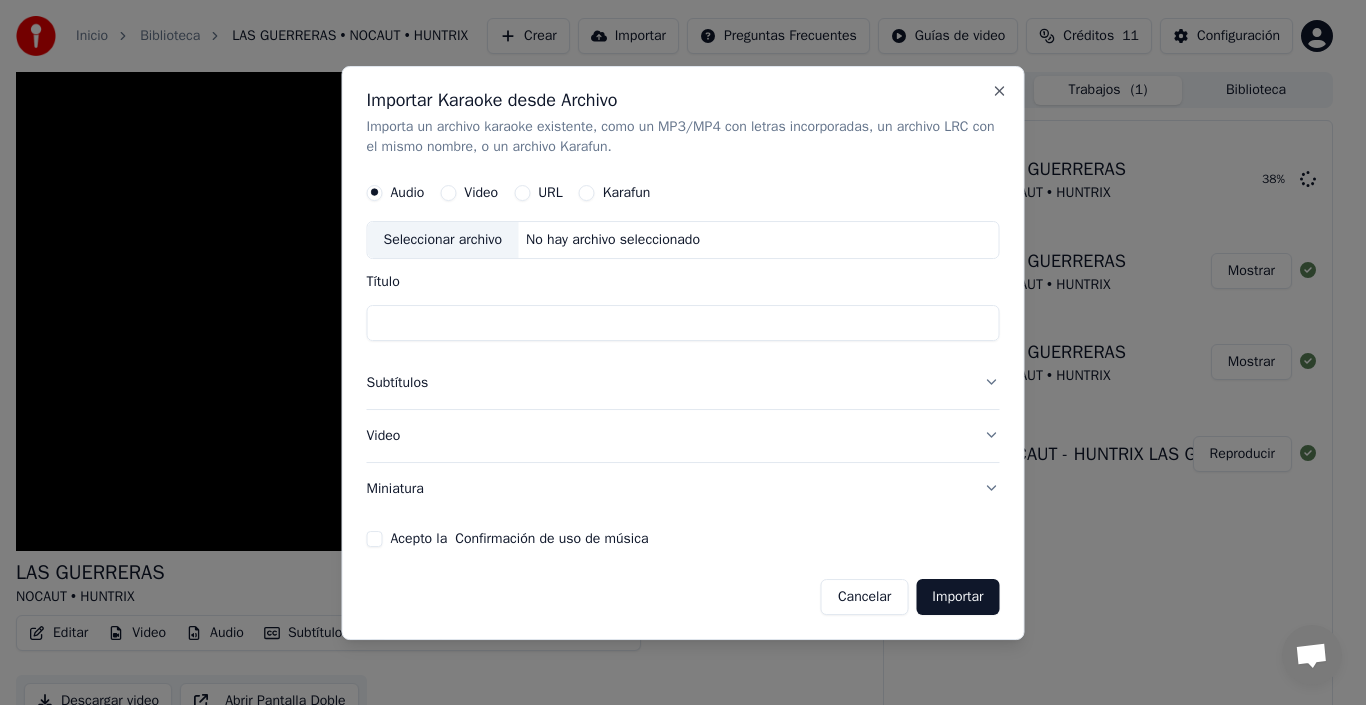 click on "Karafun" at bounding box center [587, 193] 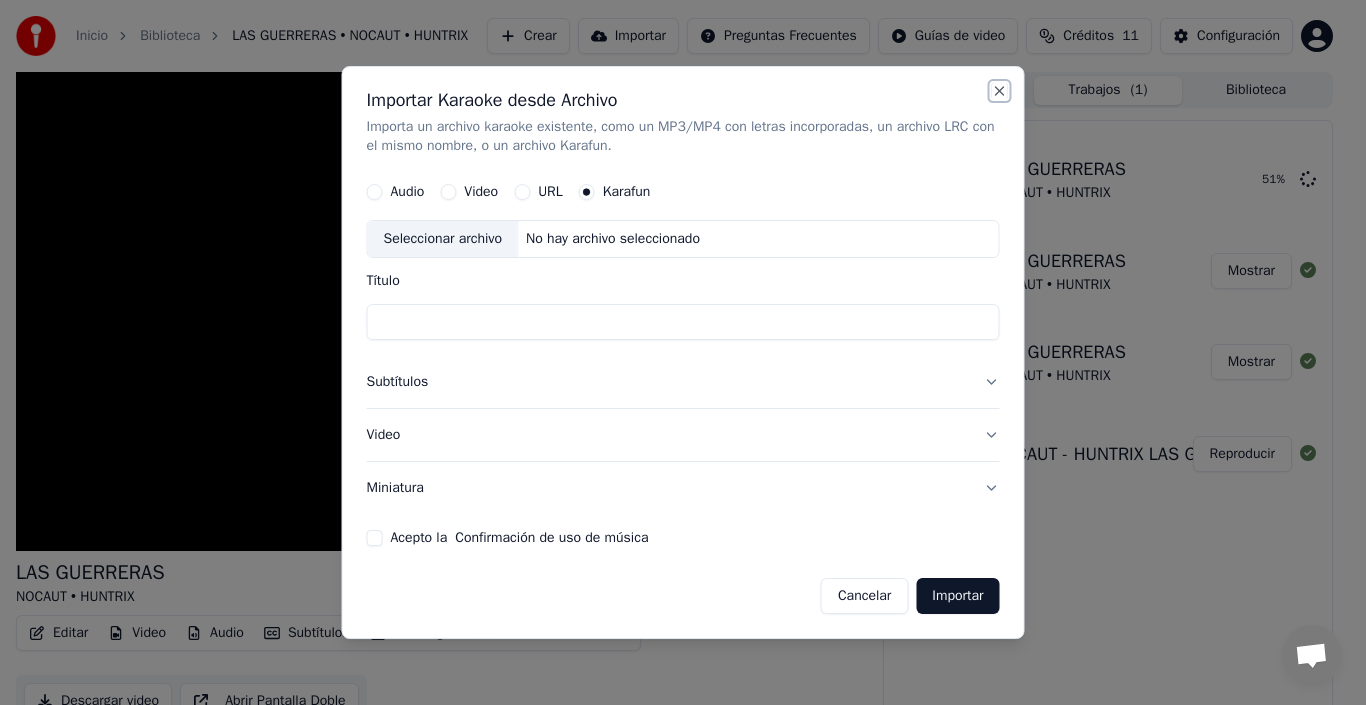 click on "Close" at bounding box center (1000, 91) 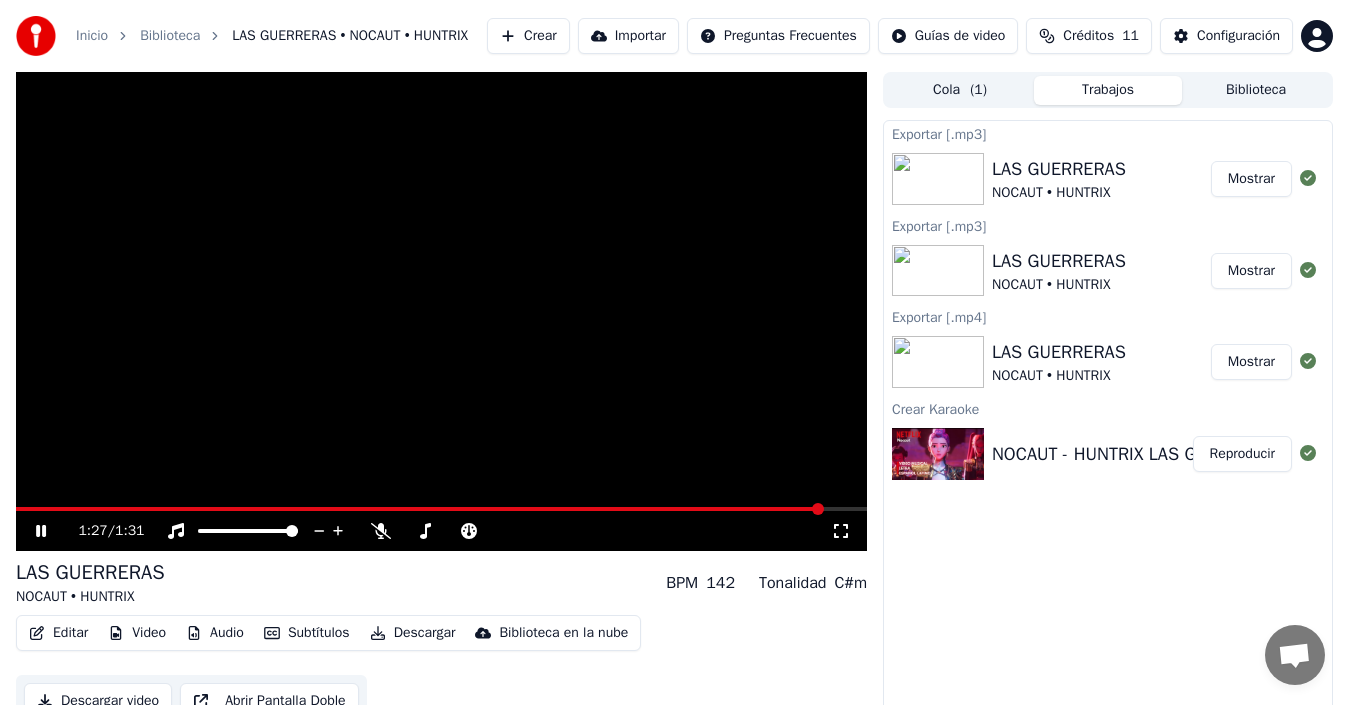 click on "Mostrar" at bounding box center (1251, 179) 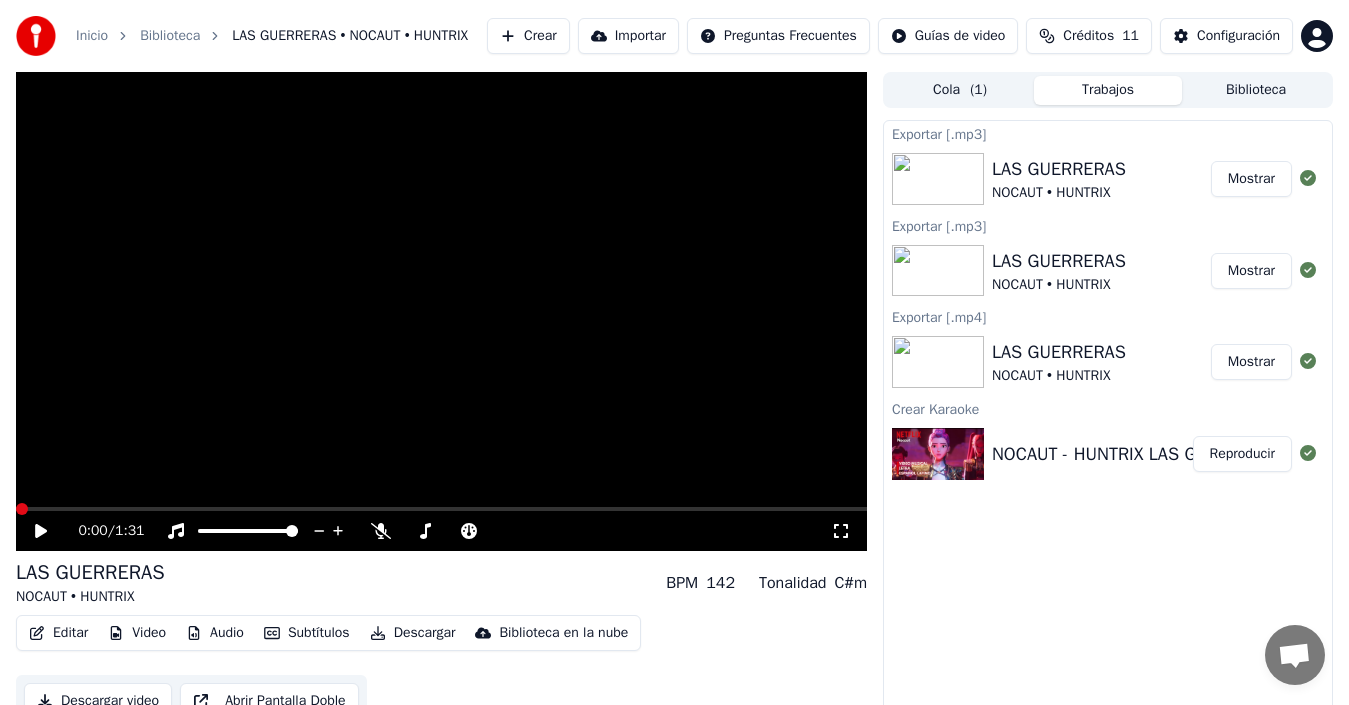 click at bounding box center (22, 509) 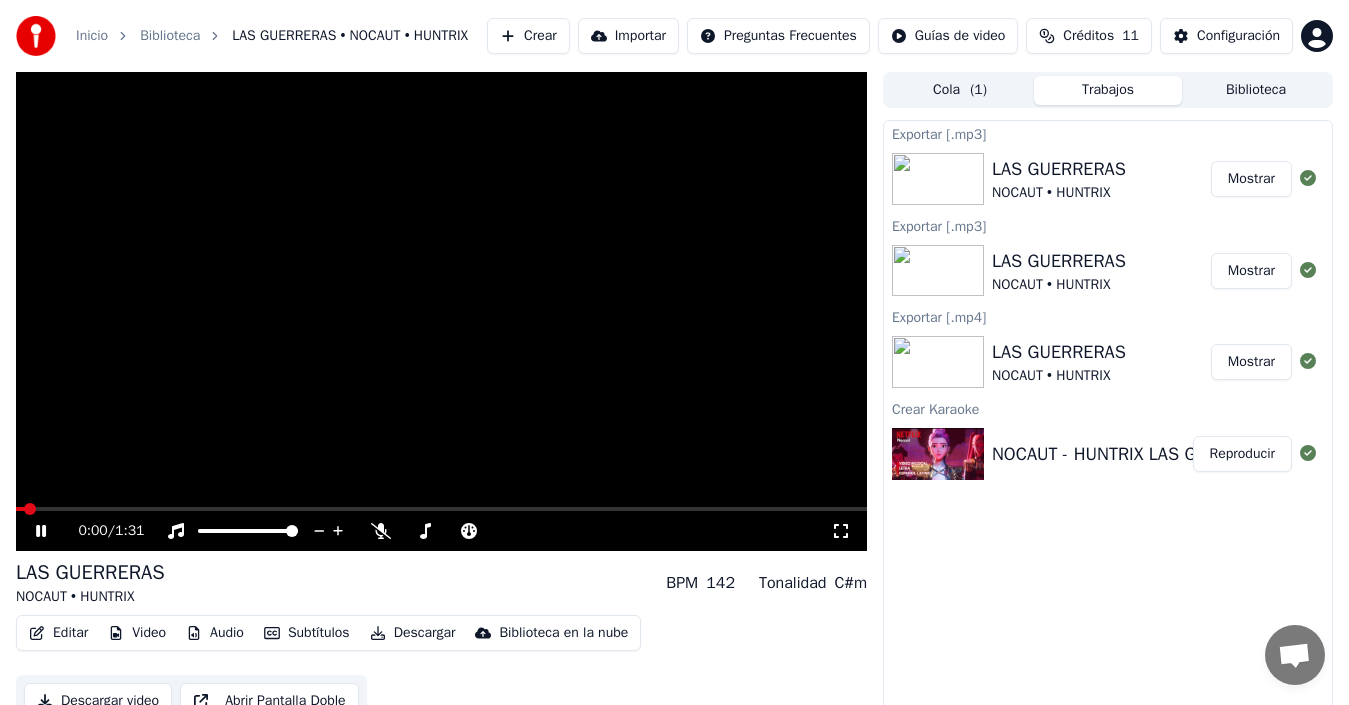 click at bounding box center [441, 311] 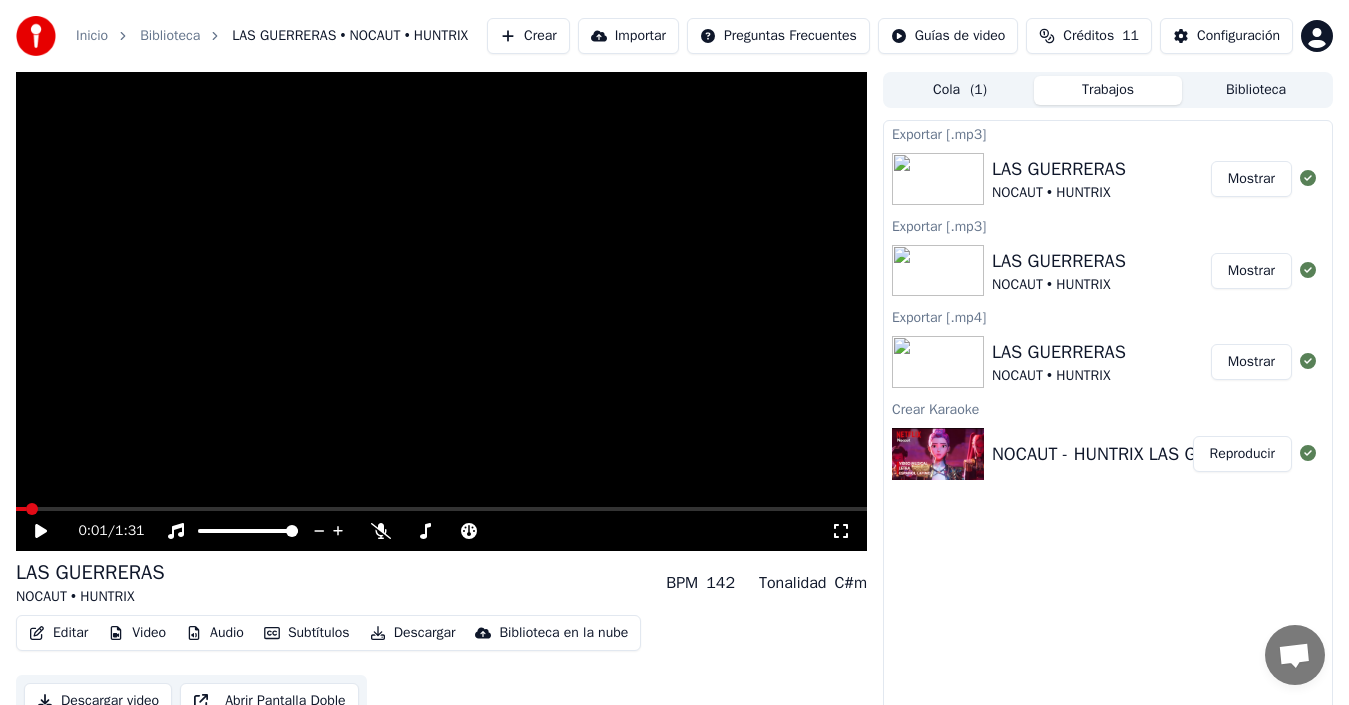 click at bounding box center [441, 311] 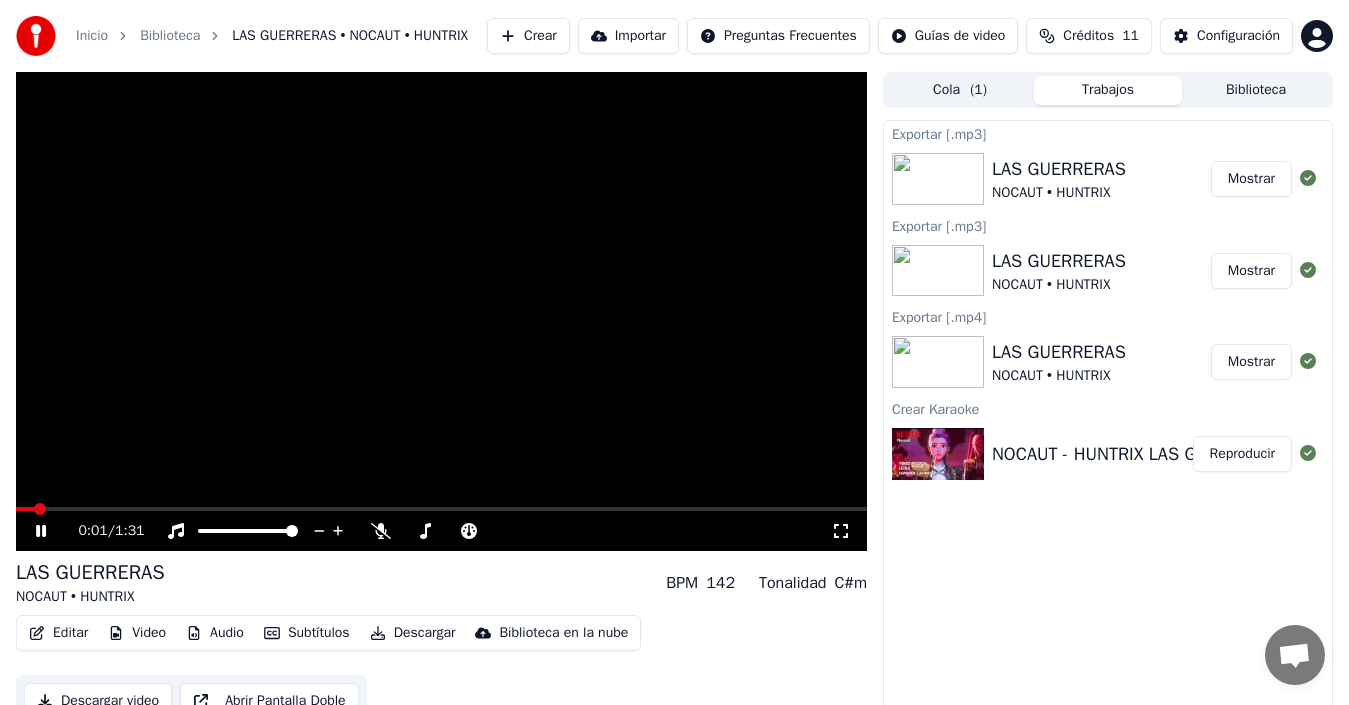 click at bounding box center (441, 311) 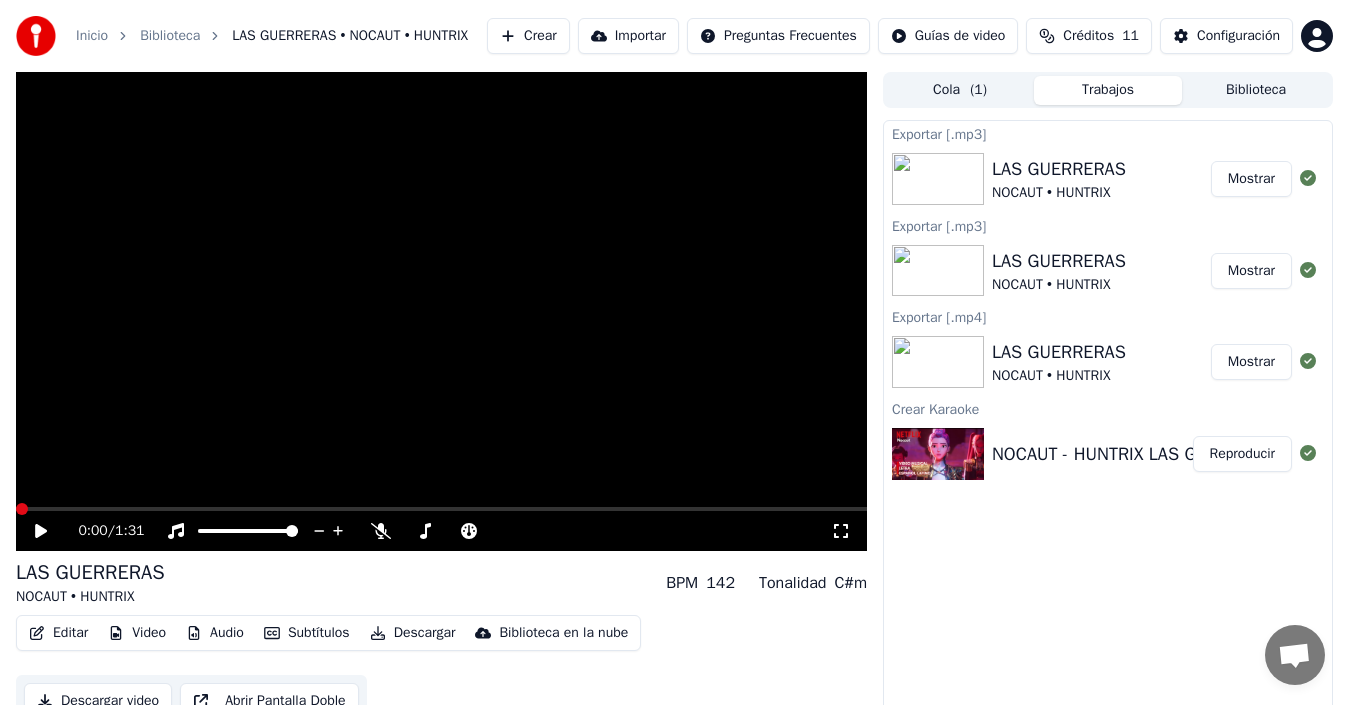 scroll, scrollTop: 32, scrollLeft: 0, axis: vertical 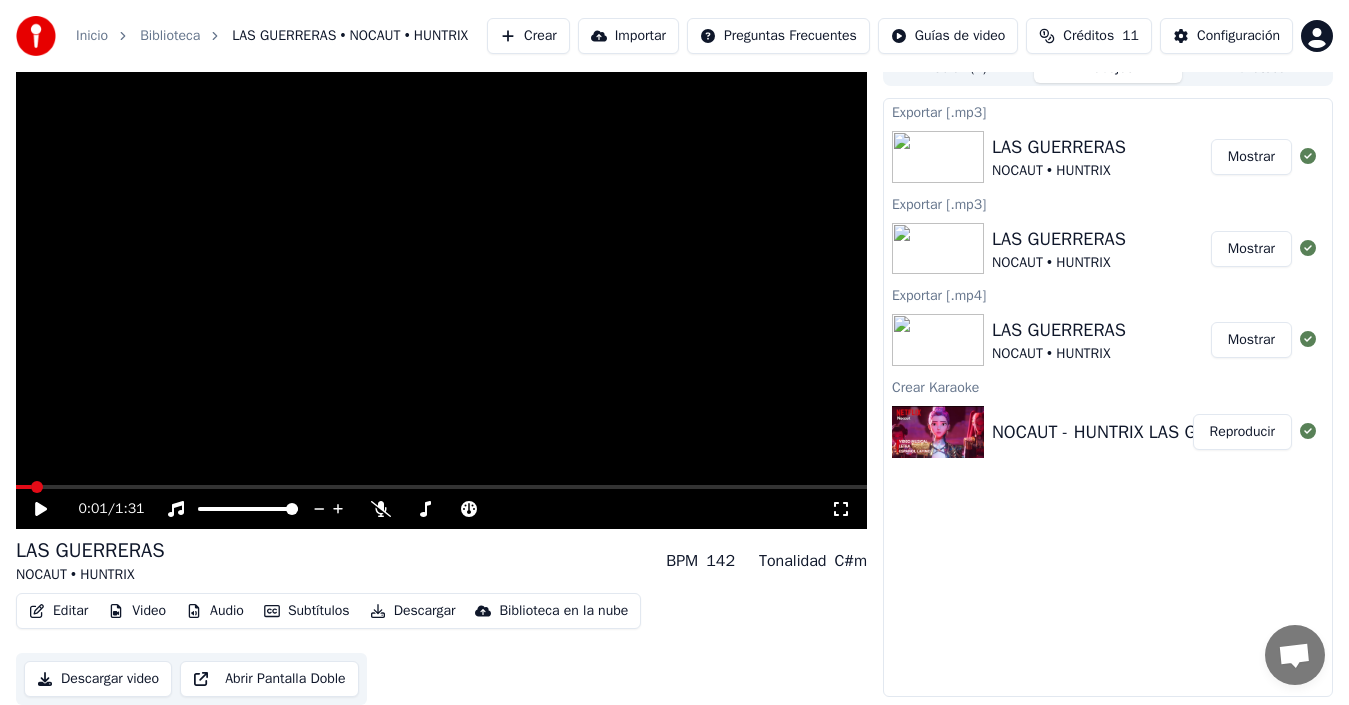 click at bounding box center [441, 289] 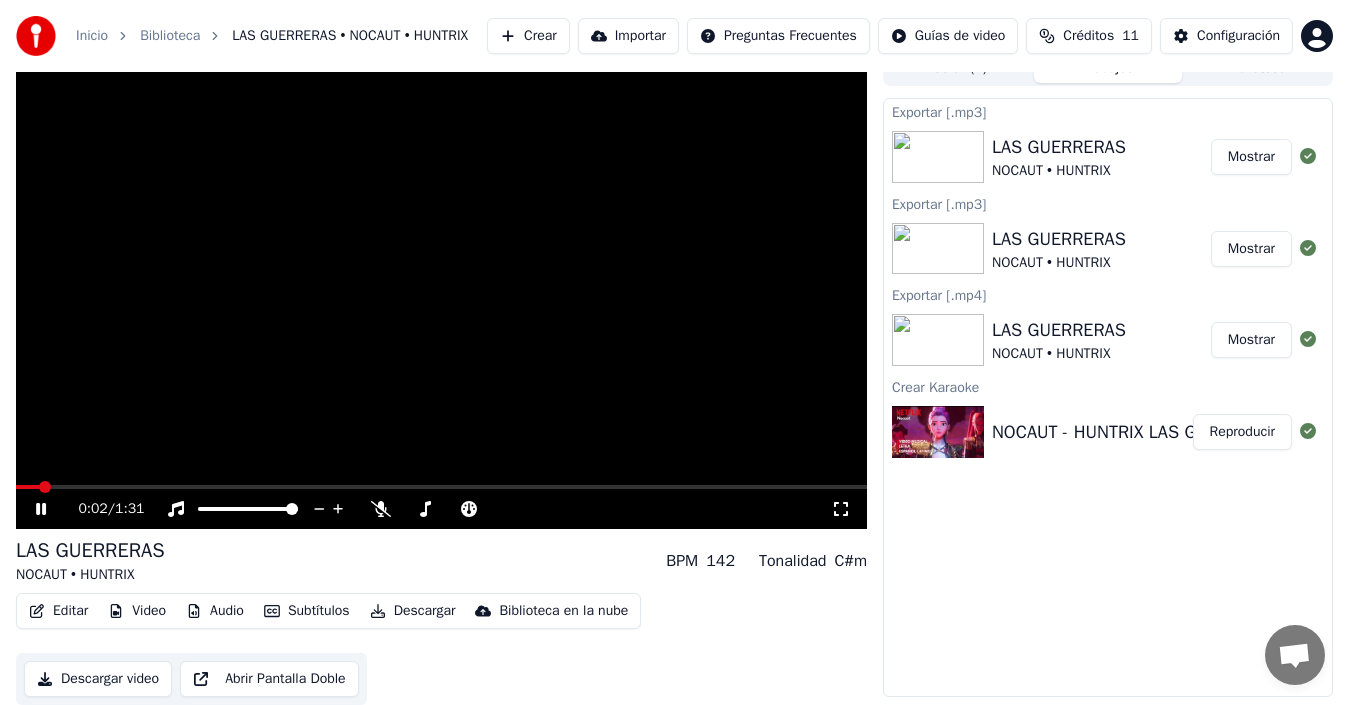 click at bounding box center (441, 289) 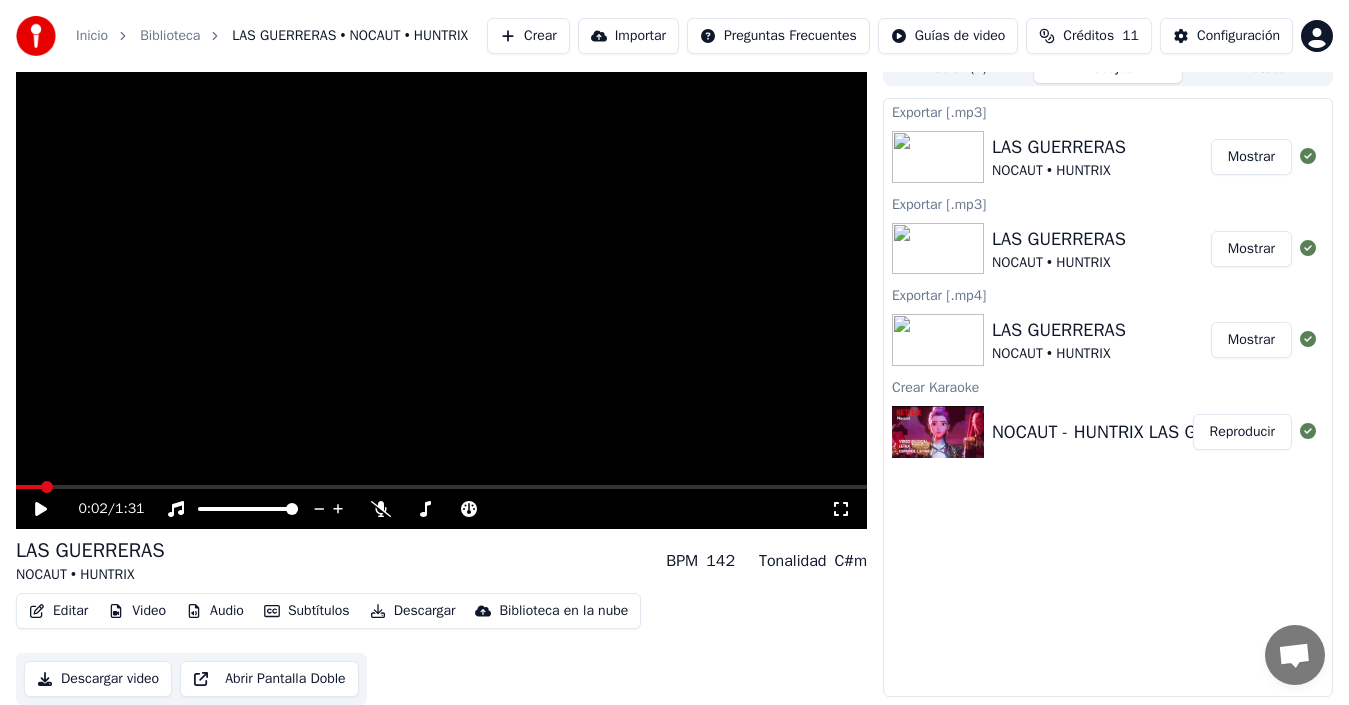 click at bounding box center [441, 289] 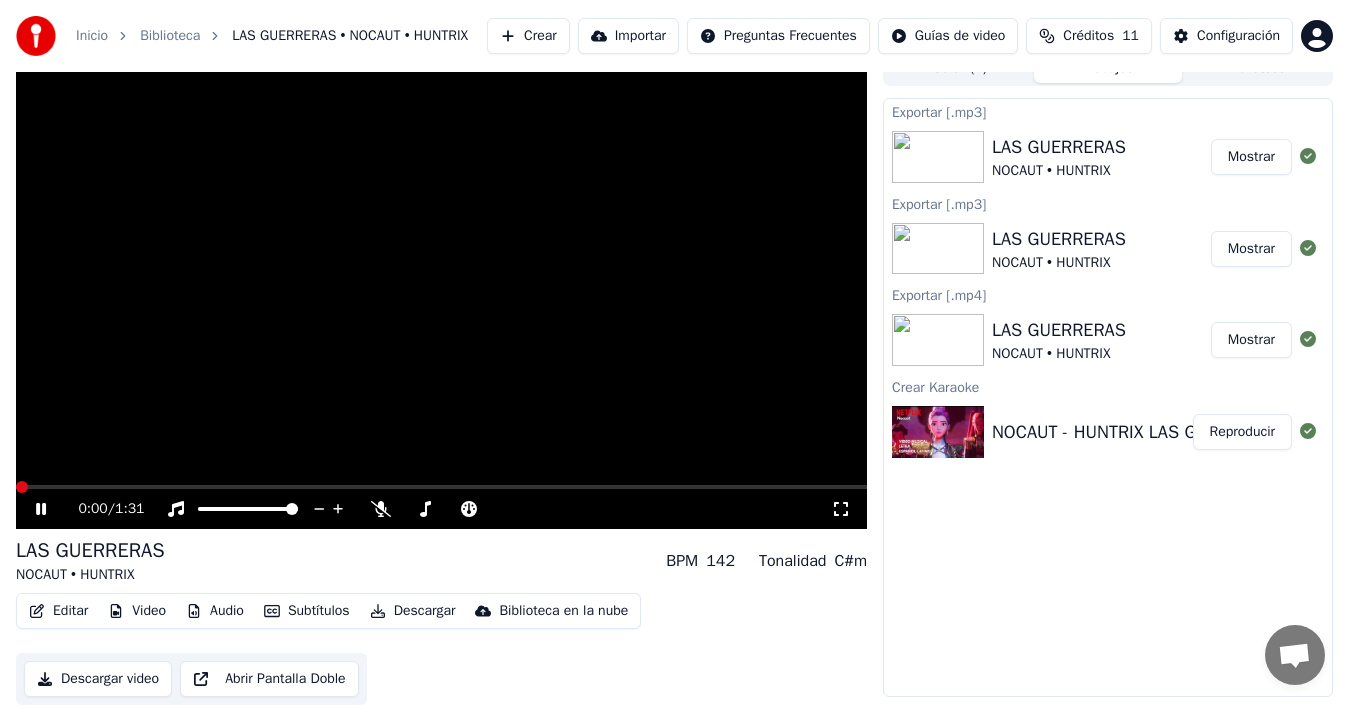 click at bounding box center (22, 487) 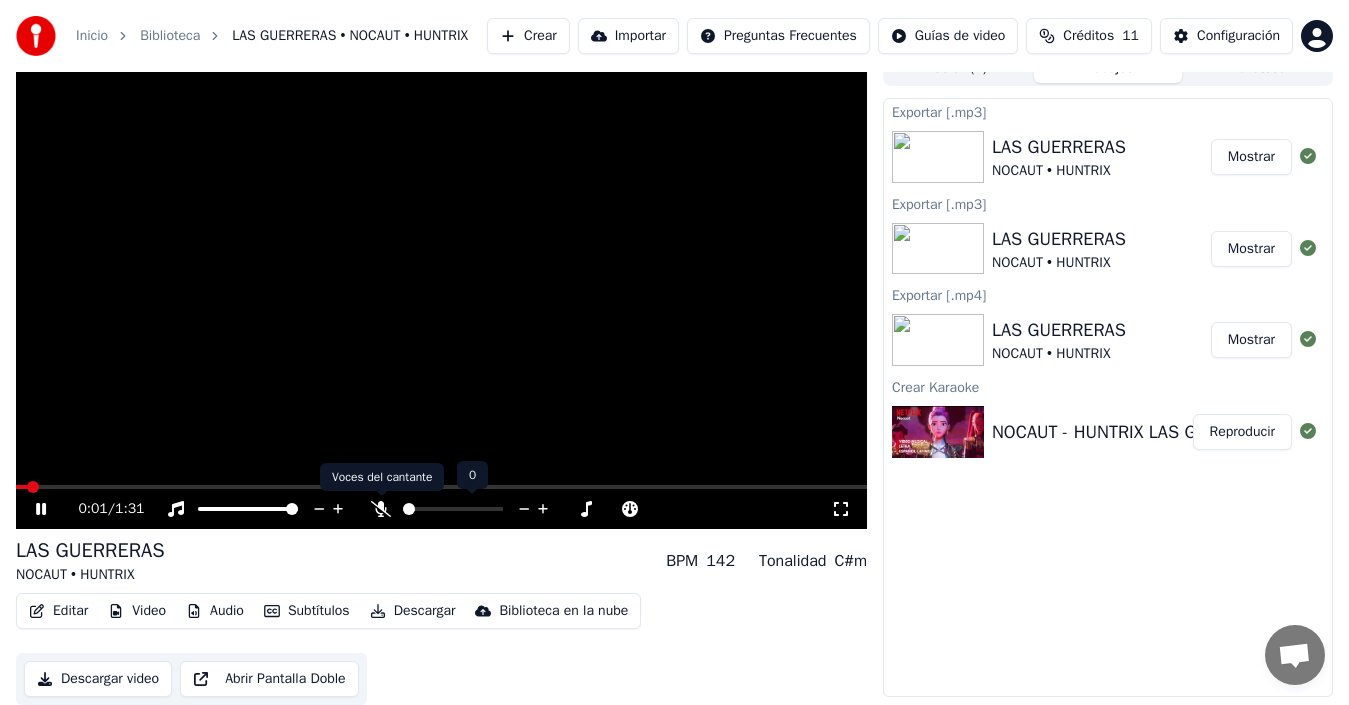 click 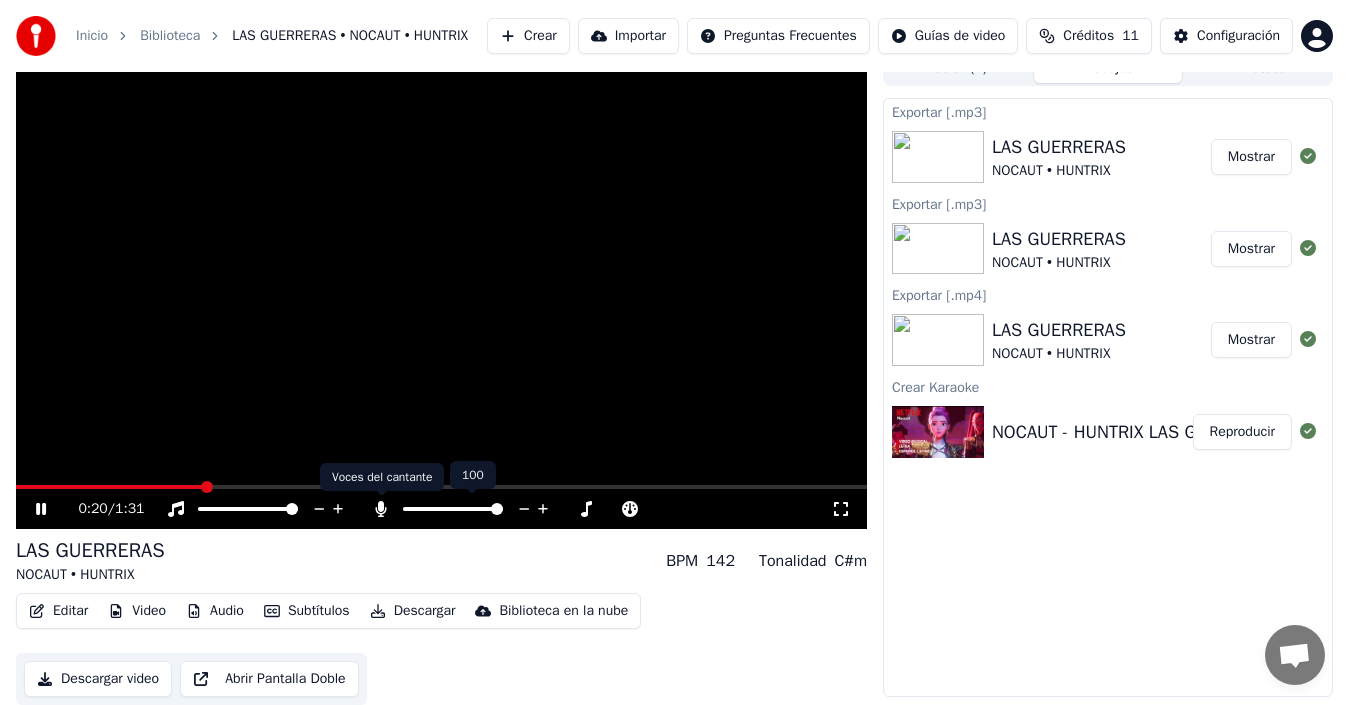 drag, startPoint x: 383, startPoint y: 511, endPoint x: 495, endPoint y: 288, distance: 249.5456 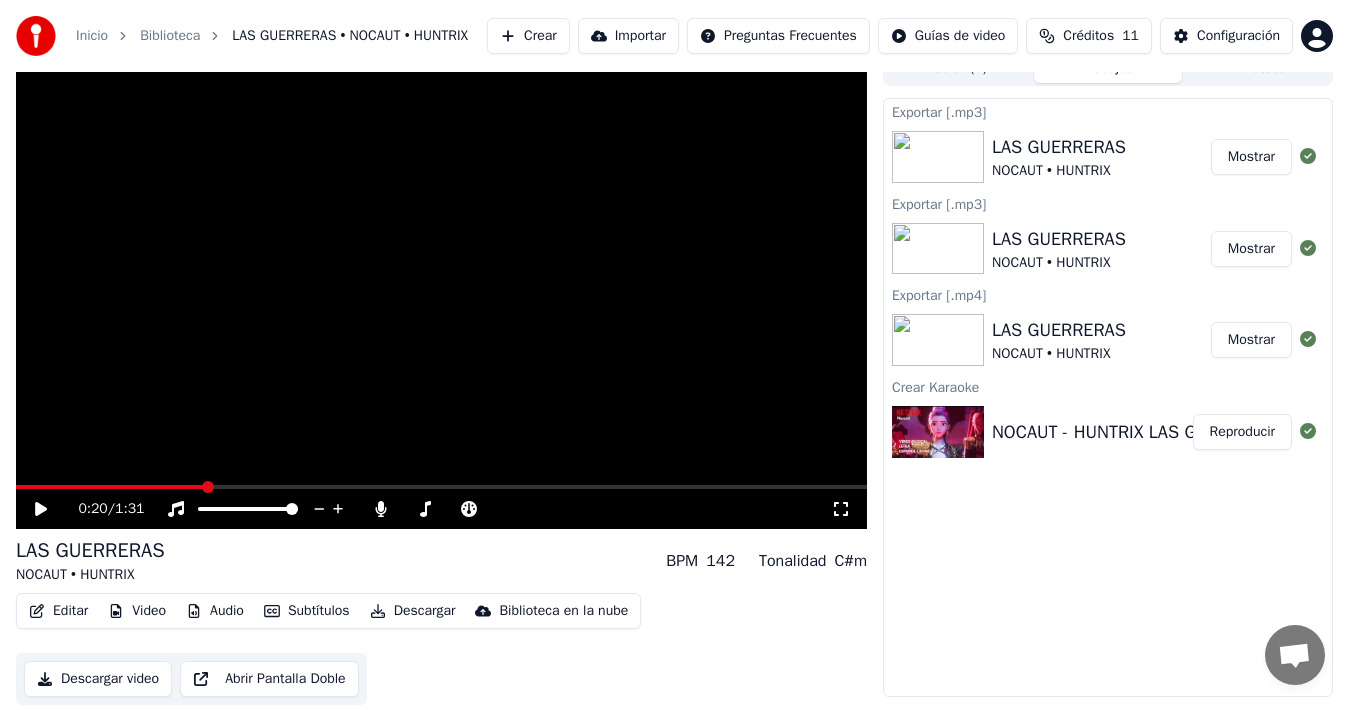 click at bounding box center (441, 289) 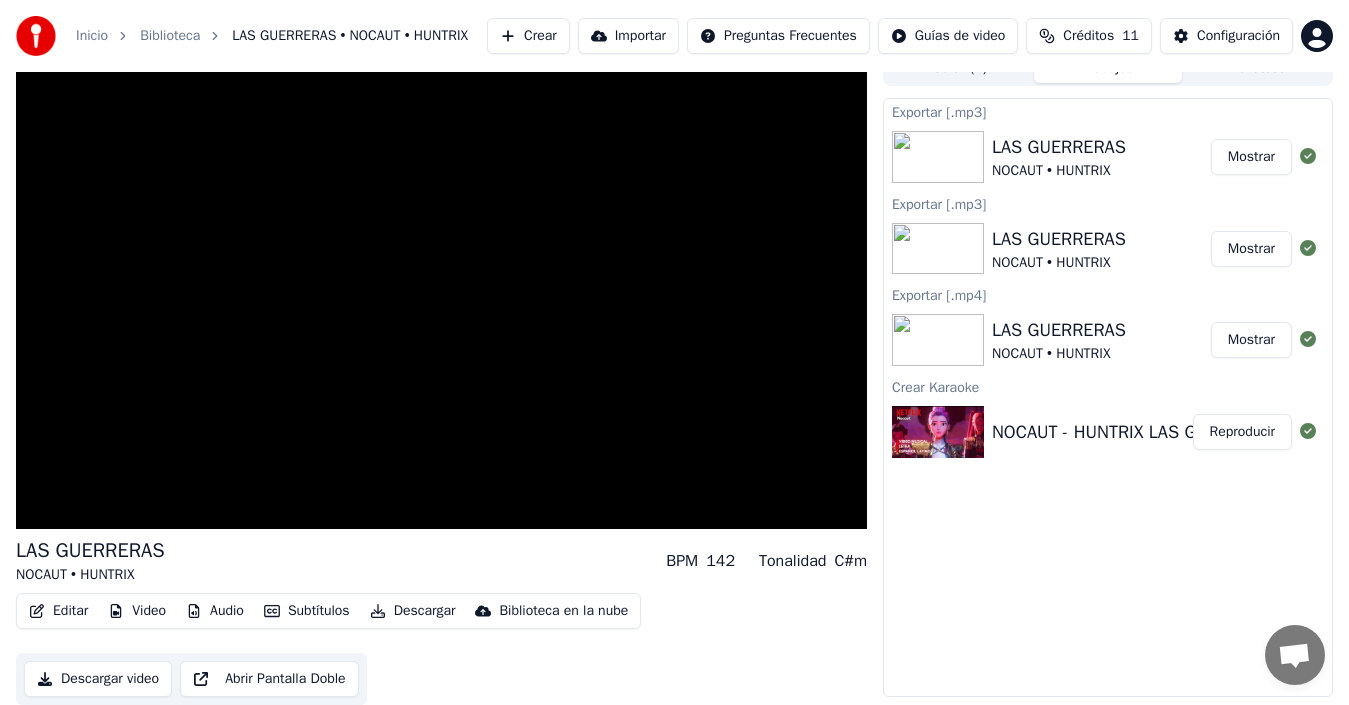 click at bounding box center [441, 289] 